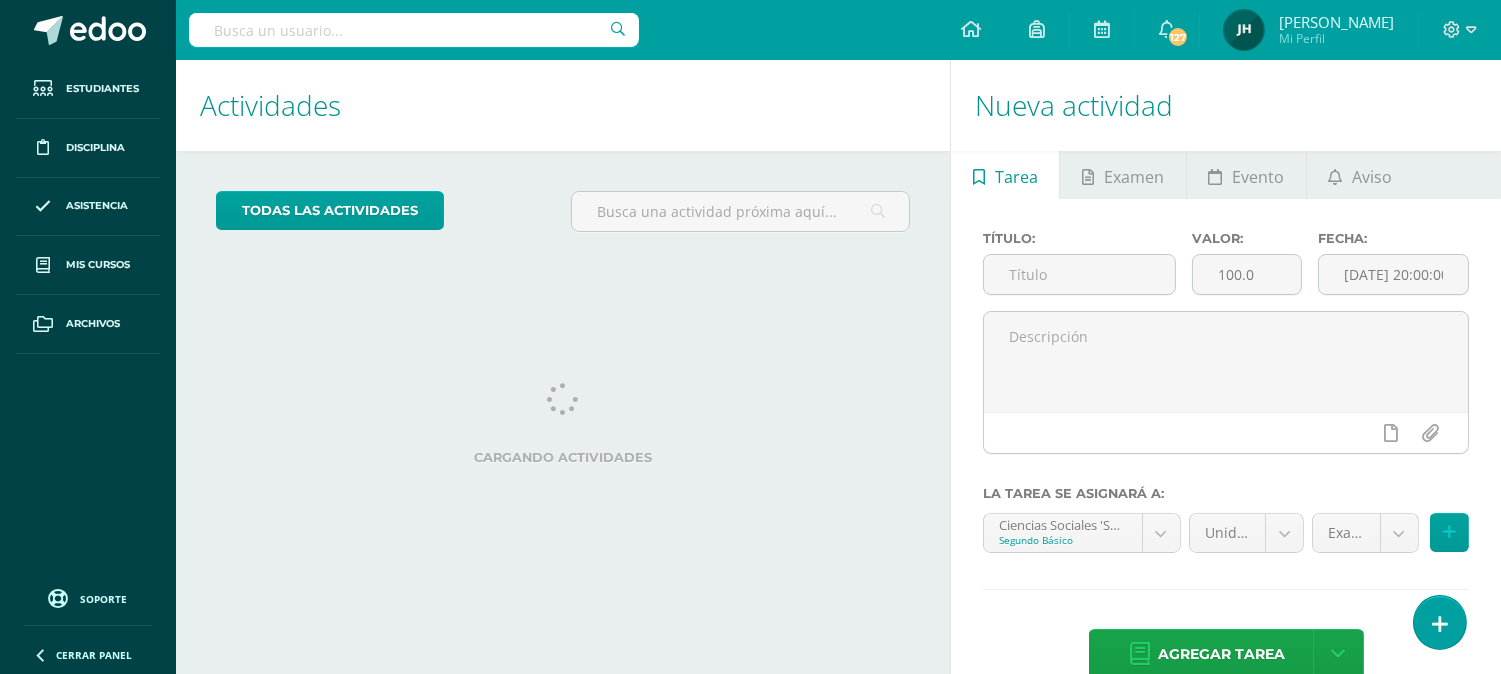scroll, scrollTop: 0, scrollLeft: 0, axis: both 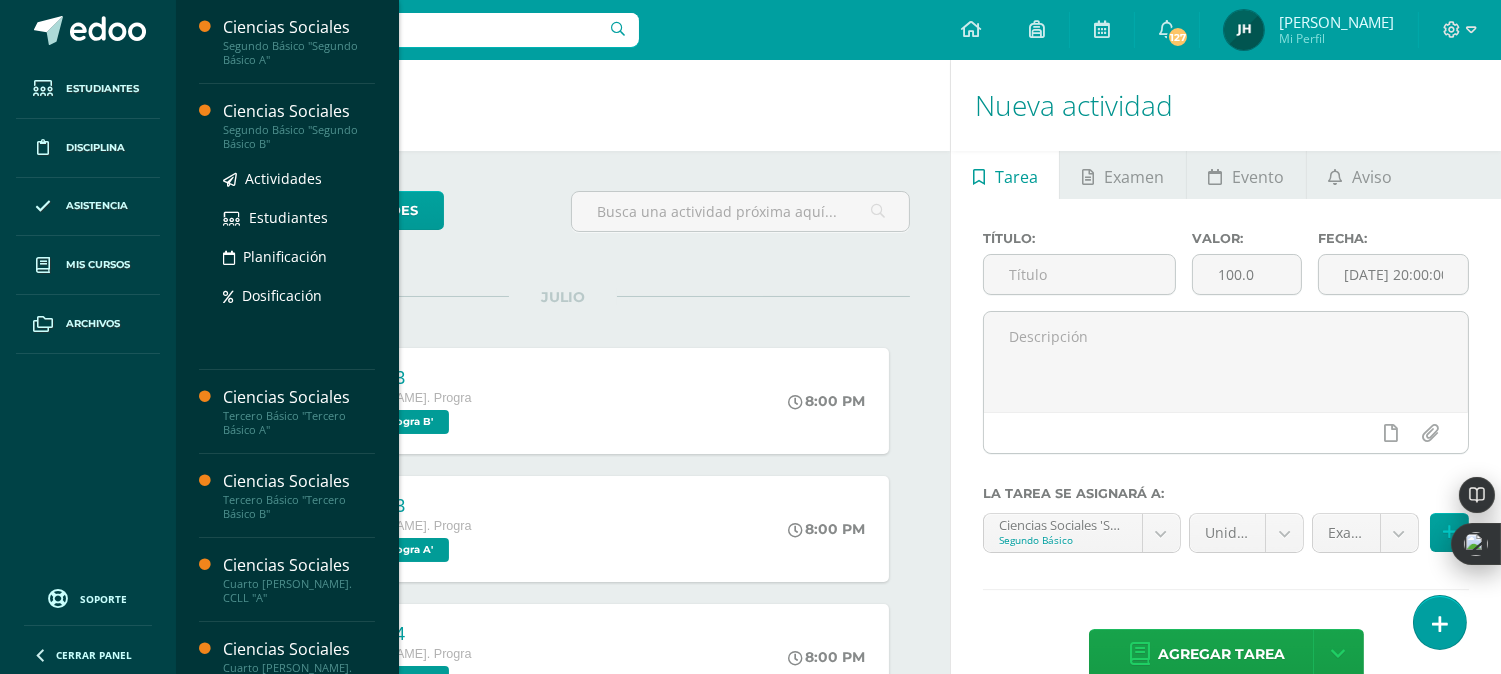 click on "Segundo
Básico
"Segundo Básico B"" at bounding box center [299, 137] 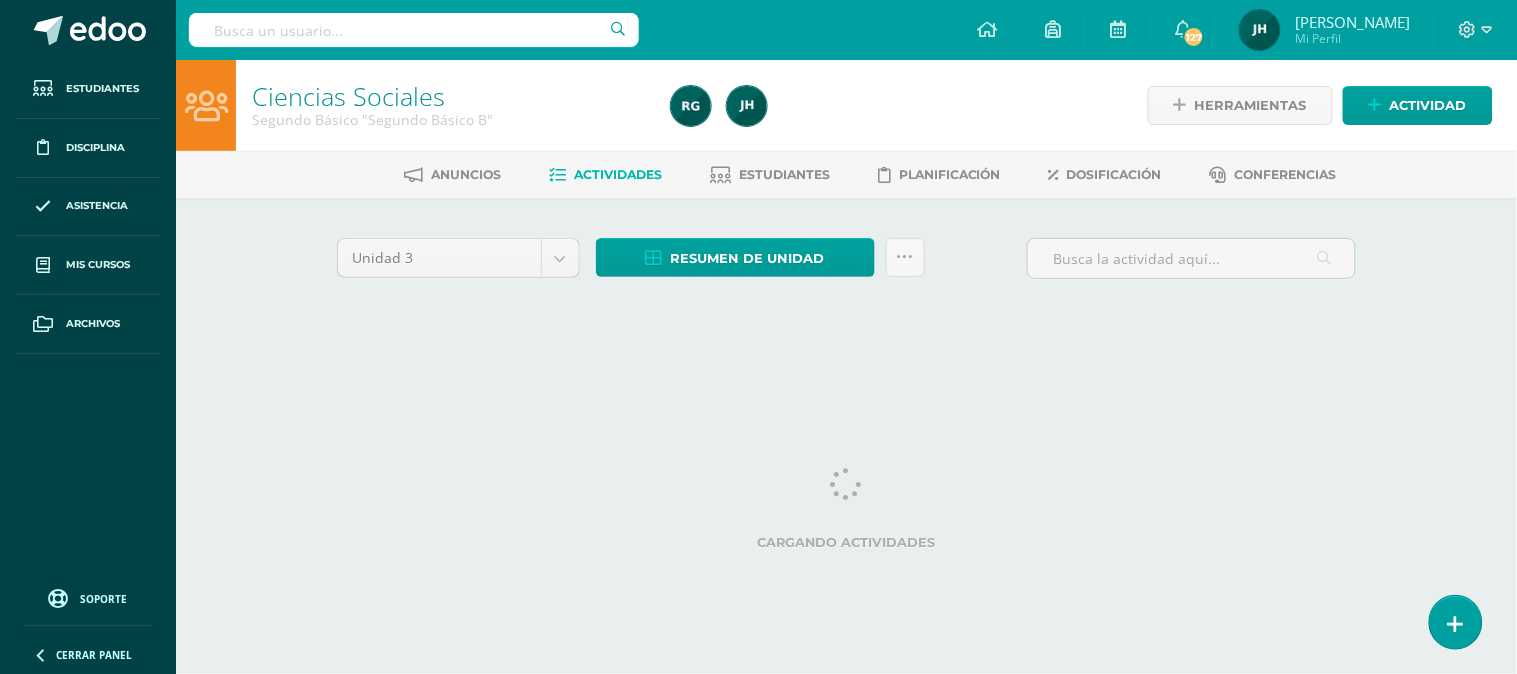 scroll, scrollTop: 0, scrollLeft: 0, axis: both 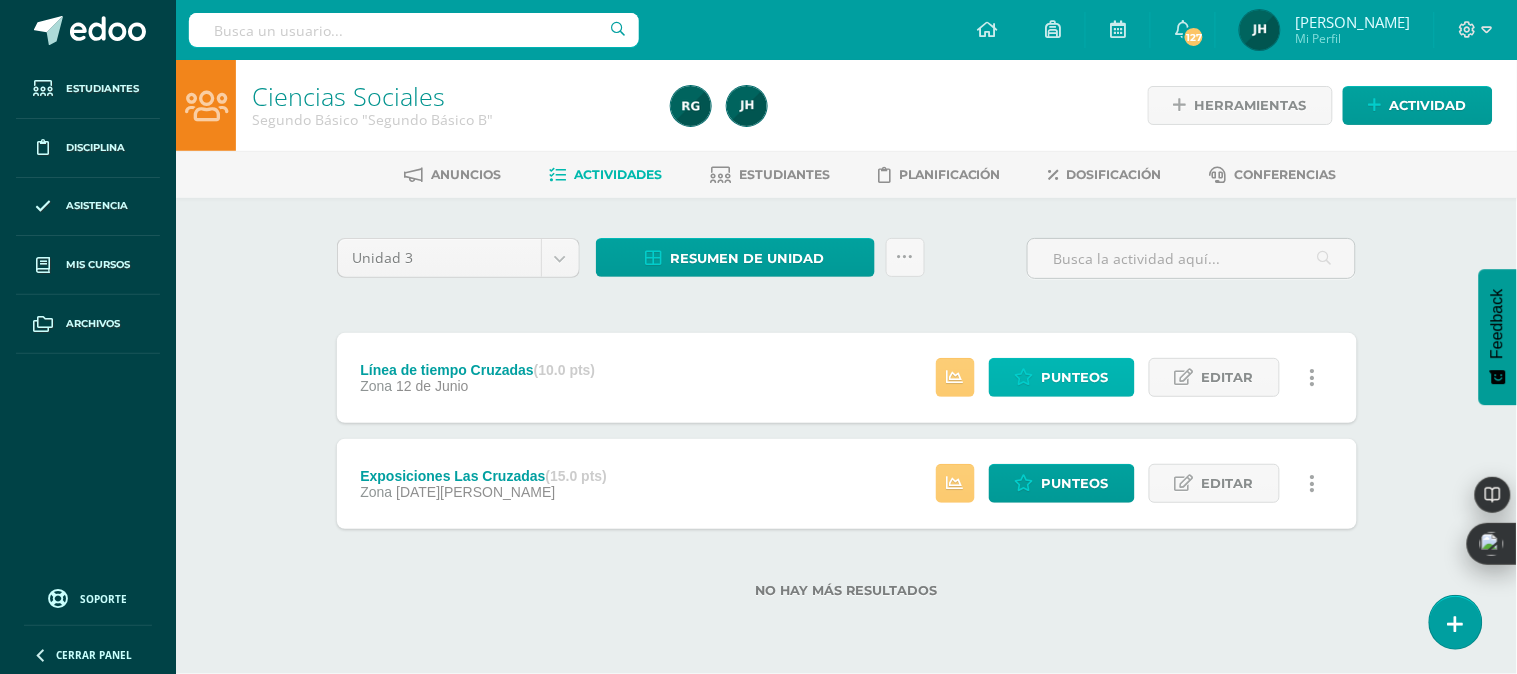 click on "Punteos" at bounding box center [1075, 377] 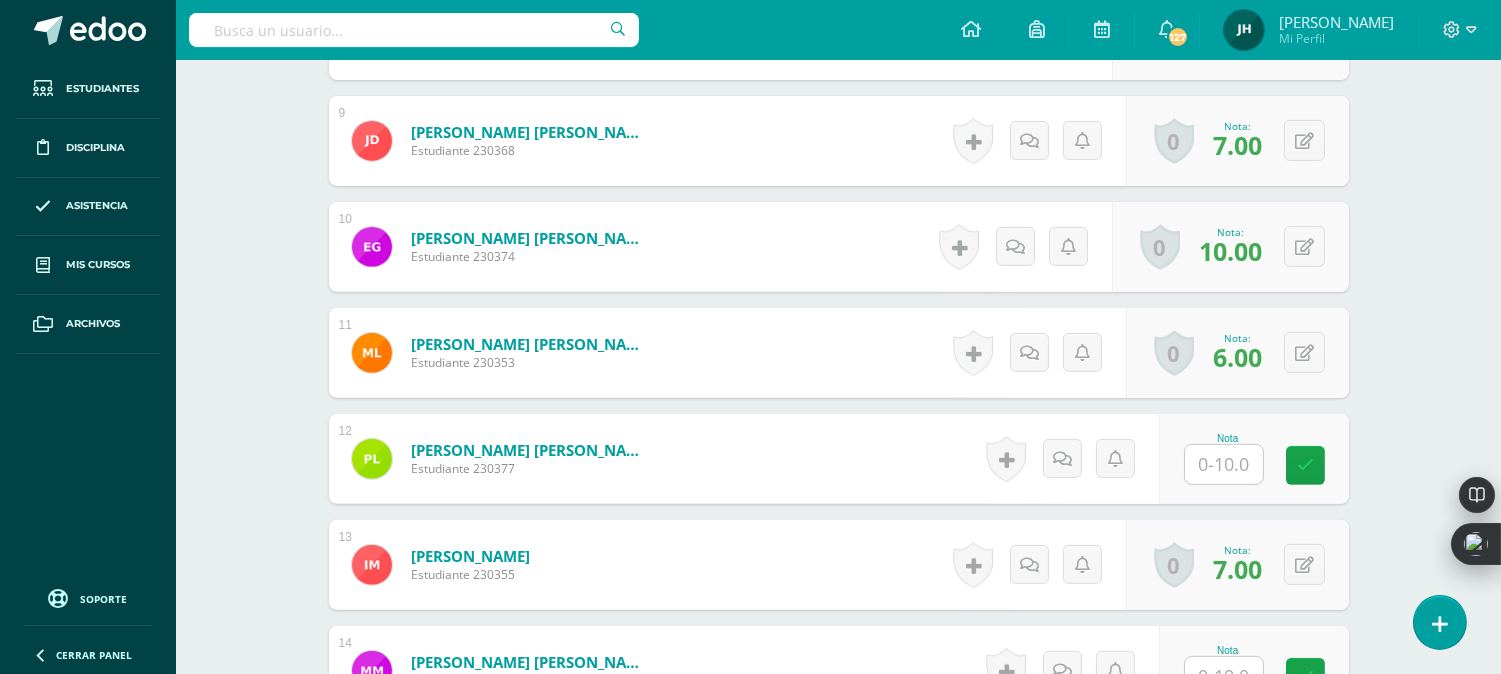 scroll, scrollTop: 1558, scrollLeft: 0, axis: vertical 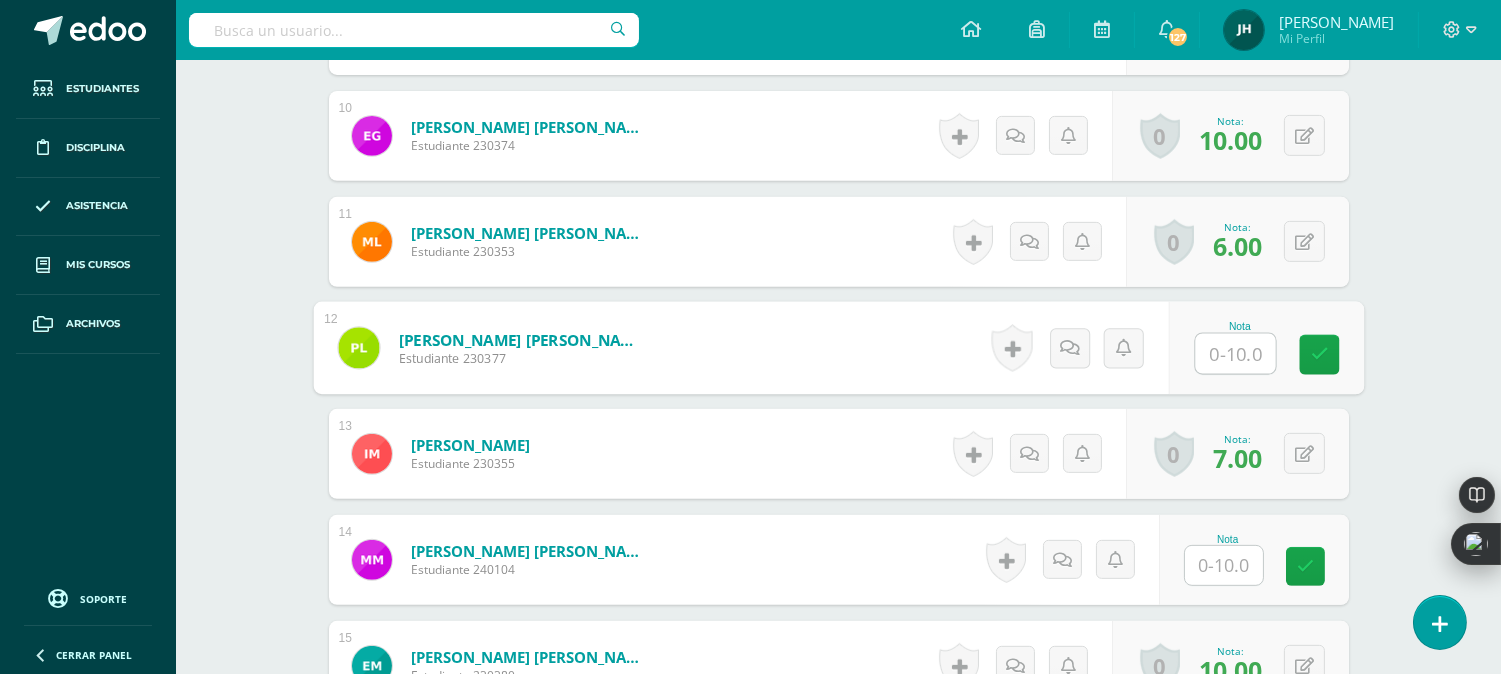 click at bounding box center (1235, 354) 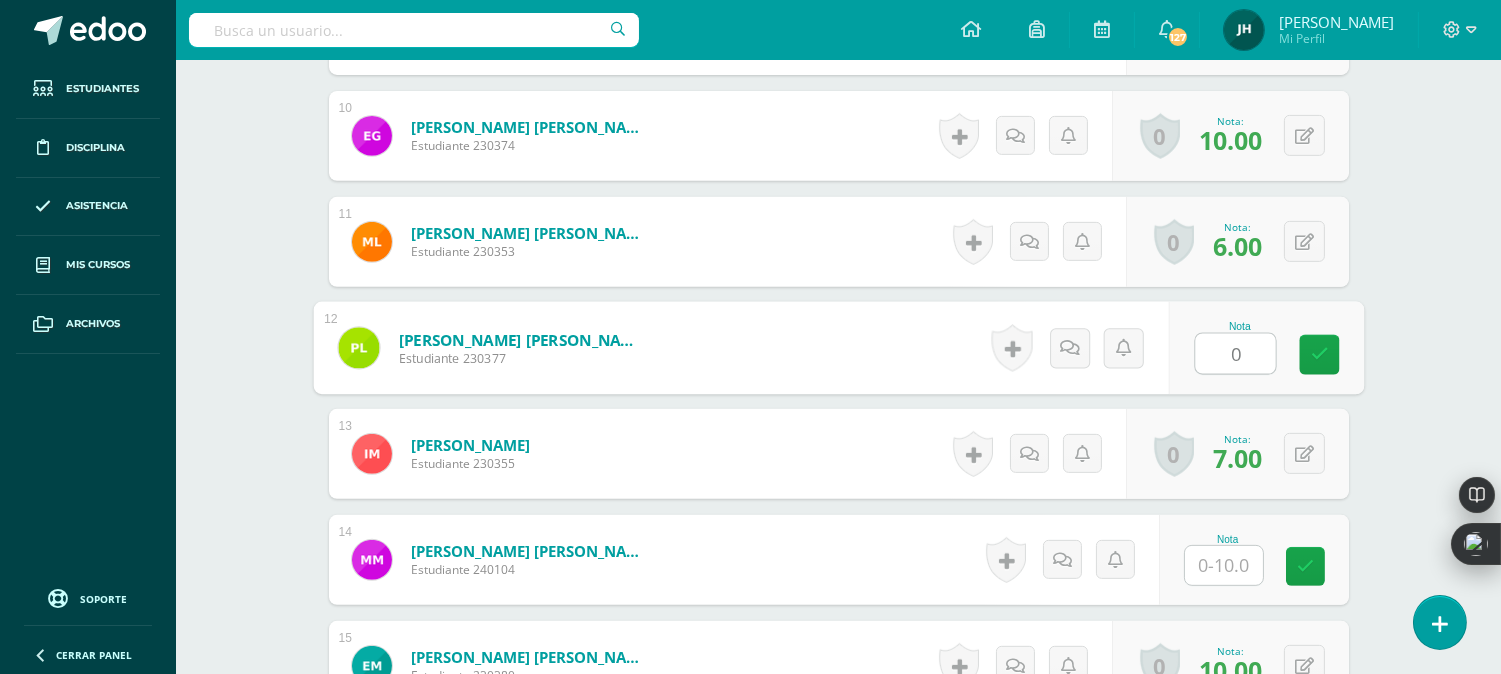 type on "0" 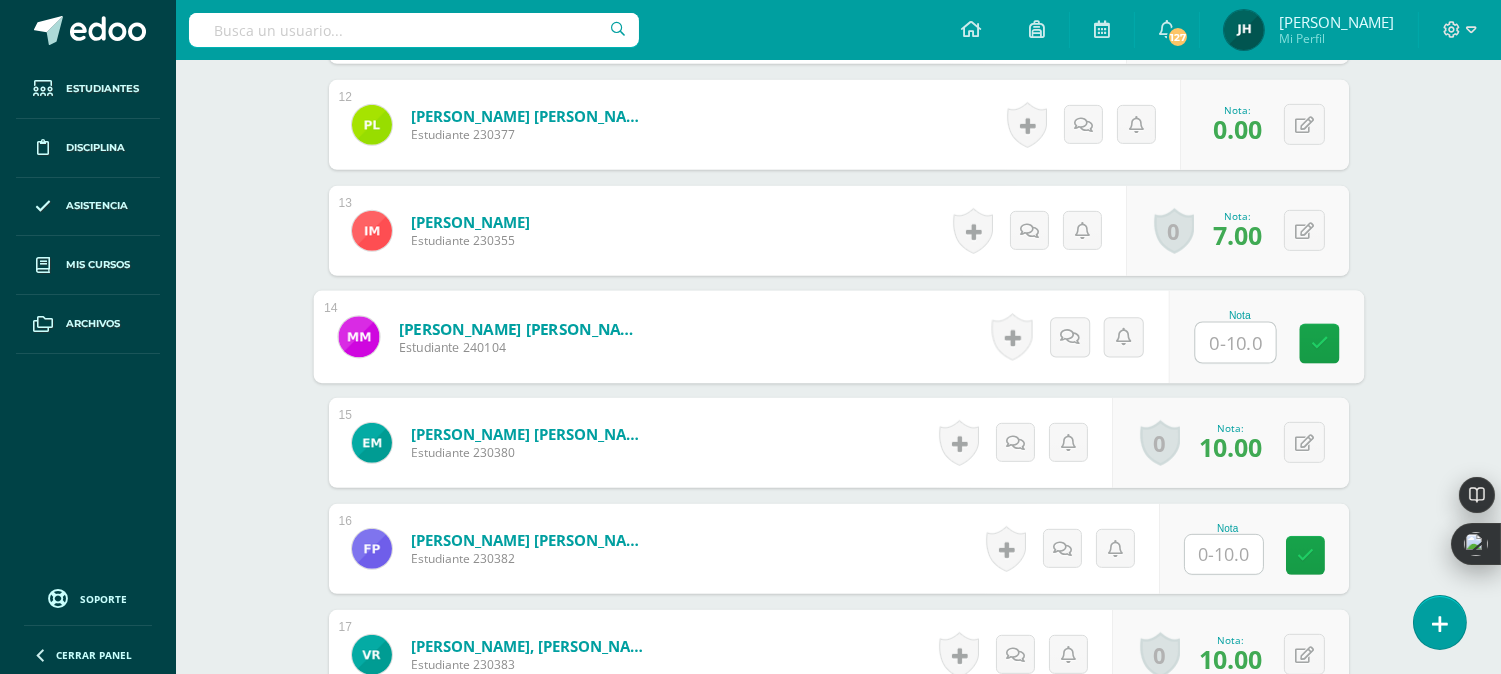 click at bounding box center [1235, 343] 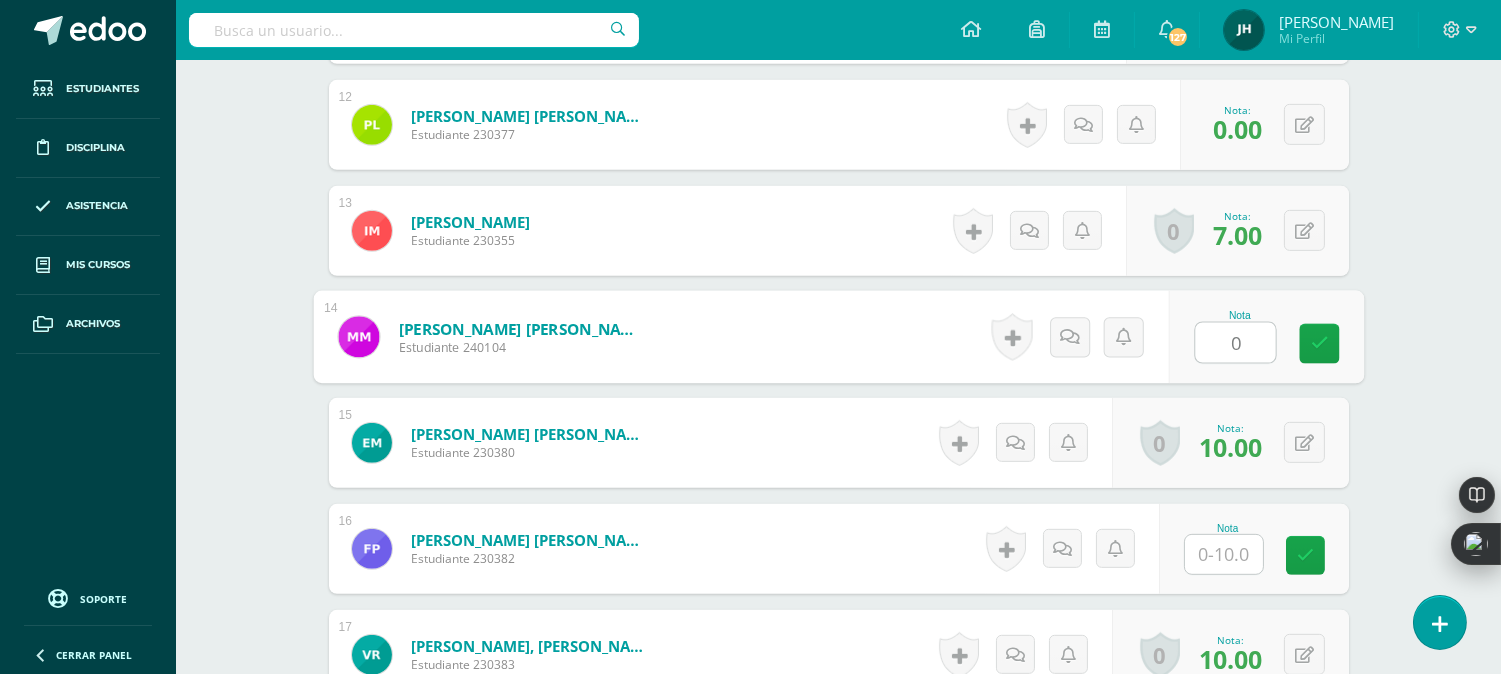type on "0" 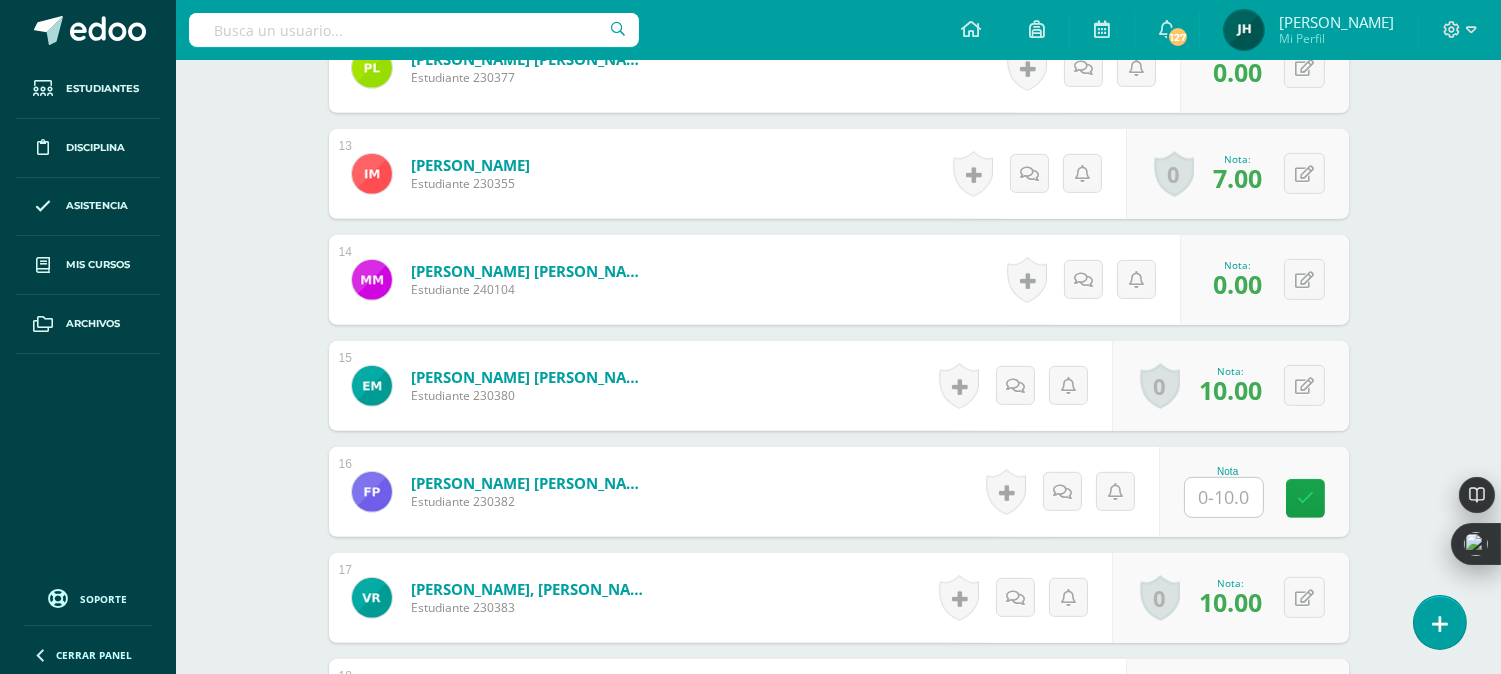 scroll, scrollTop: 1892, scrollLeft: 0, axis: vertical 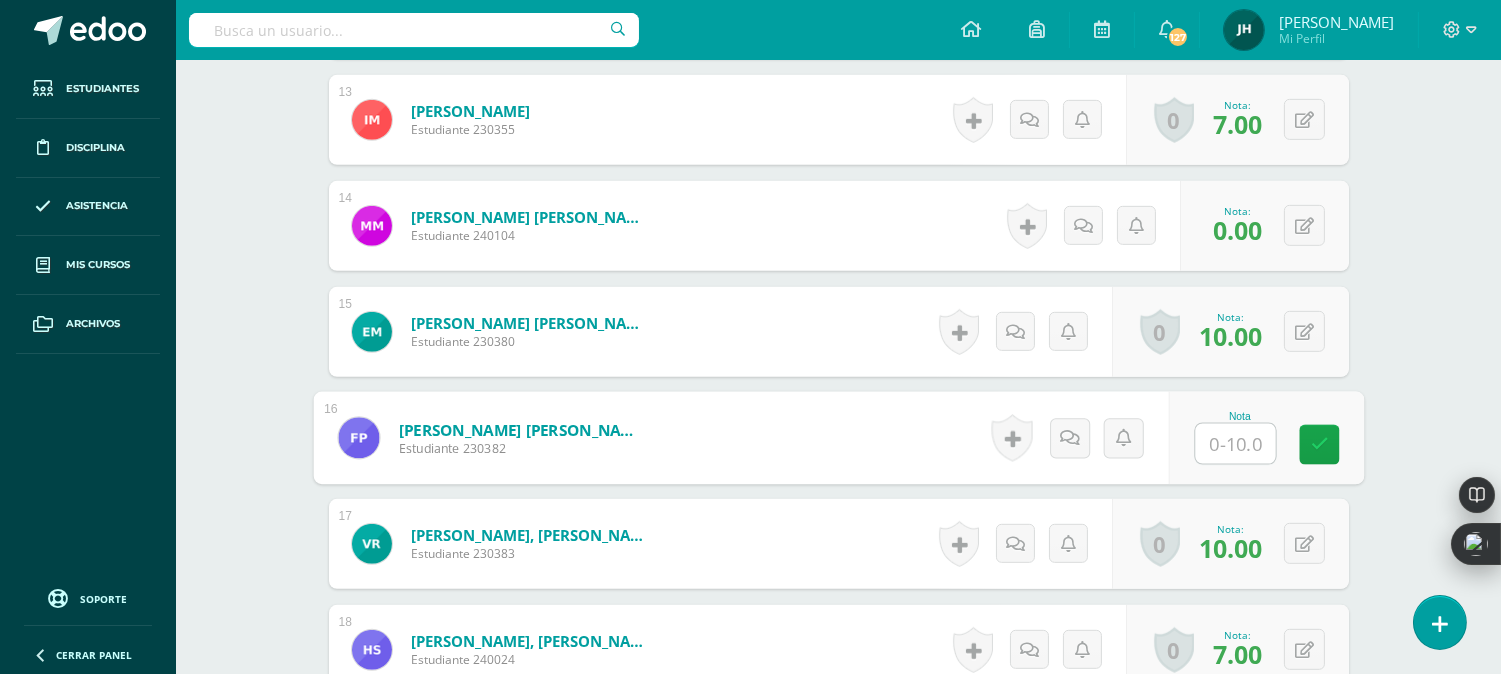 click at bounding box center (1235, 444) 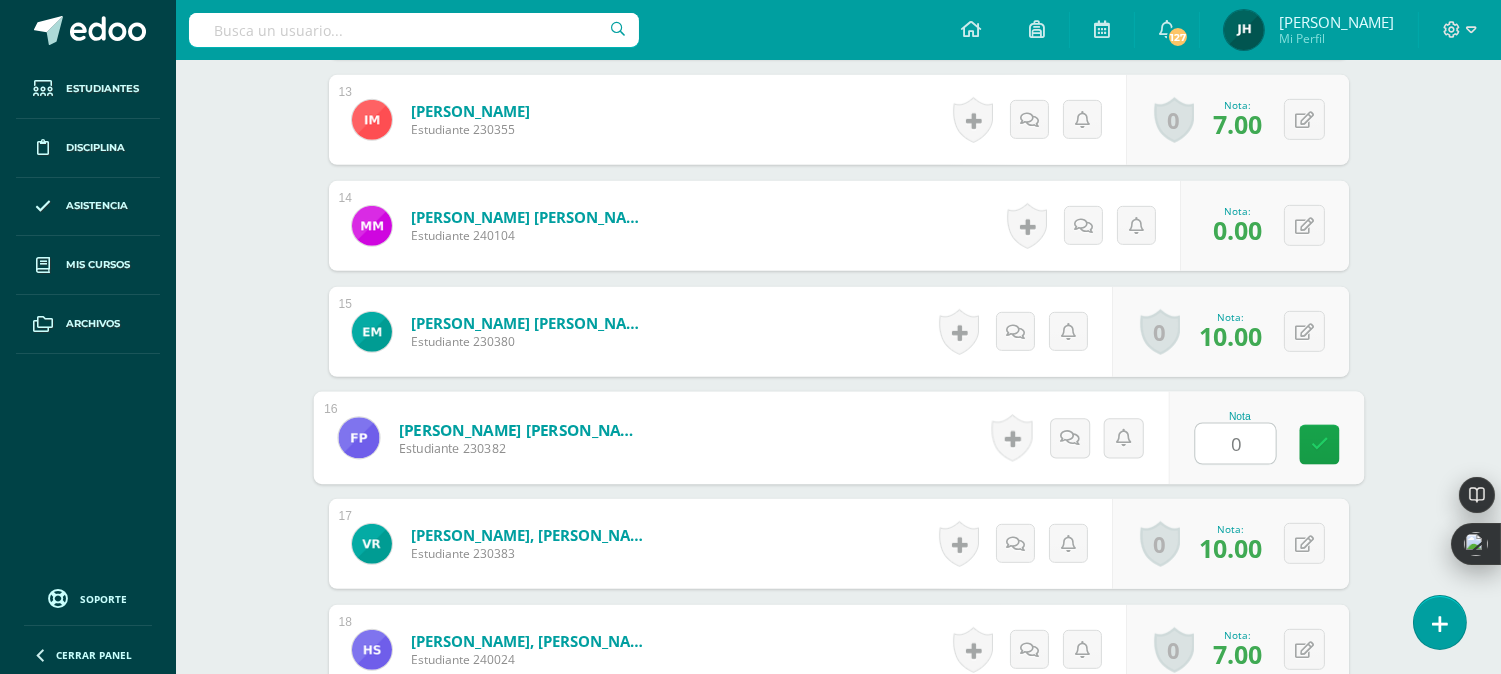 type on "0" 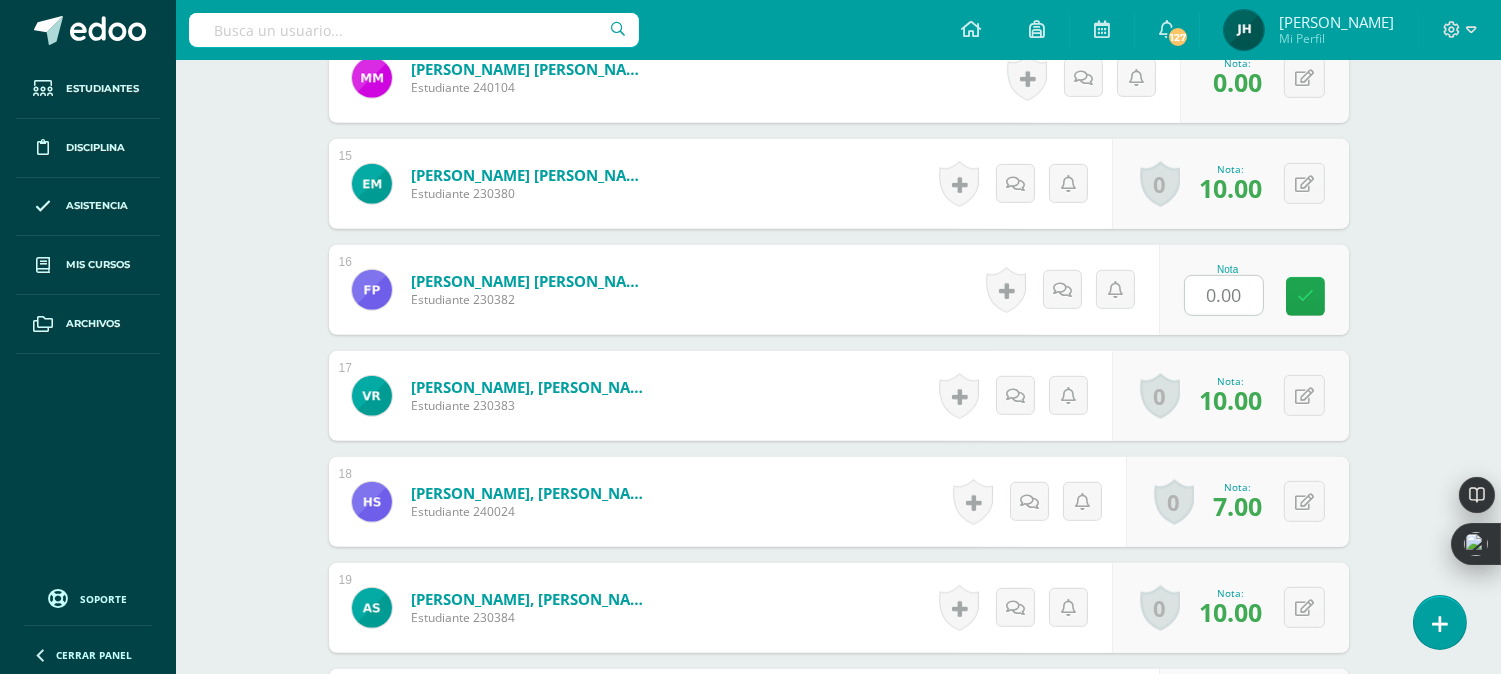 scroll, scrollTop: 2336, scrollLeft: 0, axis: vertical 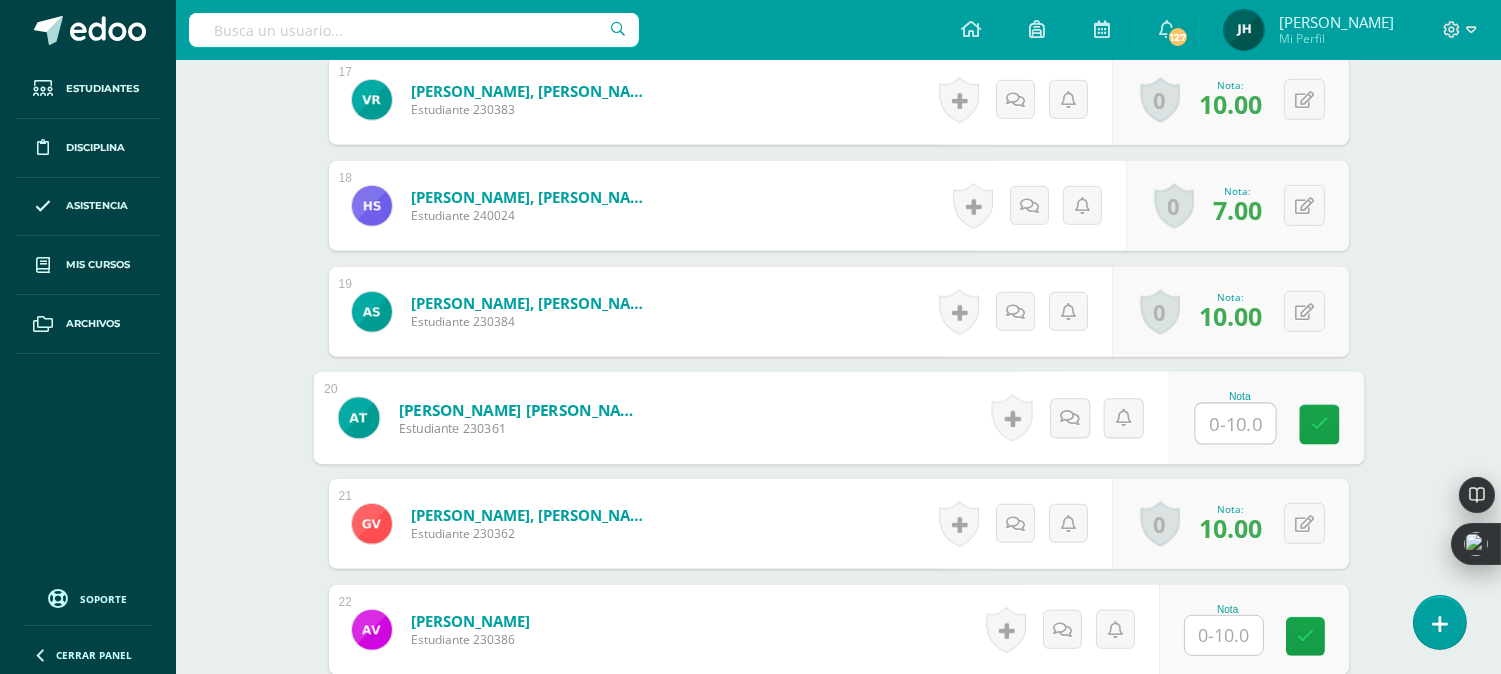 click at bounding box center [1235, 424] 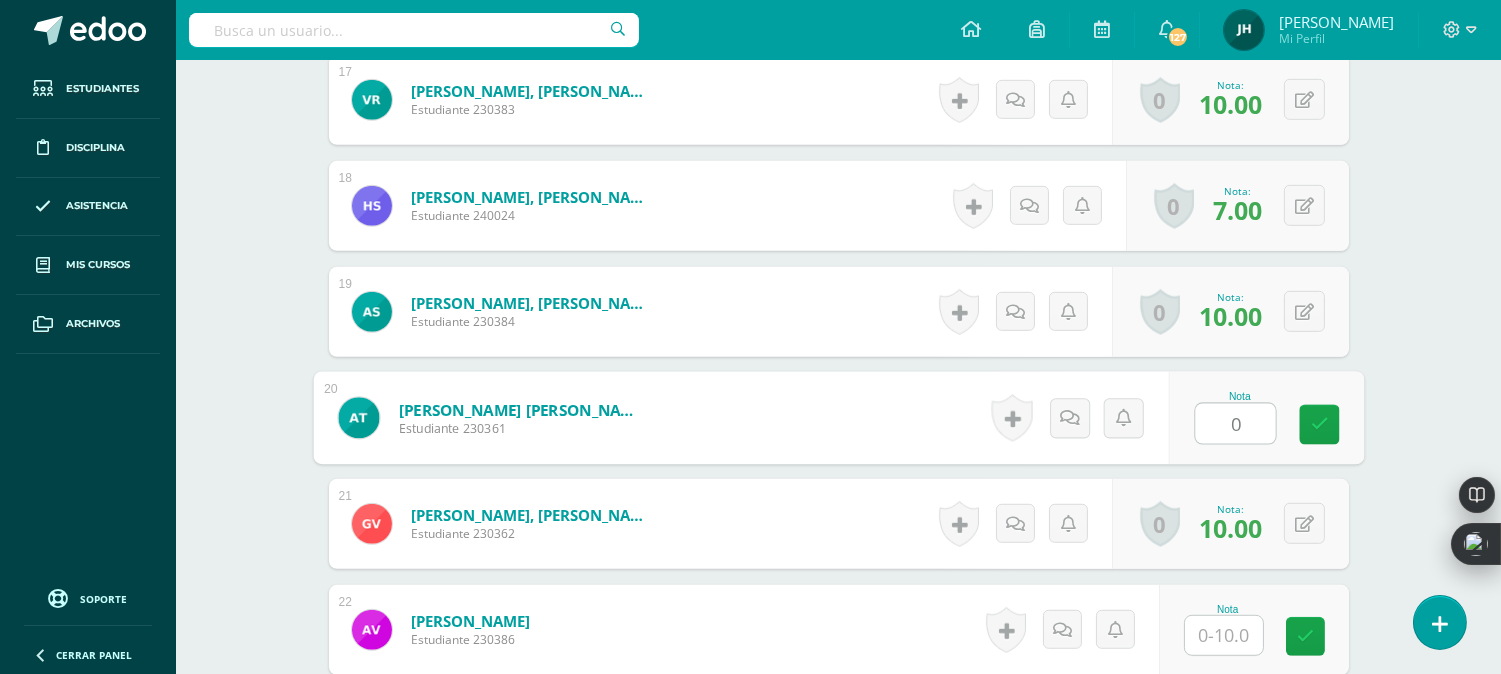type on "0" 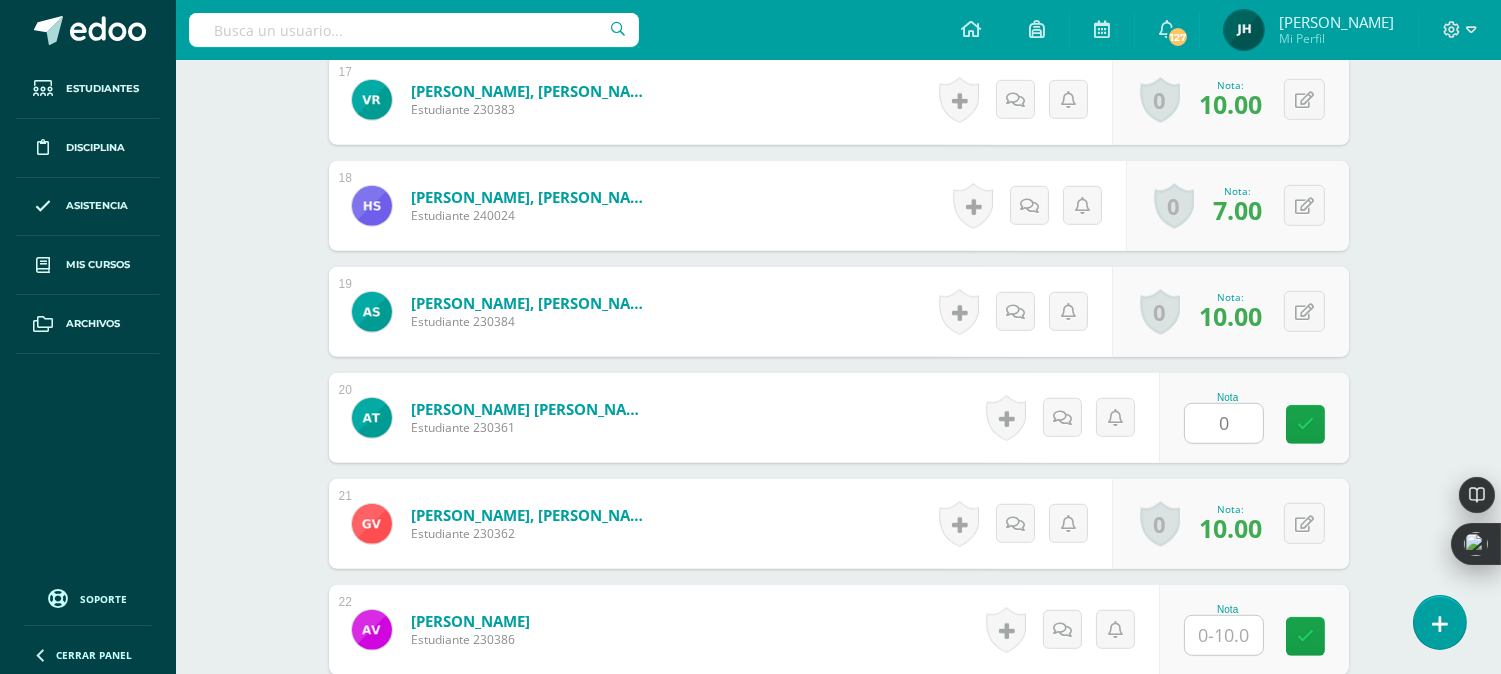 click on "Torres Arévalo, Andrea Jimena
Estudiante  230361
Nota
0
0
Logros" at bounding box center [839, 418] 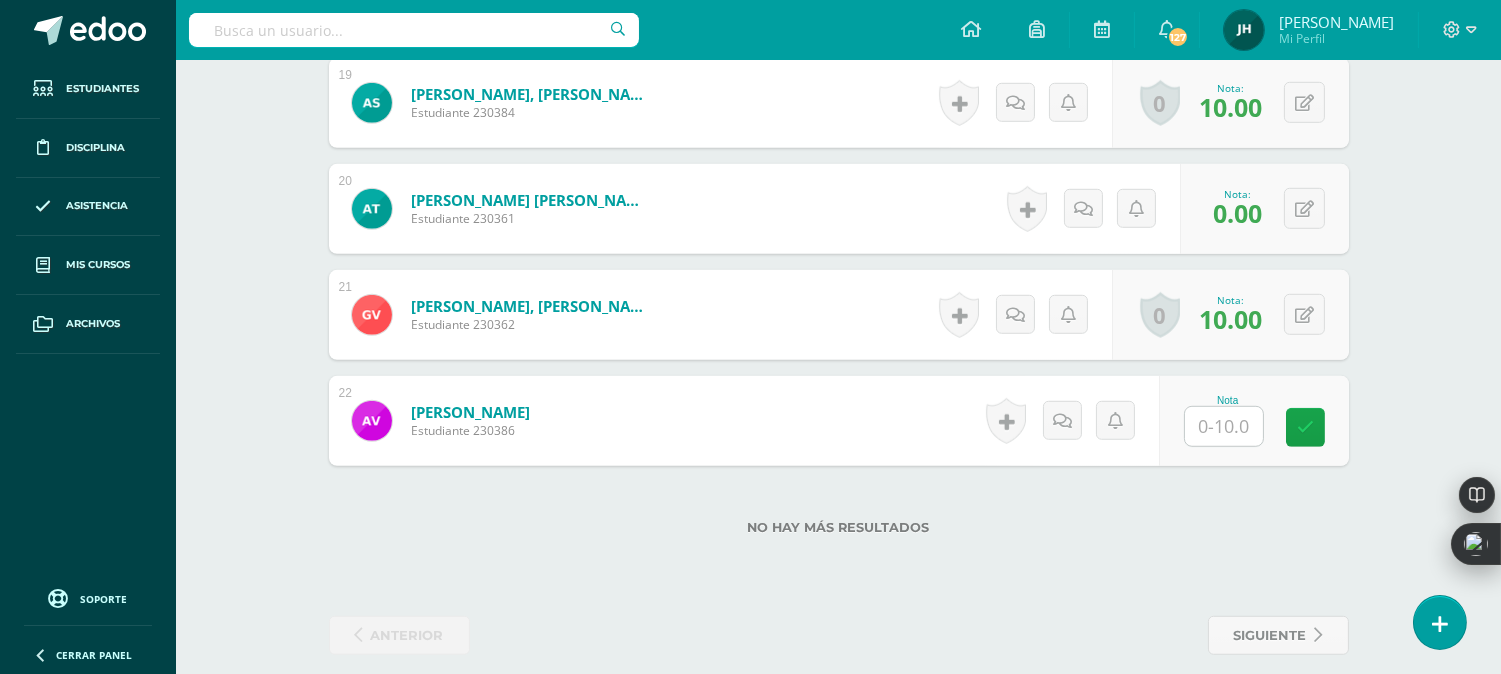 scroll, scrollTop: 2565, scrollLeft: 0, axis: vertical 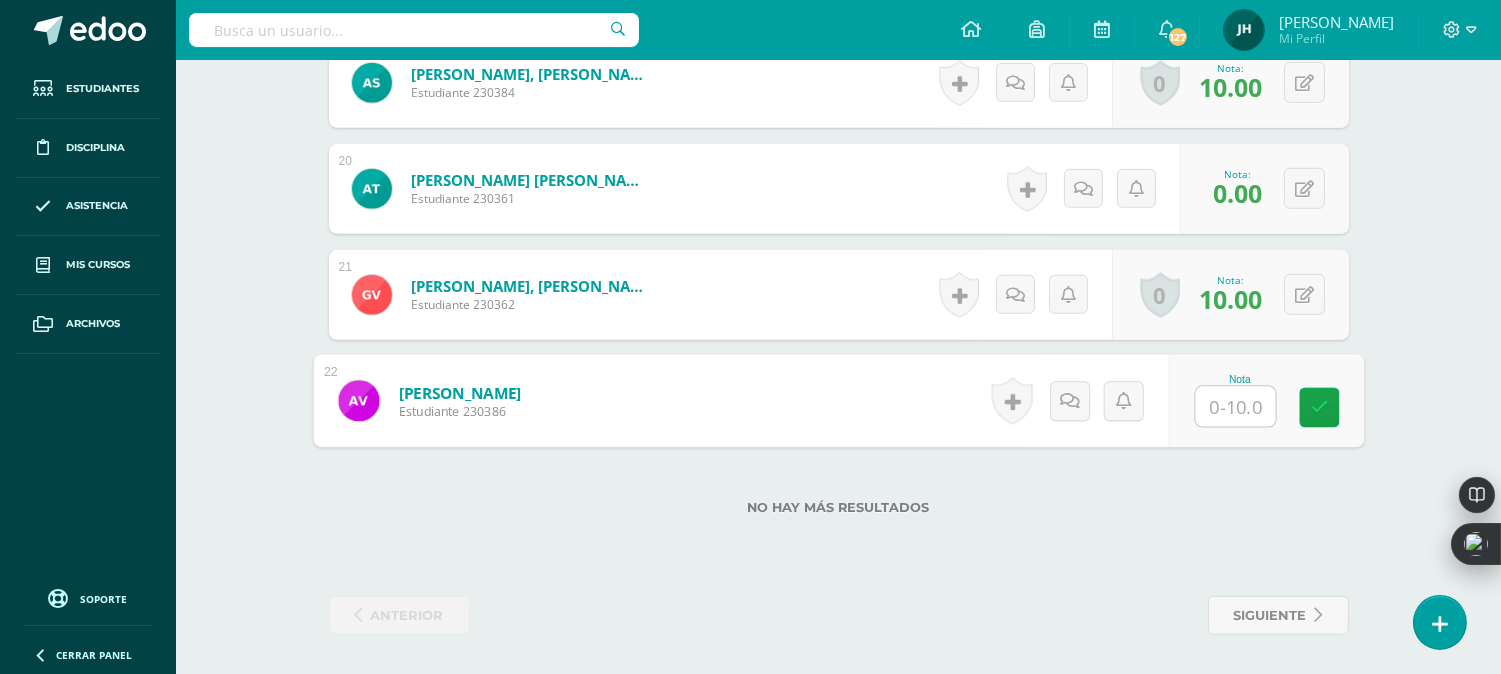 click at bounding box center [1235, 407] 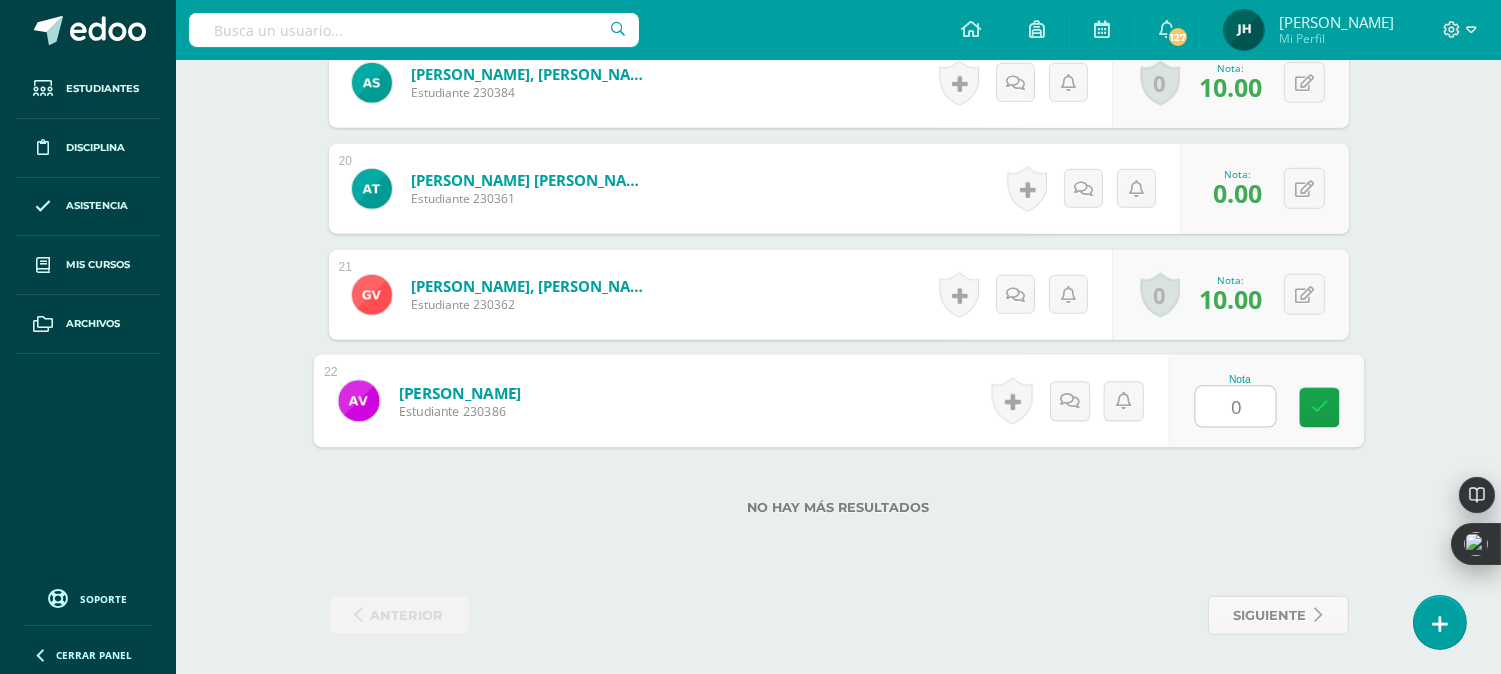 type on "0" 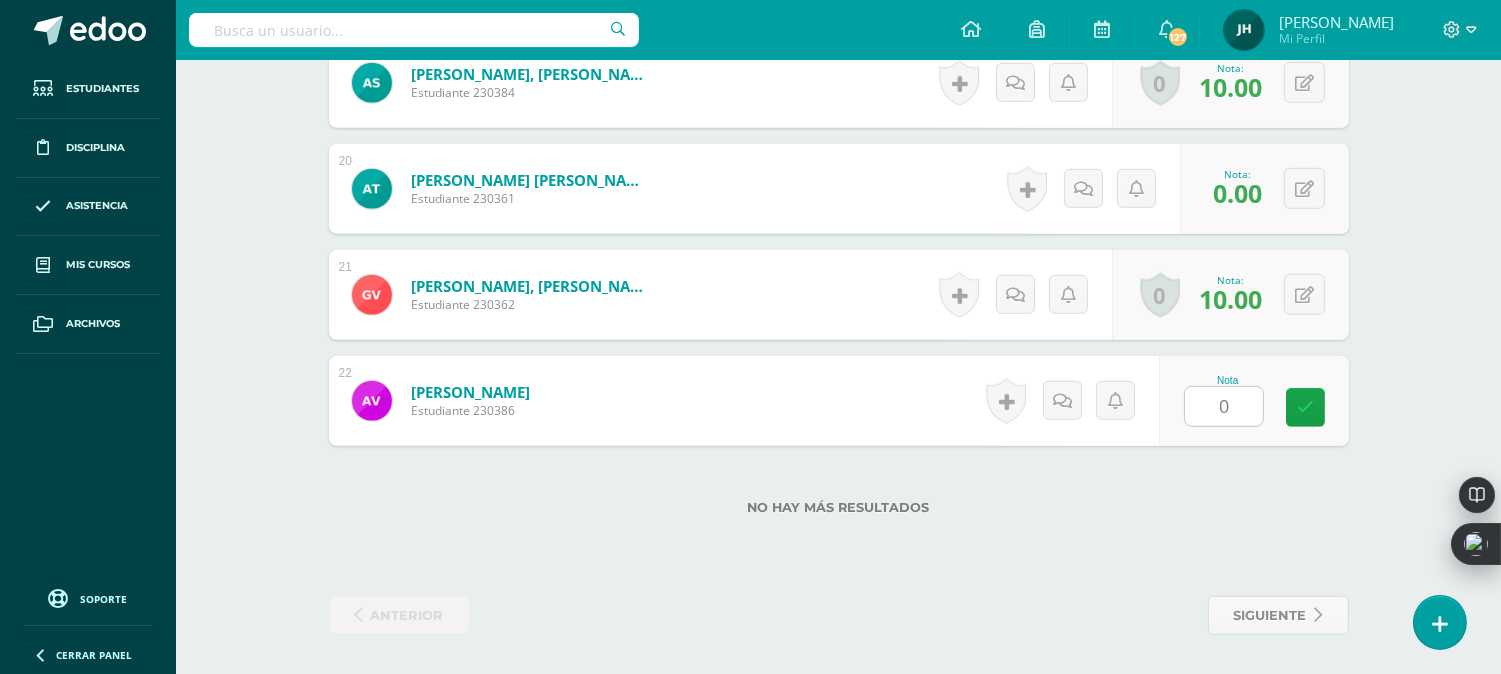 click on "Villagrán Pérez, Andrea Nineth
Estudiante  230386
Nota
0
0
Logros" at bounding box center (839, 401) 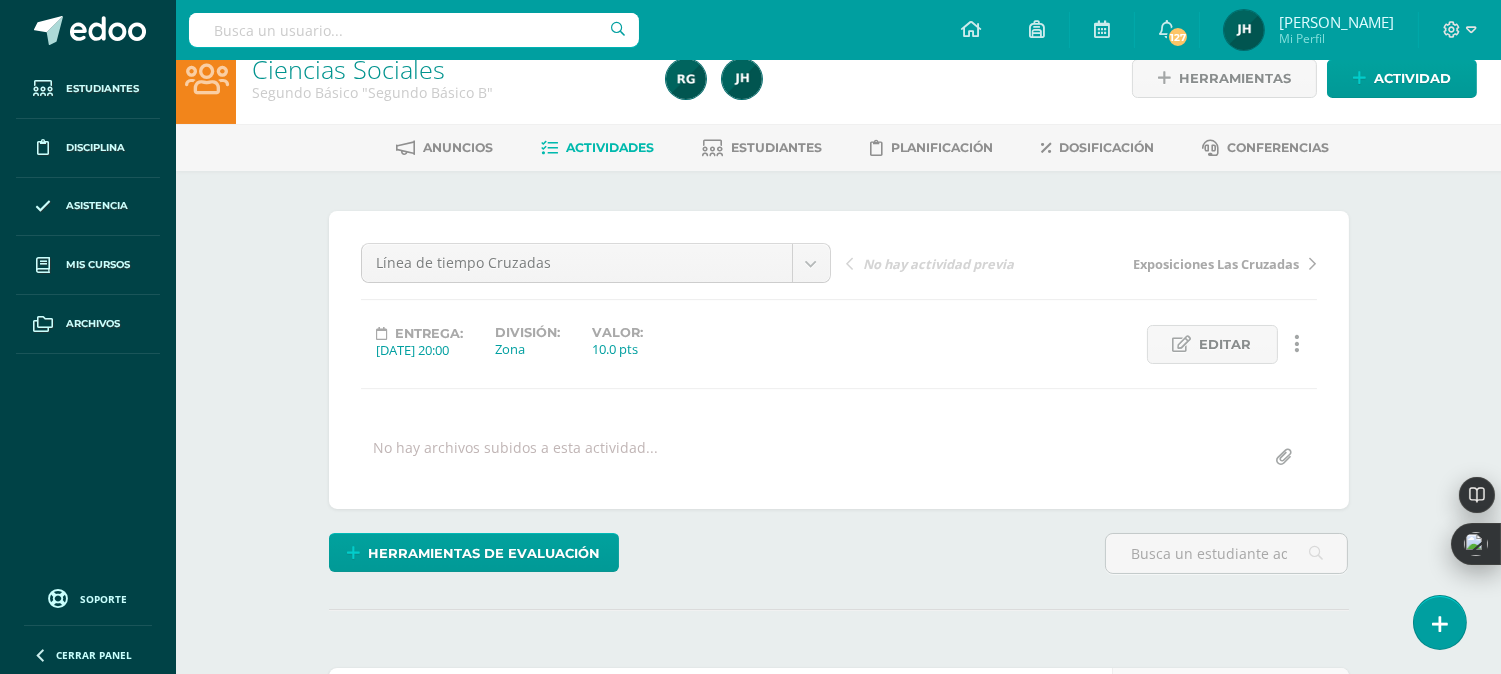 scroll, scrollTop: 0, scrollLeft: 0, axis: both 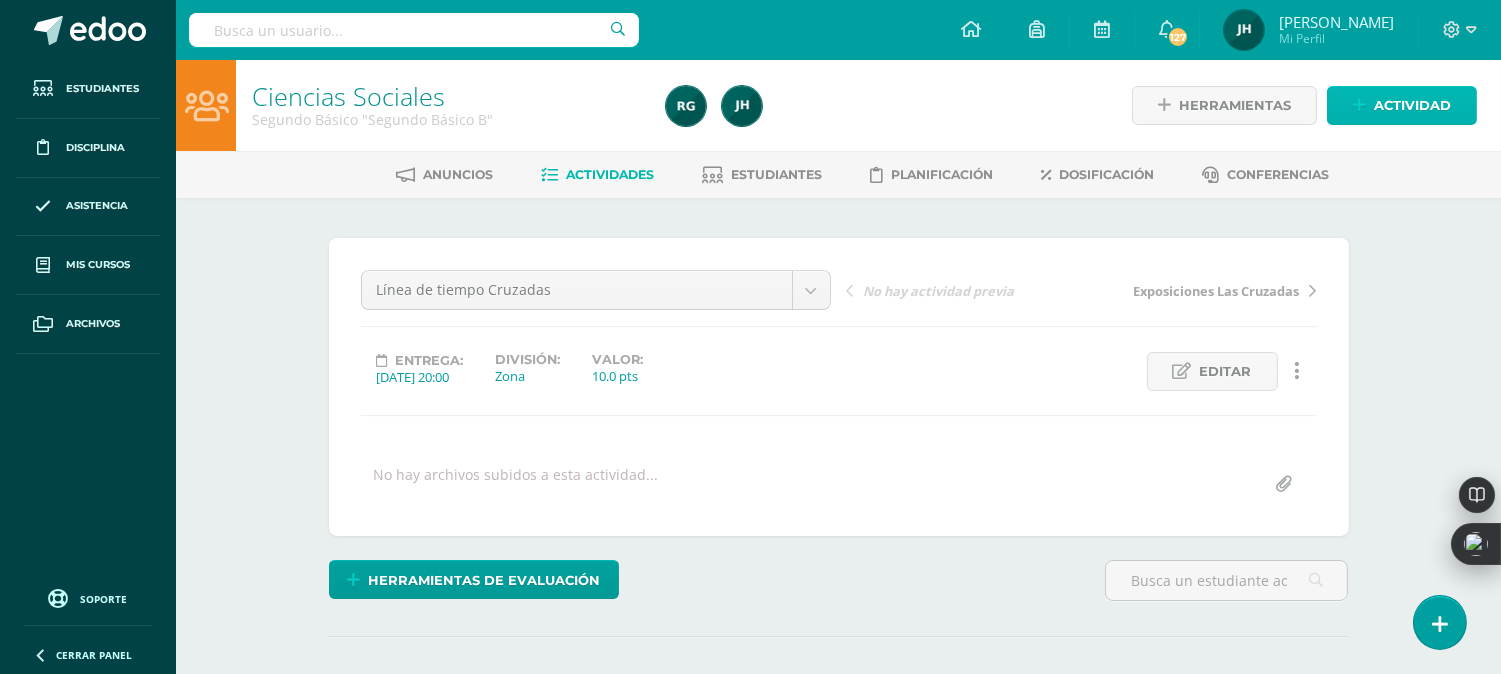 click on "Actividad" at bounding box center [1412, 105] 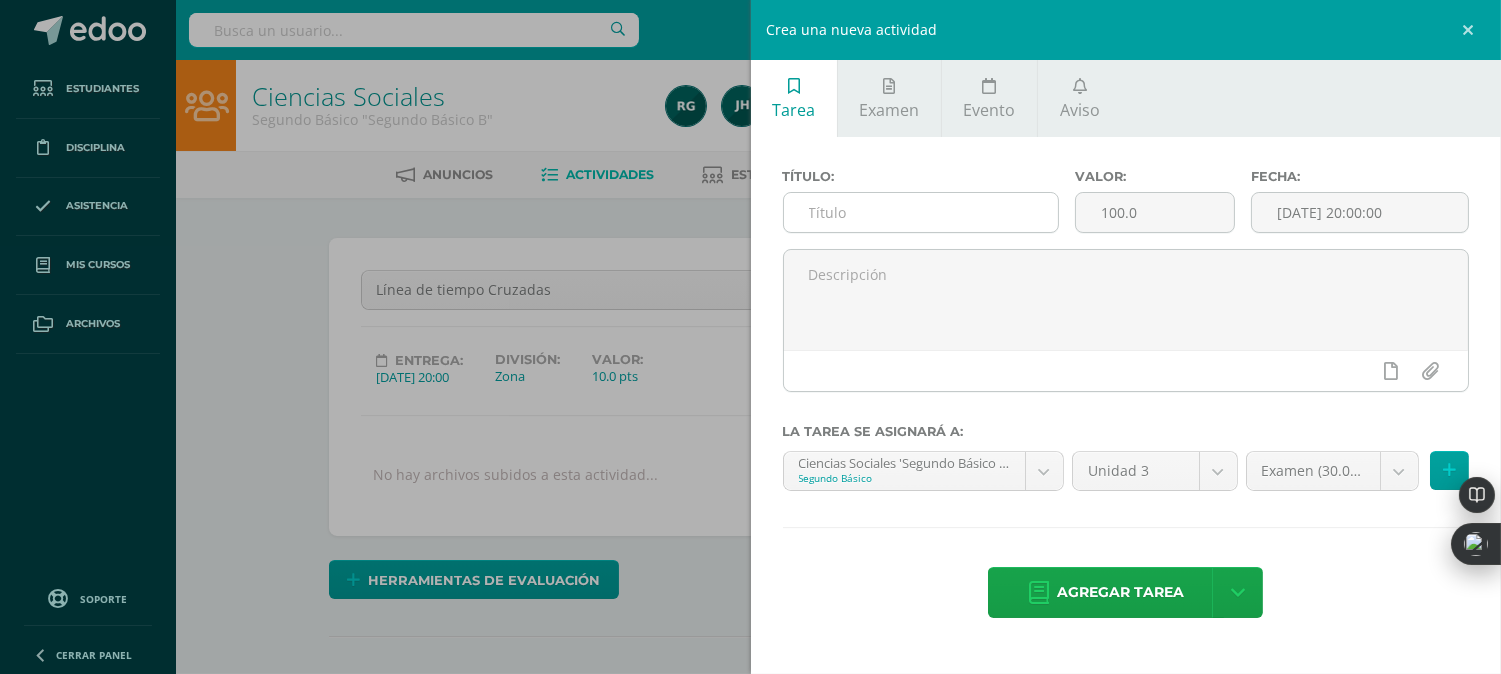 click at bounding box center [921, 212] 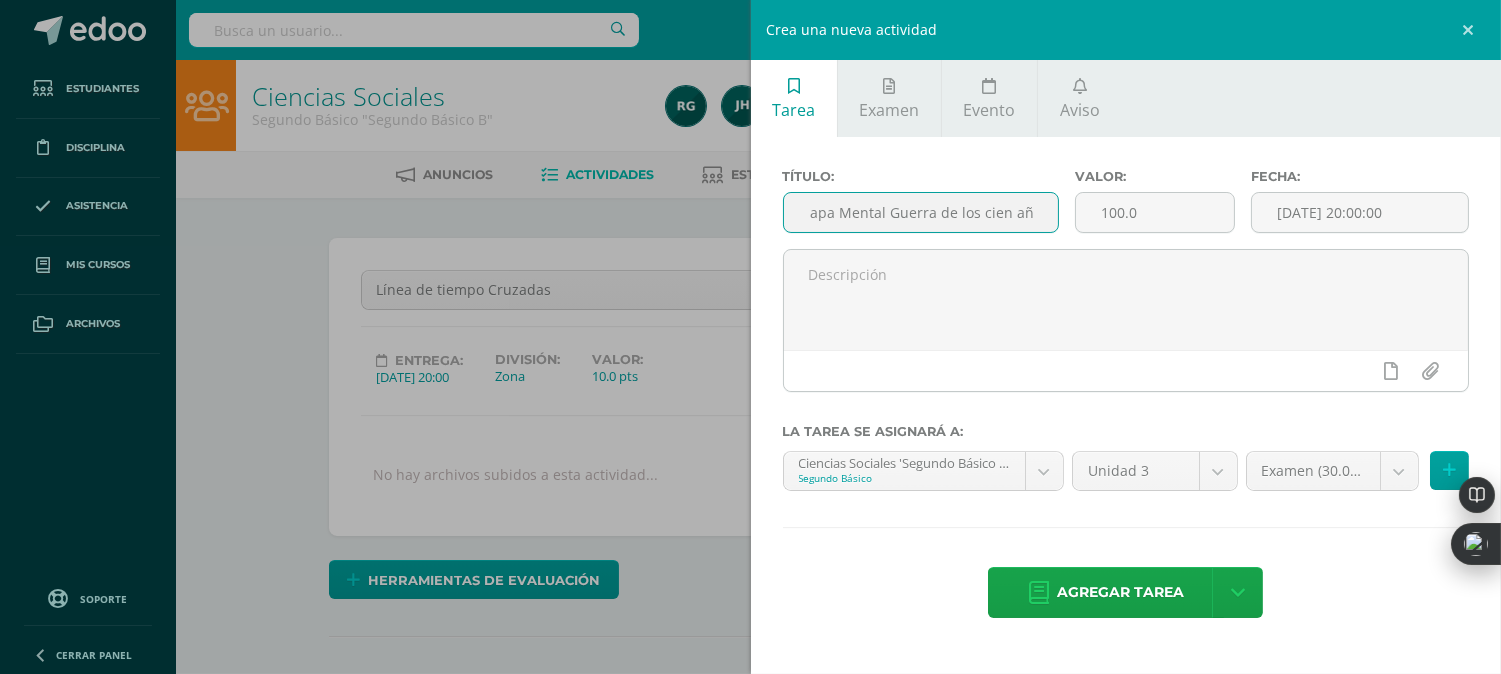 scroll, scrollTop: 0, scrollLeft: 17, axis: horizontal 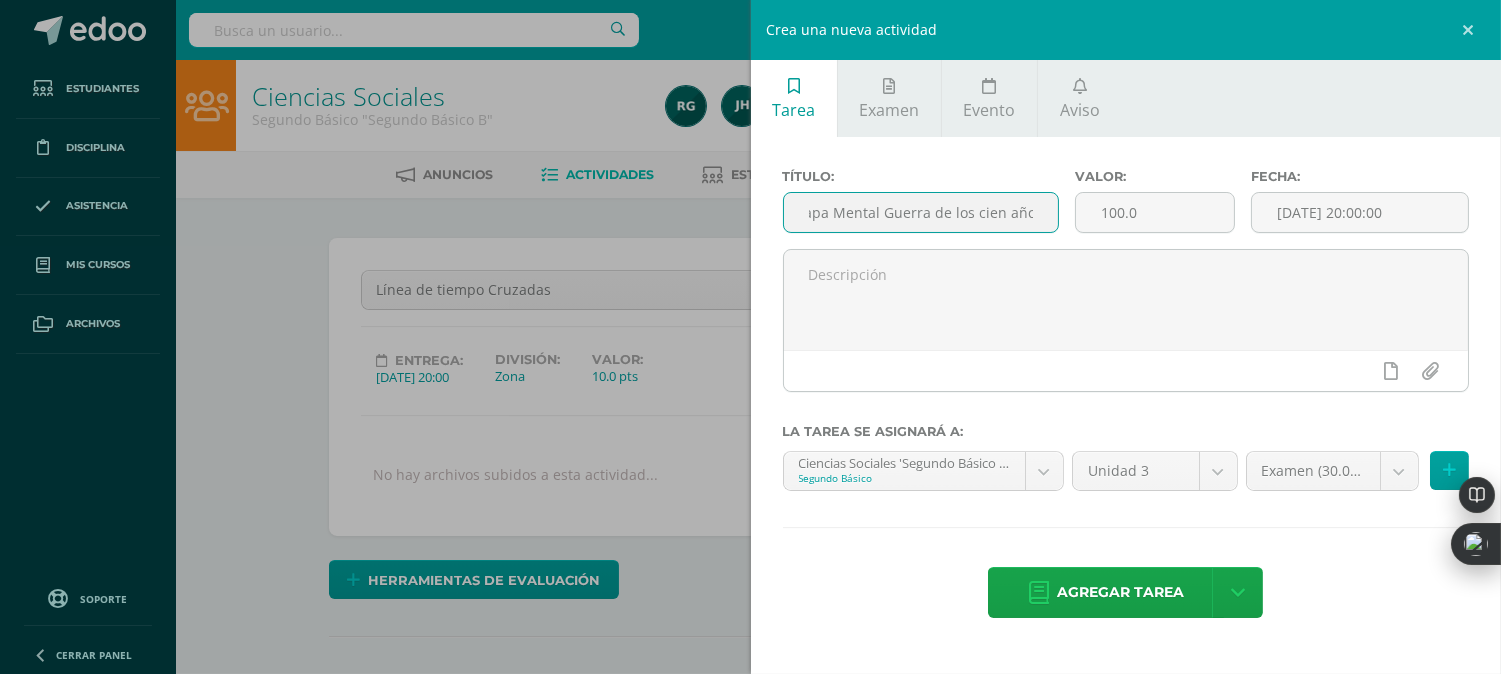 type on "Mapa Mental Guerra de los cien años" 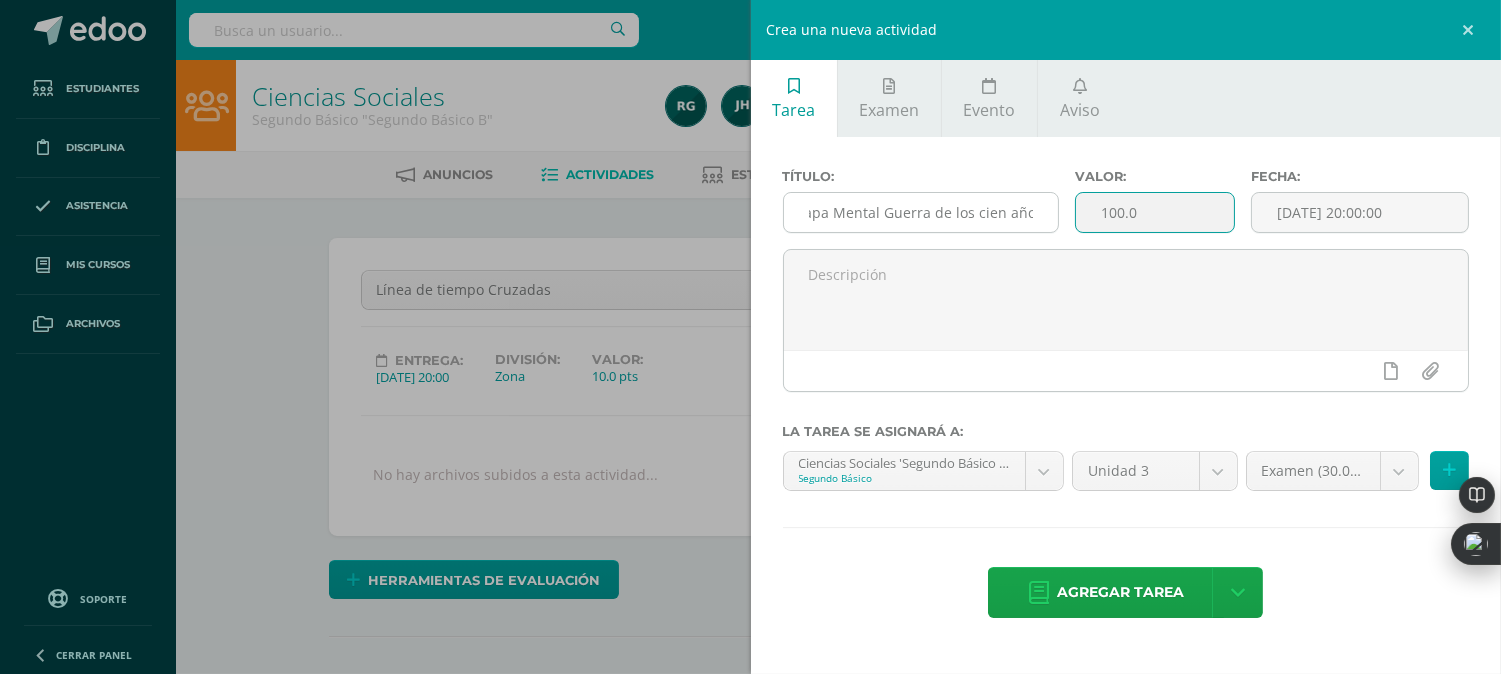scroll, scrollTop: 0, scrollLeft: 0, axis: both 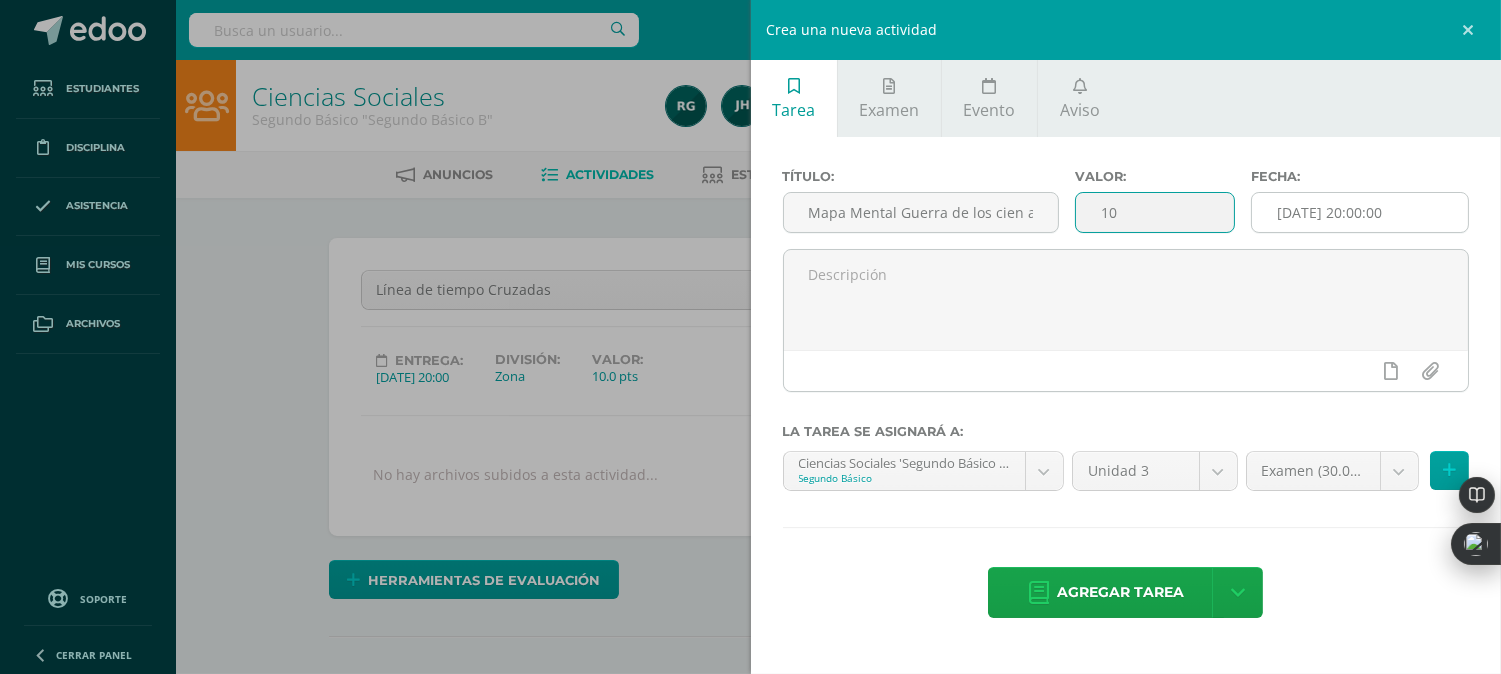 type on "10" 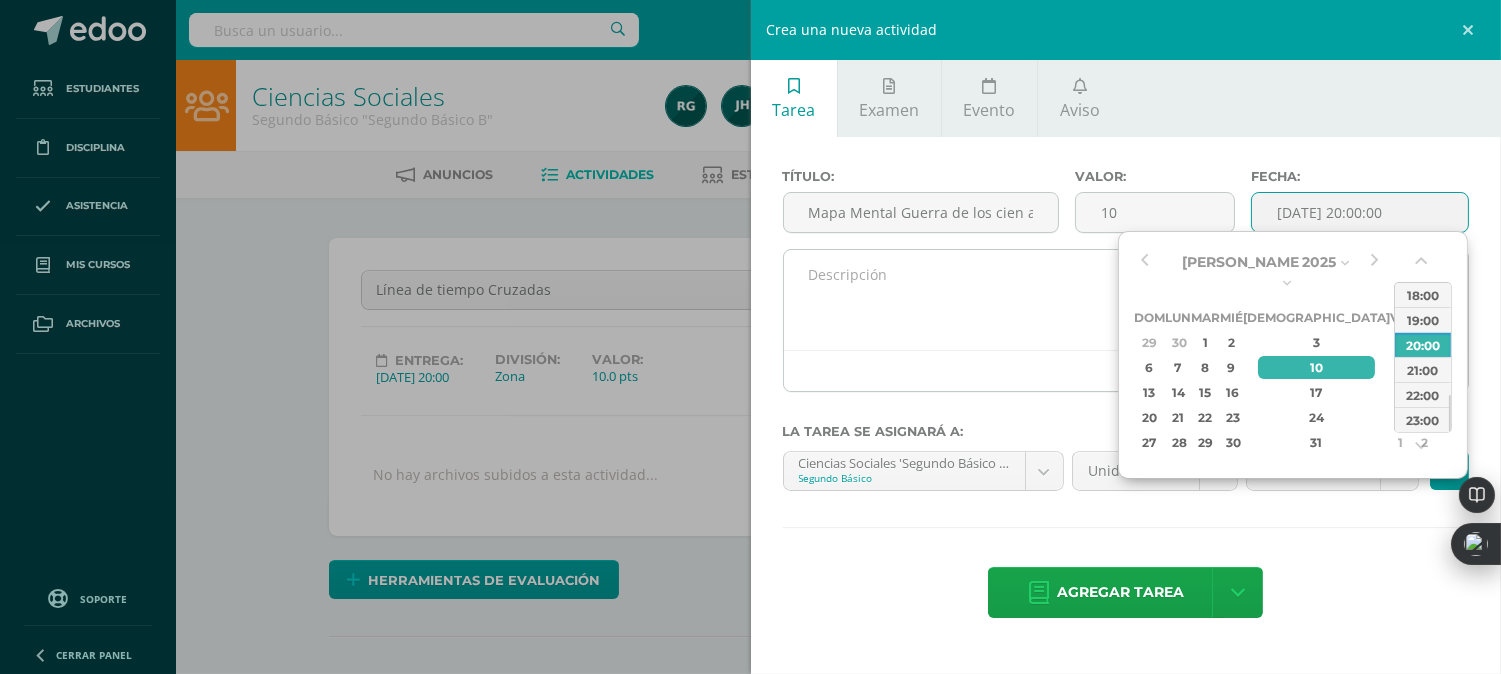 type on "2025-07-10 20:00" 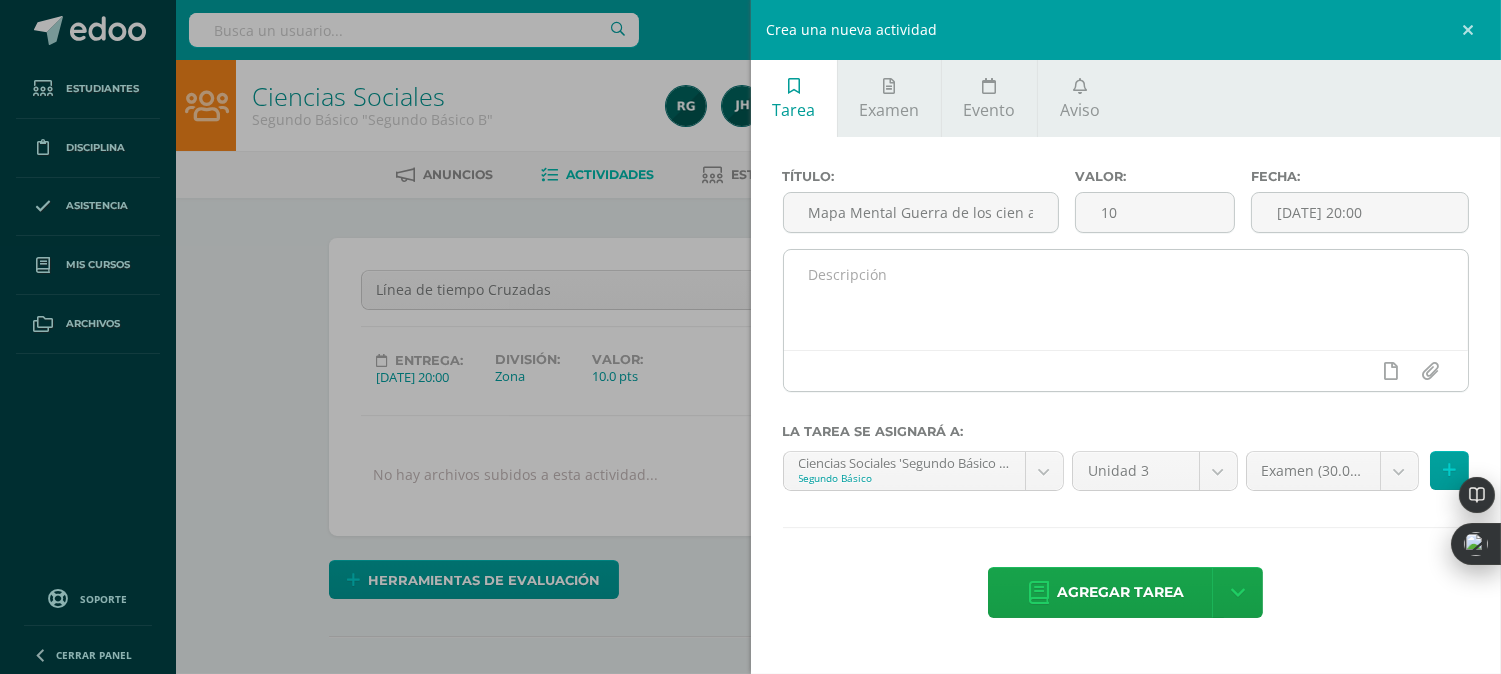 click at bounding box center [1126, 370] 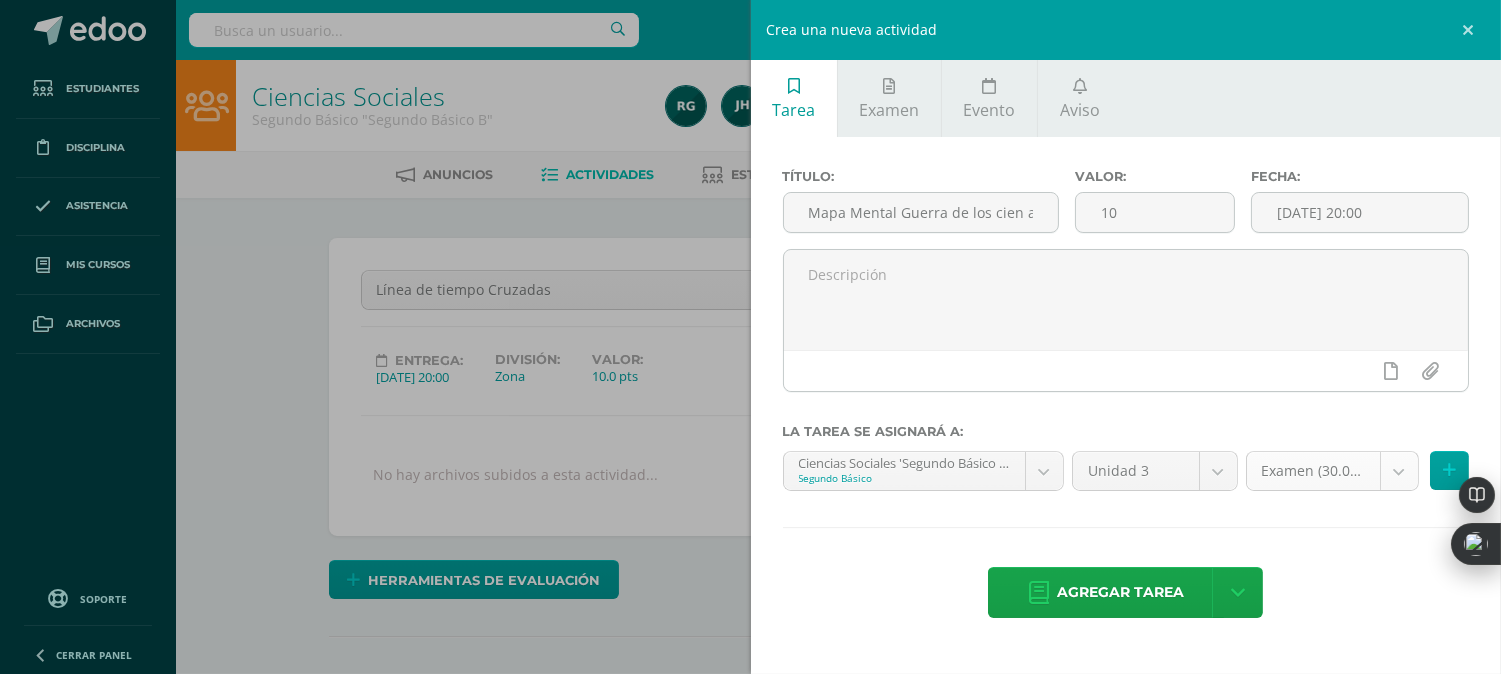 click on "Estudiantes Disciplina Asistencia Mis cursos Archivos Soporte
Centro de ayuda
Últimas actualizaciones
Cerrar panel
Ciencias Sociales
Segundo
Básico
"Segundo Básico A"
Actividades Estudiantes Planificación Dosificación
Ciencias Sociales
Segundo
Básico
"Segundo Básico B"
Actividades Estudiantes Planificación Dosificación
Ciencias Sociales
Tercero
Básico
"Tercero Básico A"
Actividades Estudiantes Planificación Dosificación
Ciencias Sociales
Actividades" at bounding box center [750, 1620] 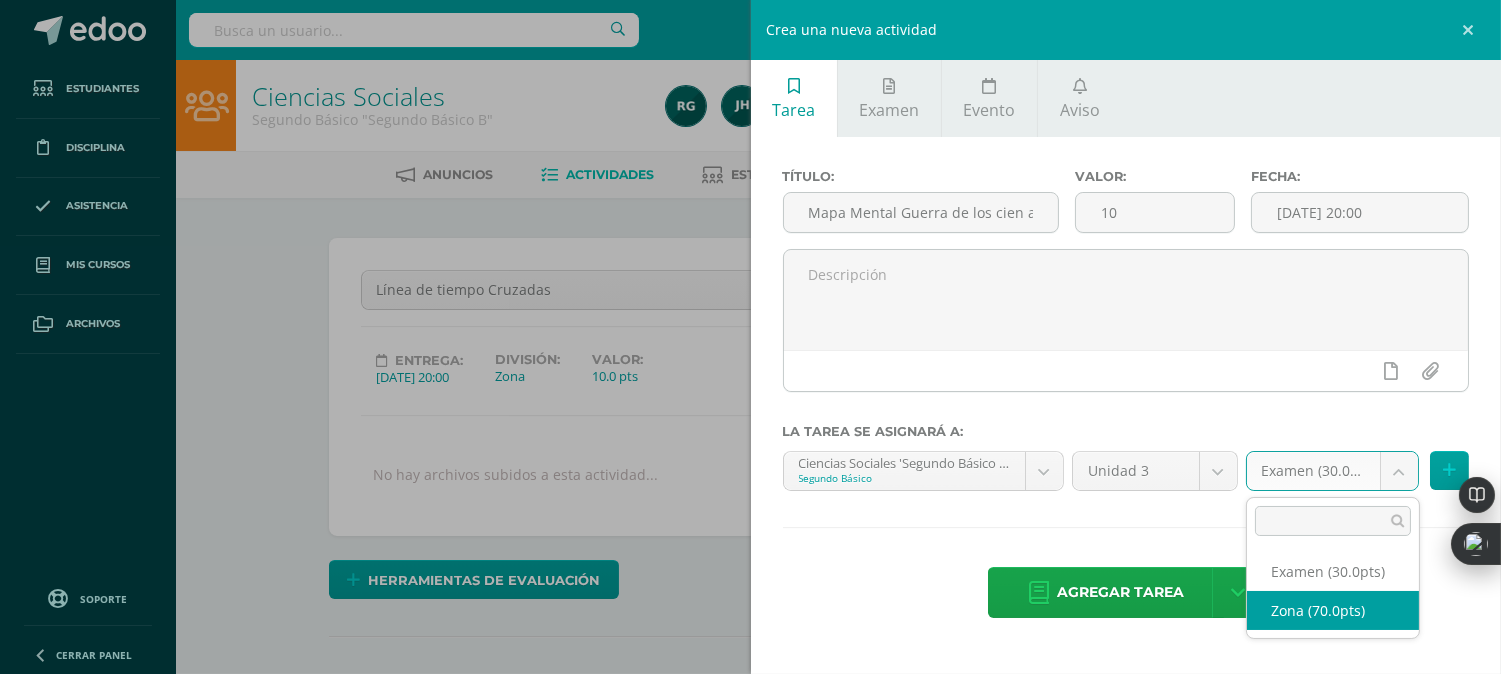 select on "102809" 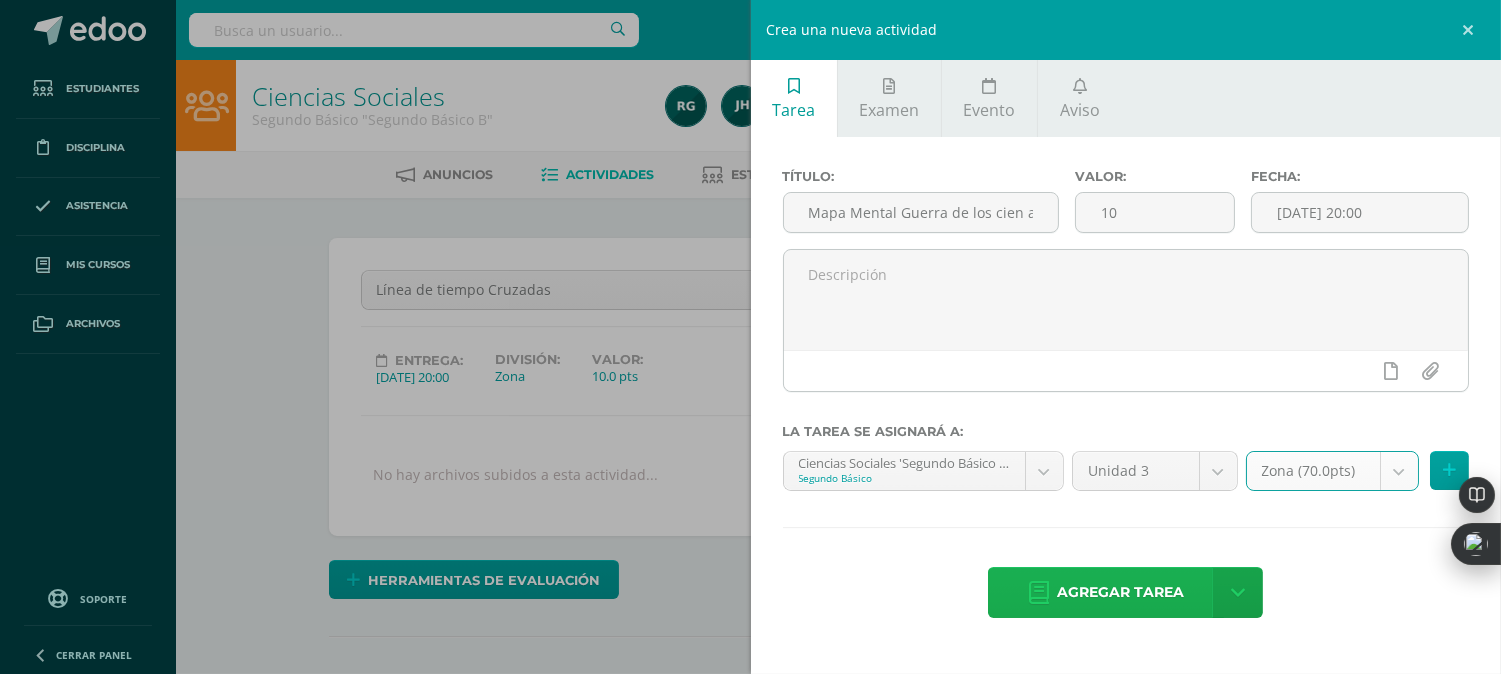 click on "Agregar tarea" at bounding box center [1120, 592] 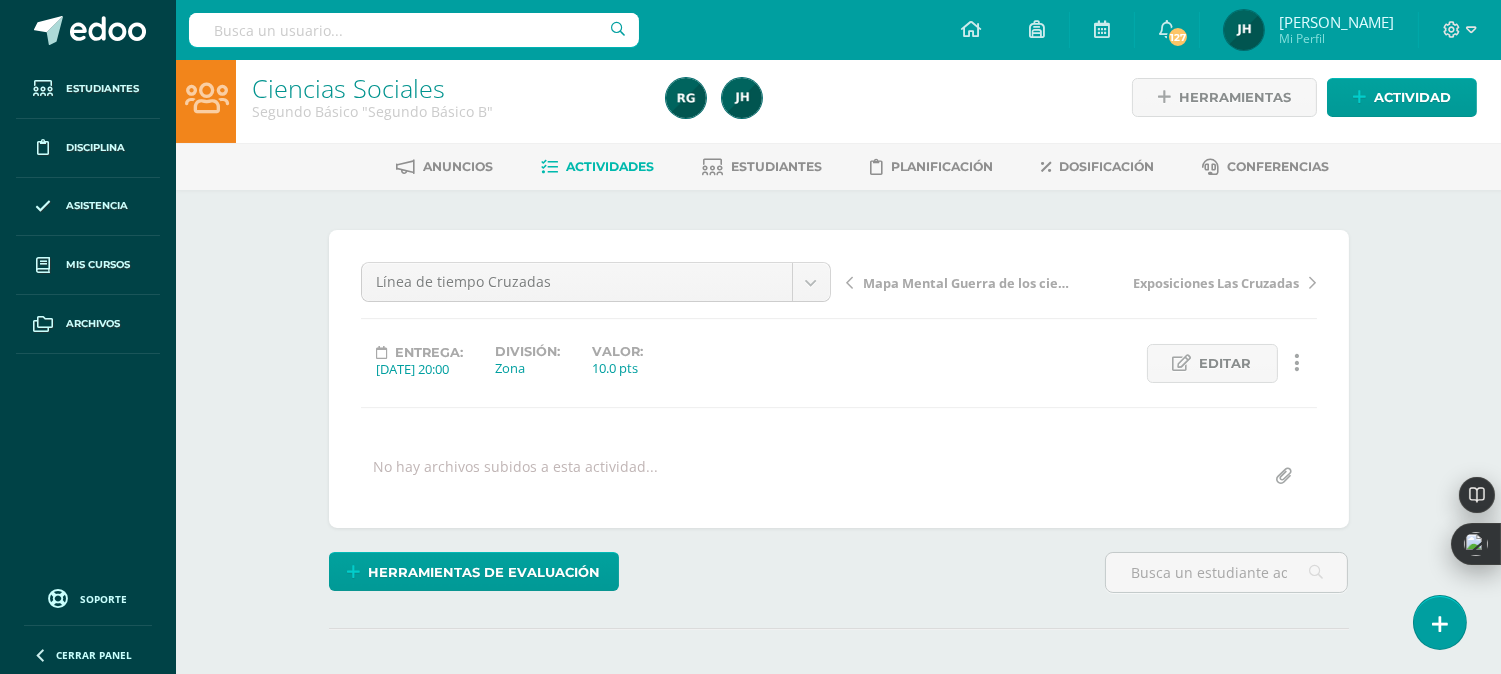 scroll, scrollTop: 0, scrollLeft: 0, axis: both 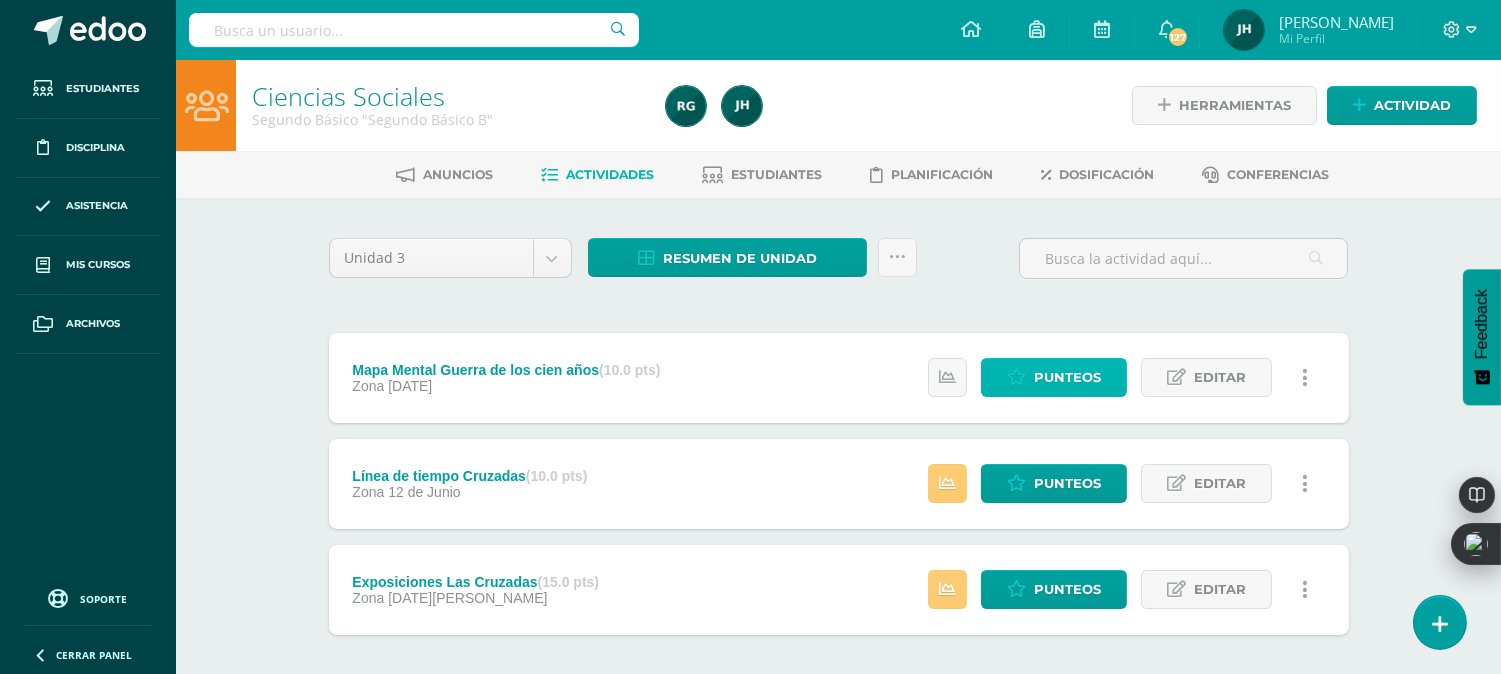 click on "Punteos" at bounding box center (1067, 377) 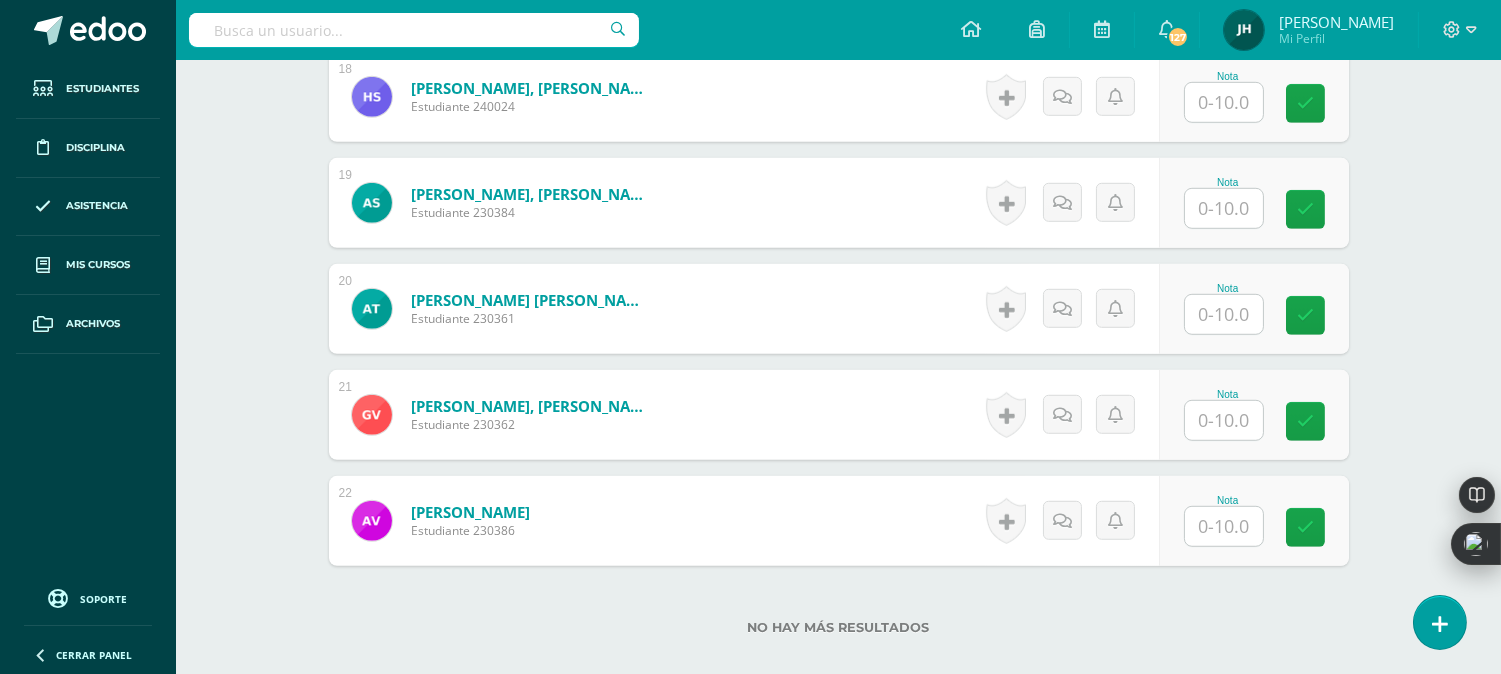 scroll, scrollTop: 2565, scrollLeft: 0, axis: vertical 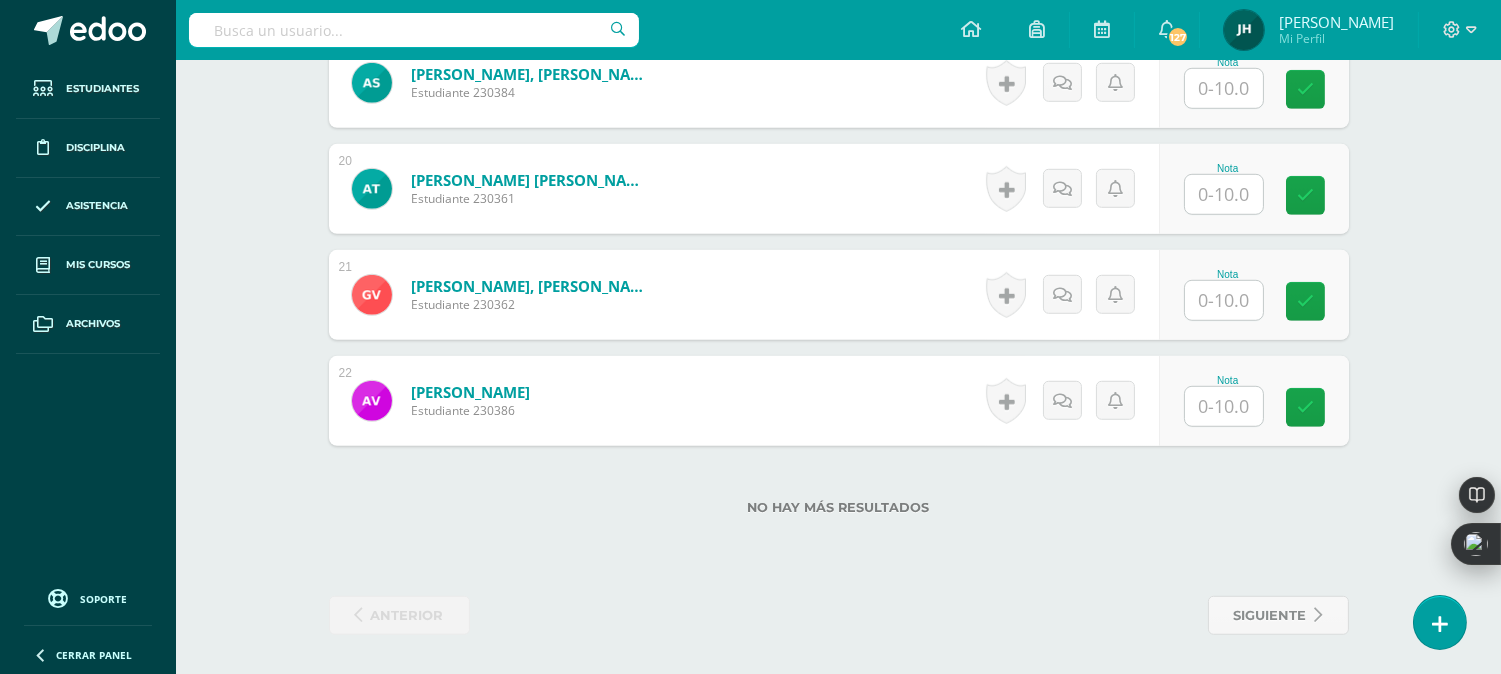click at bounding box center (1224, 300) 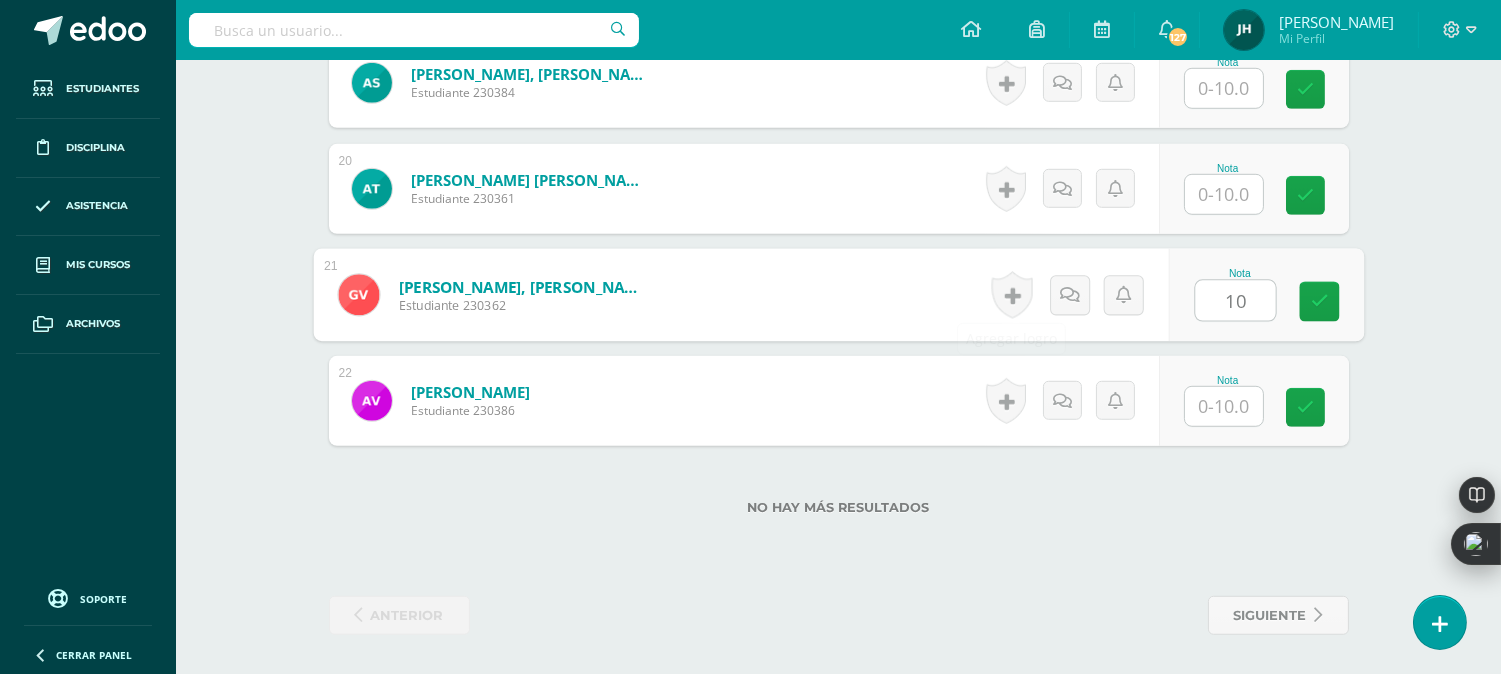type on "10" 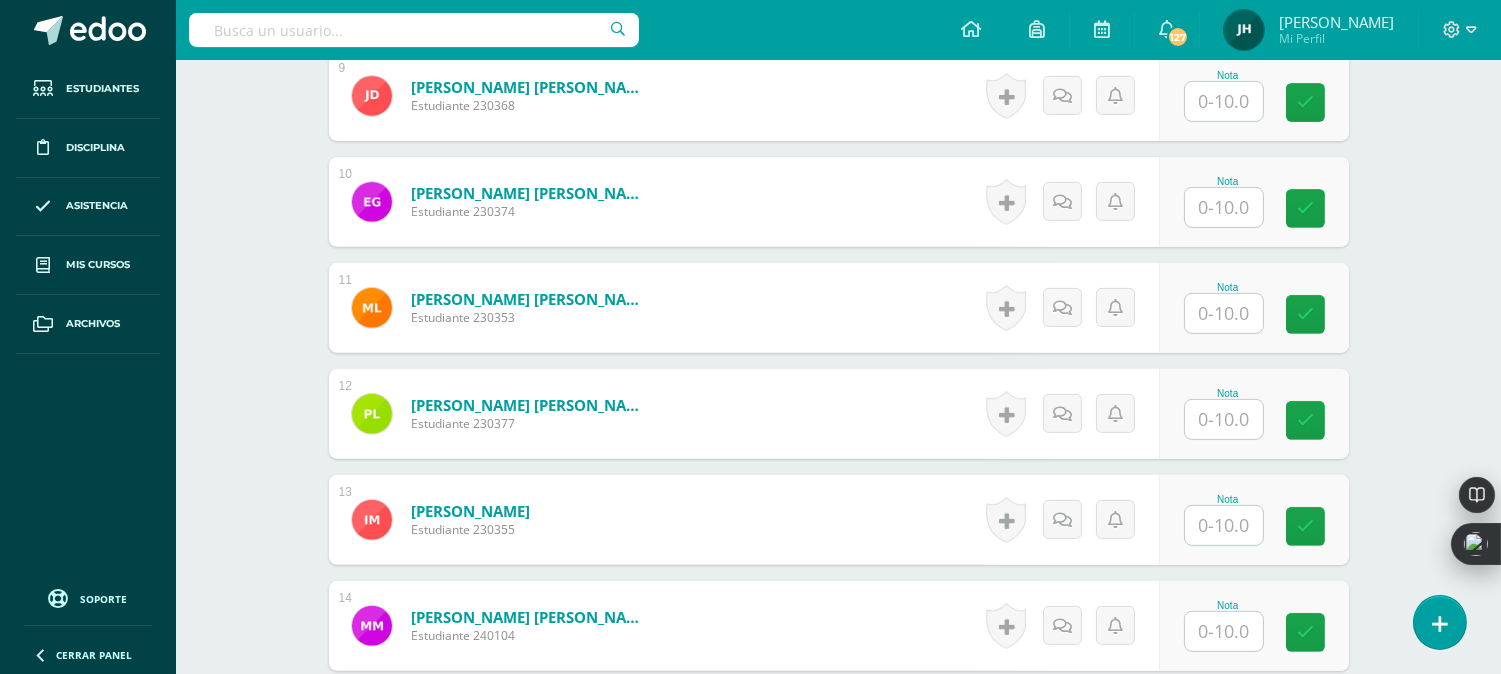 scroll, scrollTop: 1454, scrollLeft: 0, axis: vertical 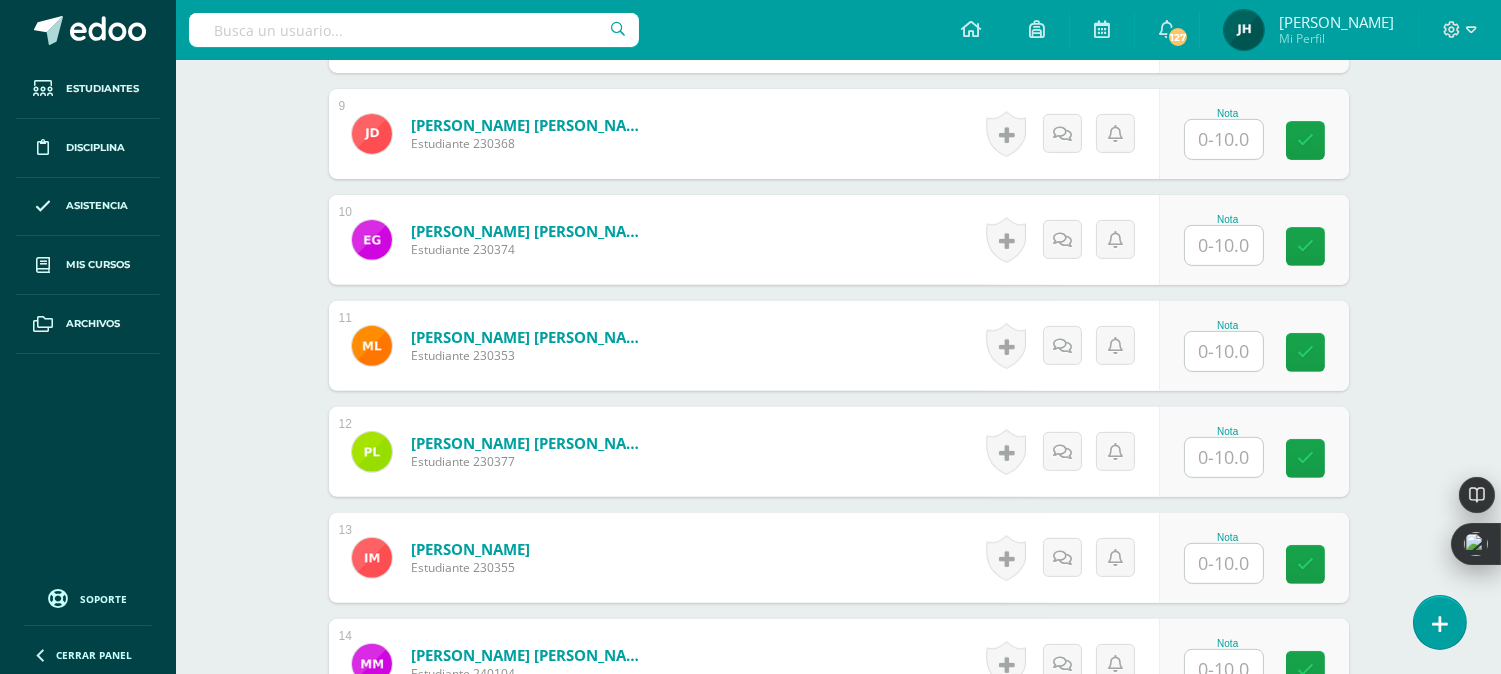 click at bounding box center [1224, 351] 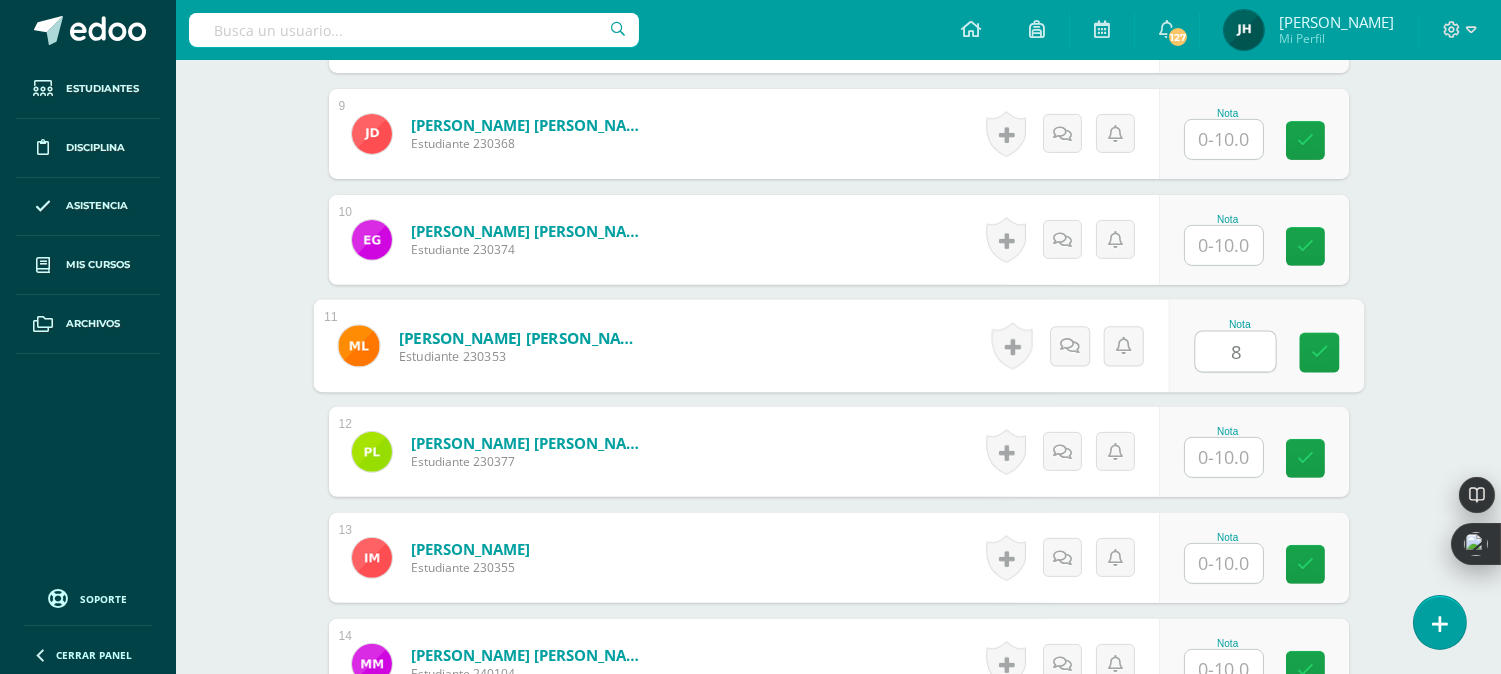 type on "8" 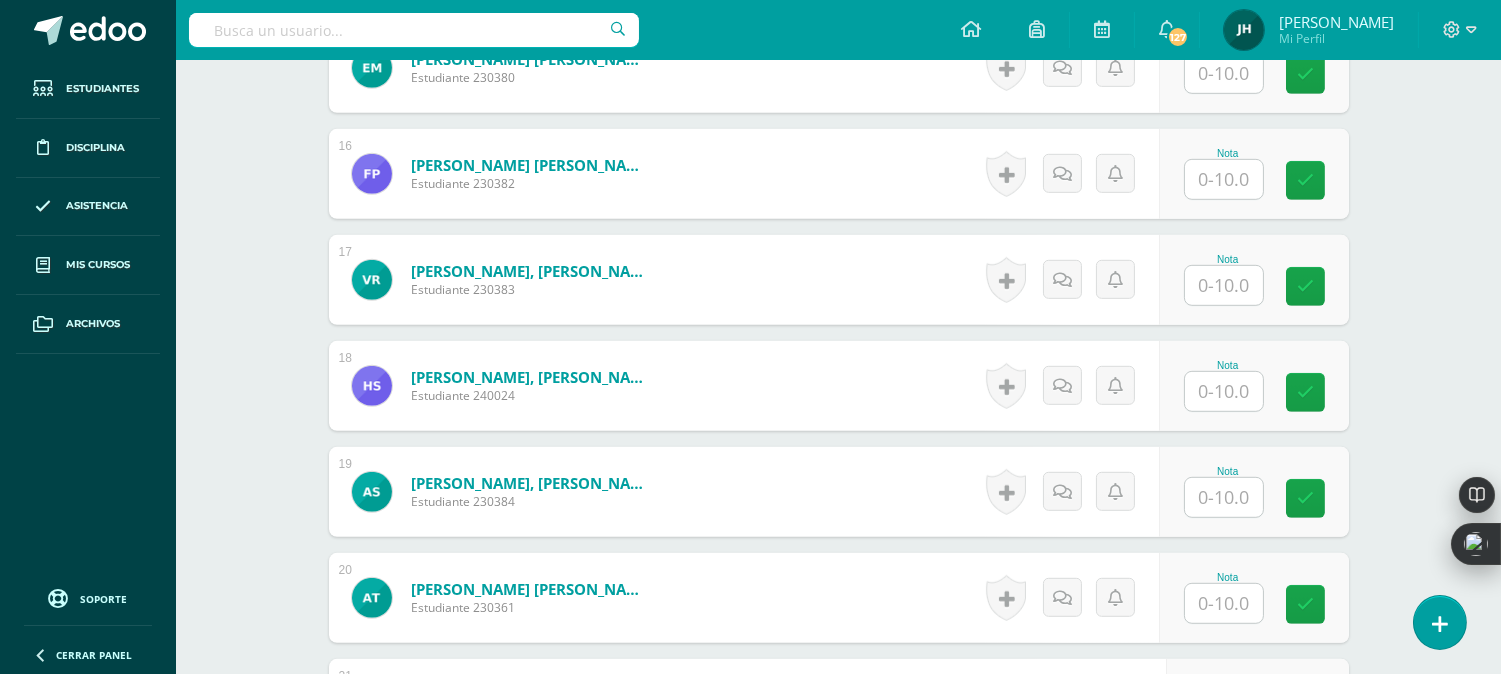 scroll, scrollTop: 2121, scrollLeft: 0, axis: vertical 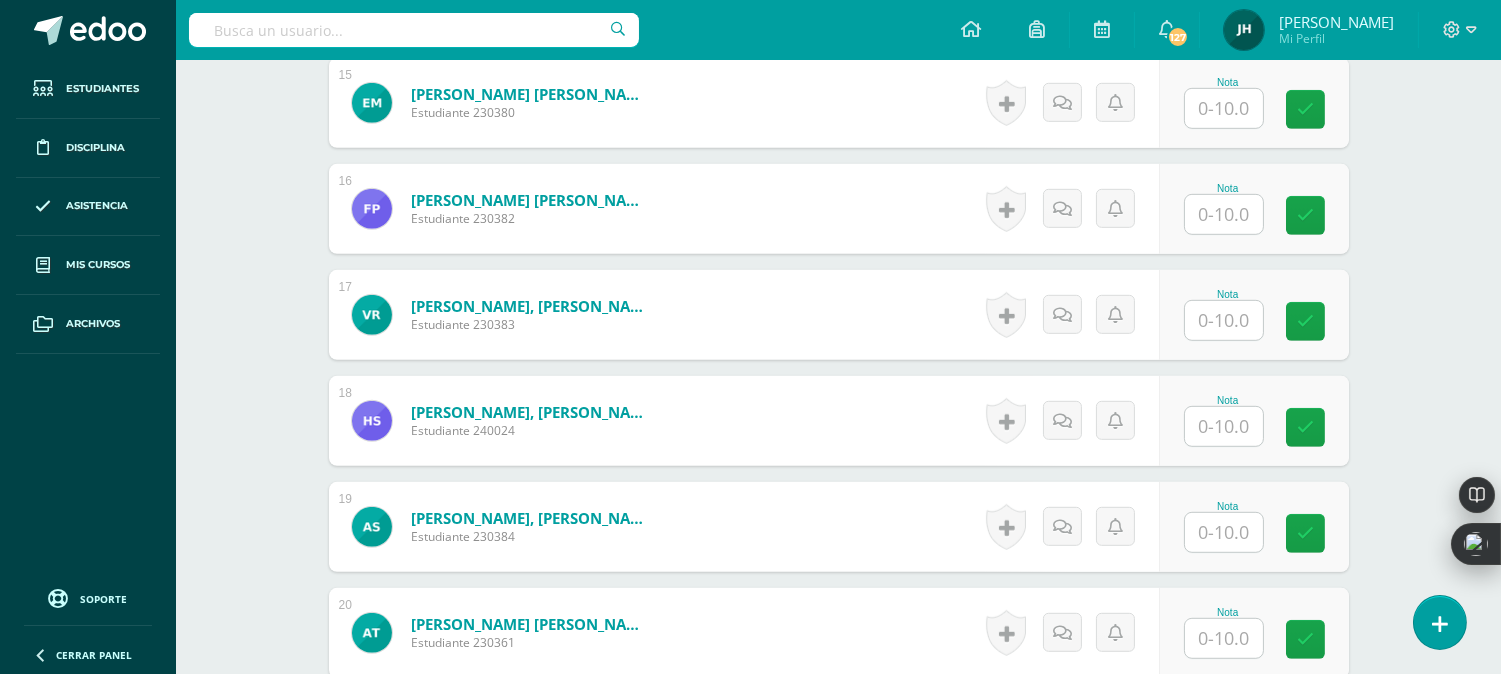 click at bounding box center [1224, 320] 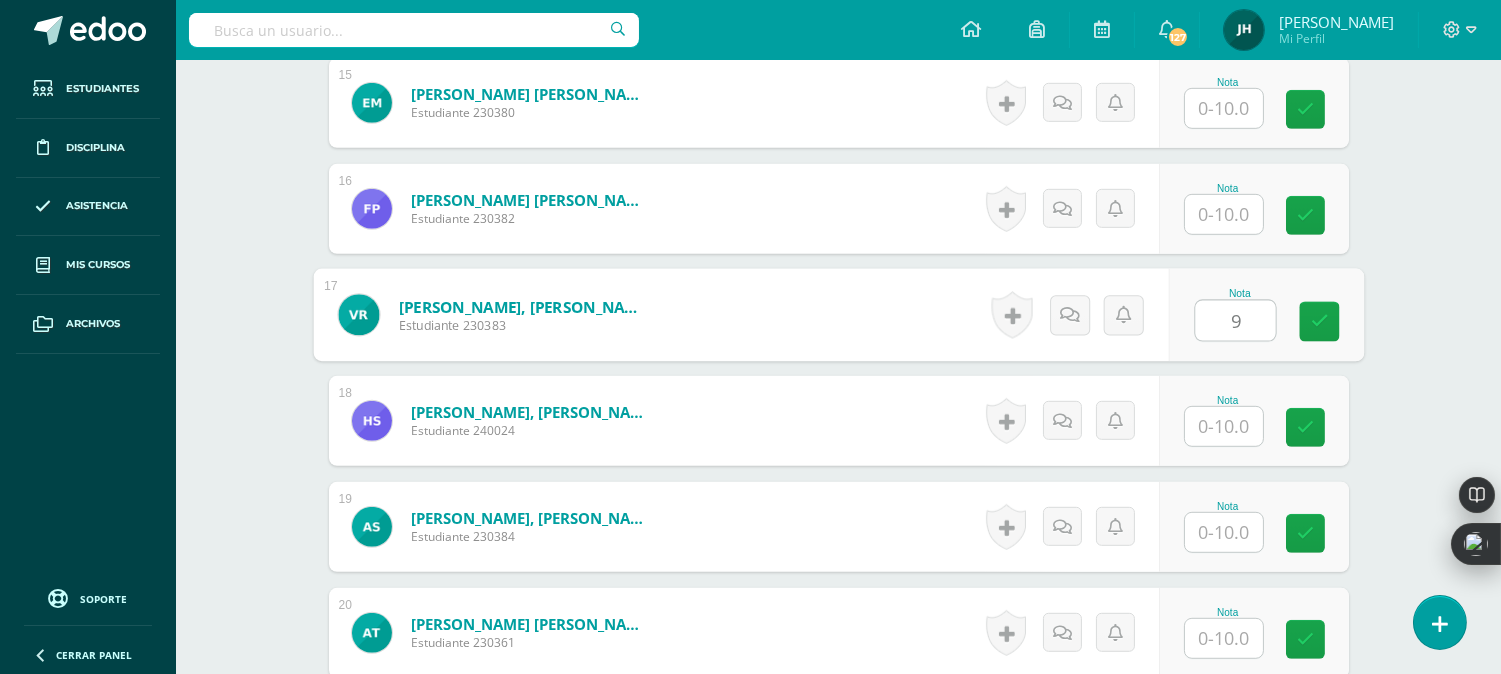 type on "9" 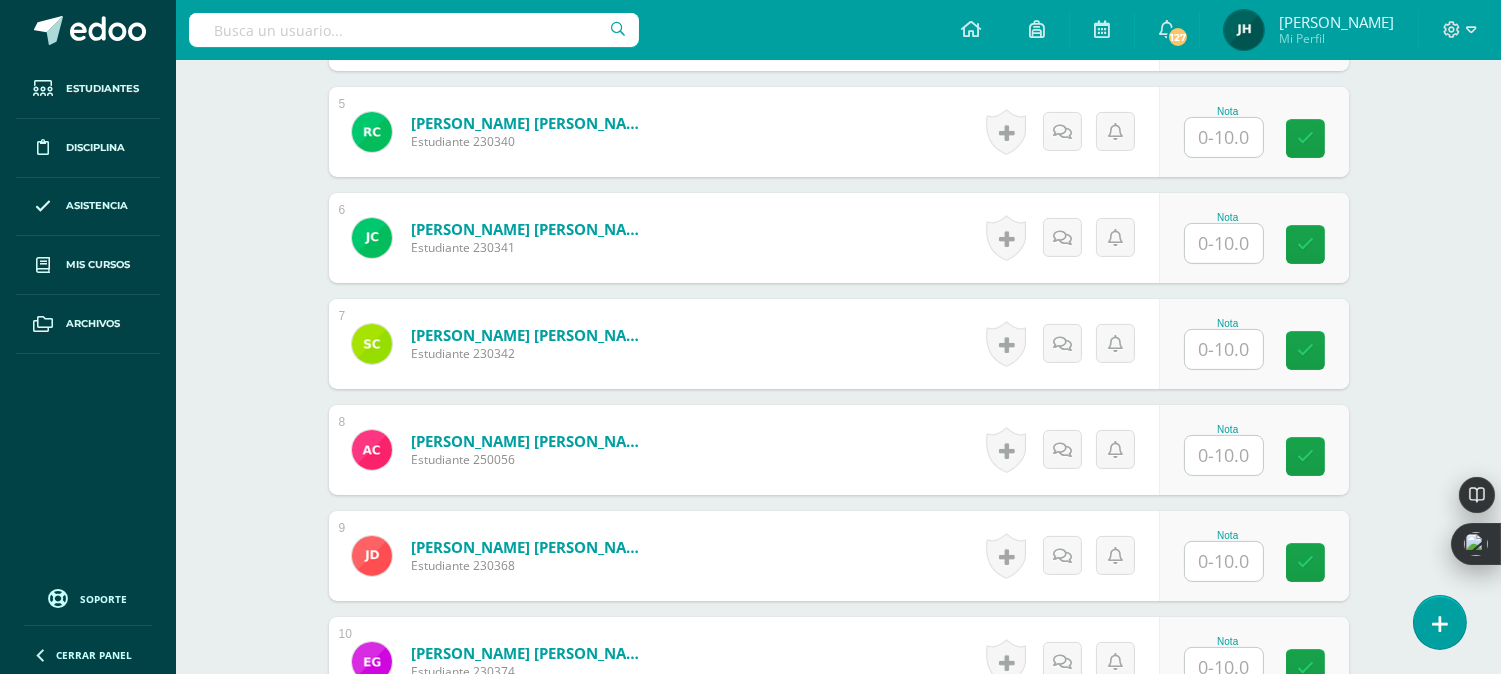scroll, scrollTop: 1010, scrollLeft: 0, axis: vertical 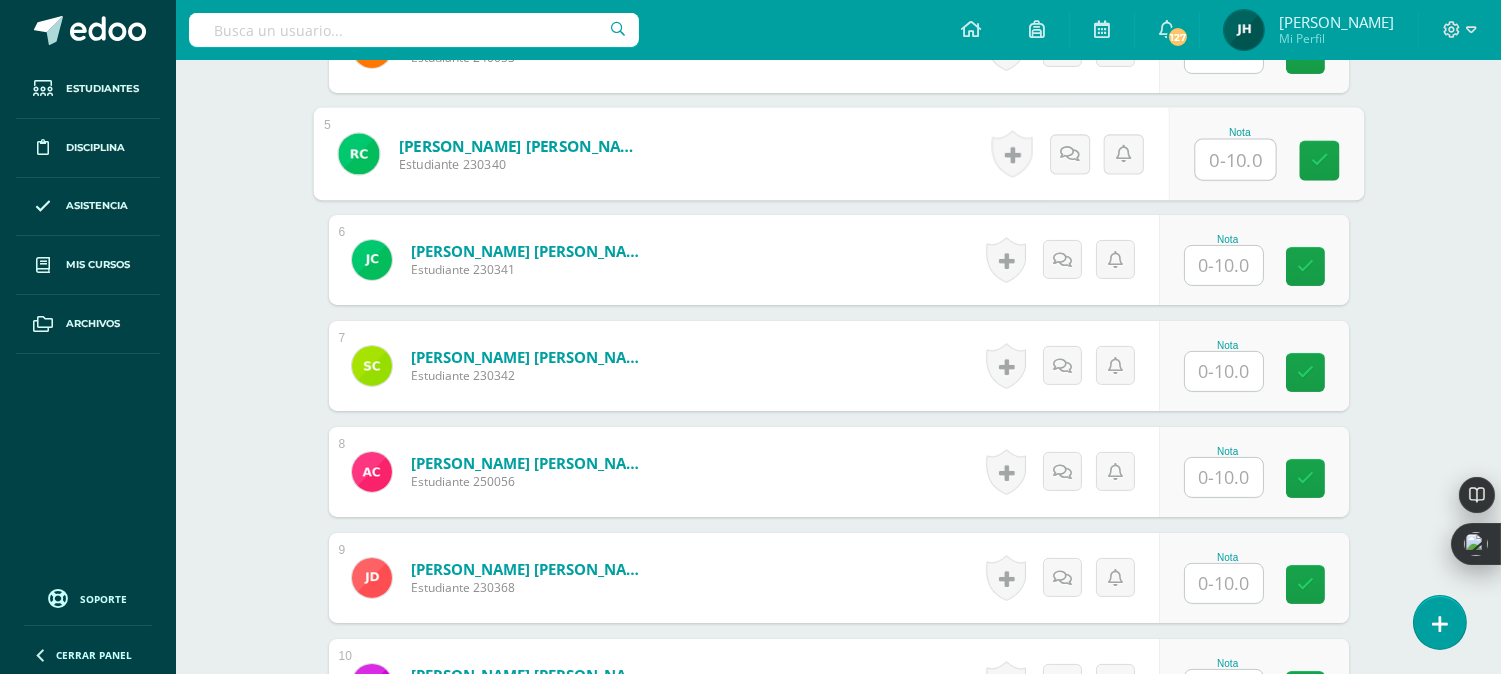 click at bounding box center (1235, 160) 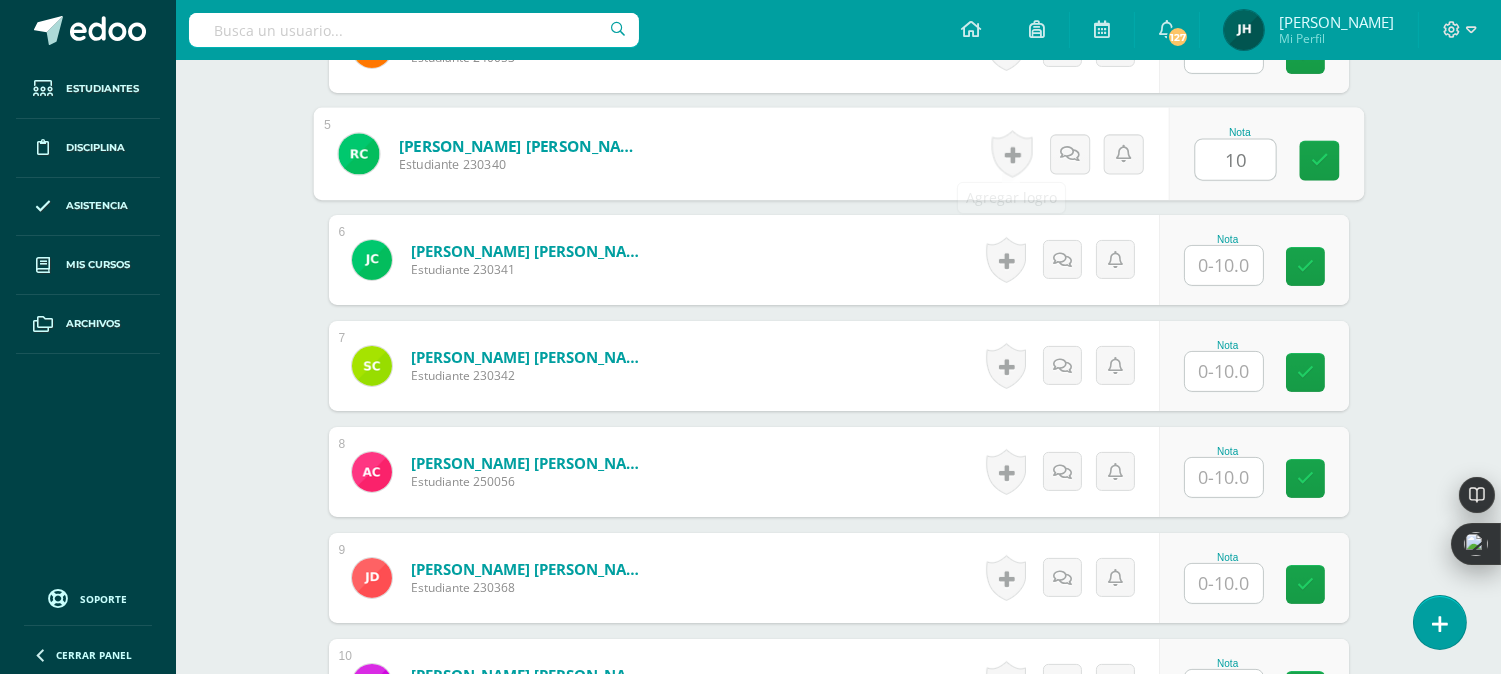 type on "10" 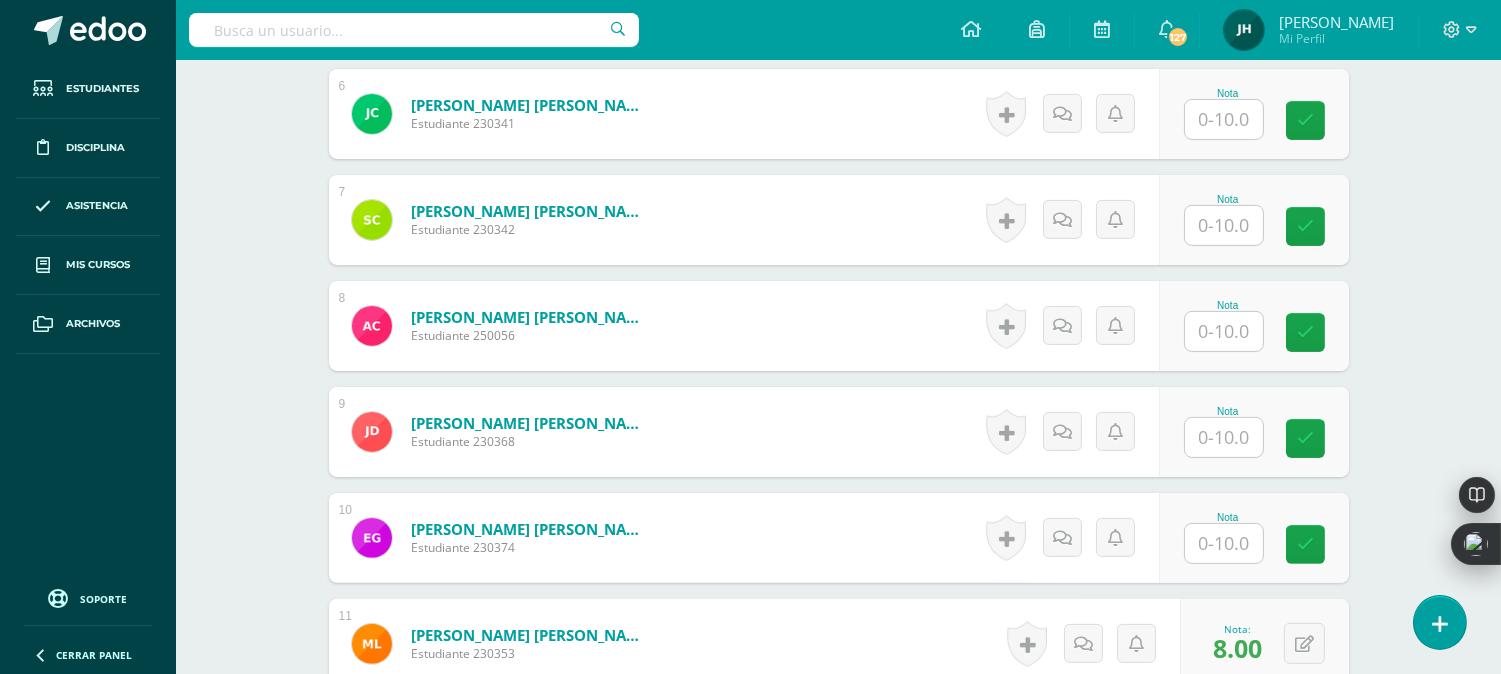 scroll, scrollTop: 1121, scrollLeft: 0, axis: vertical 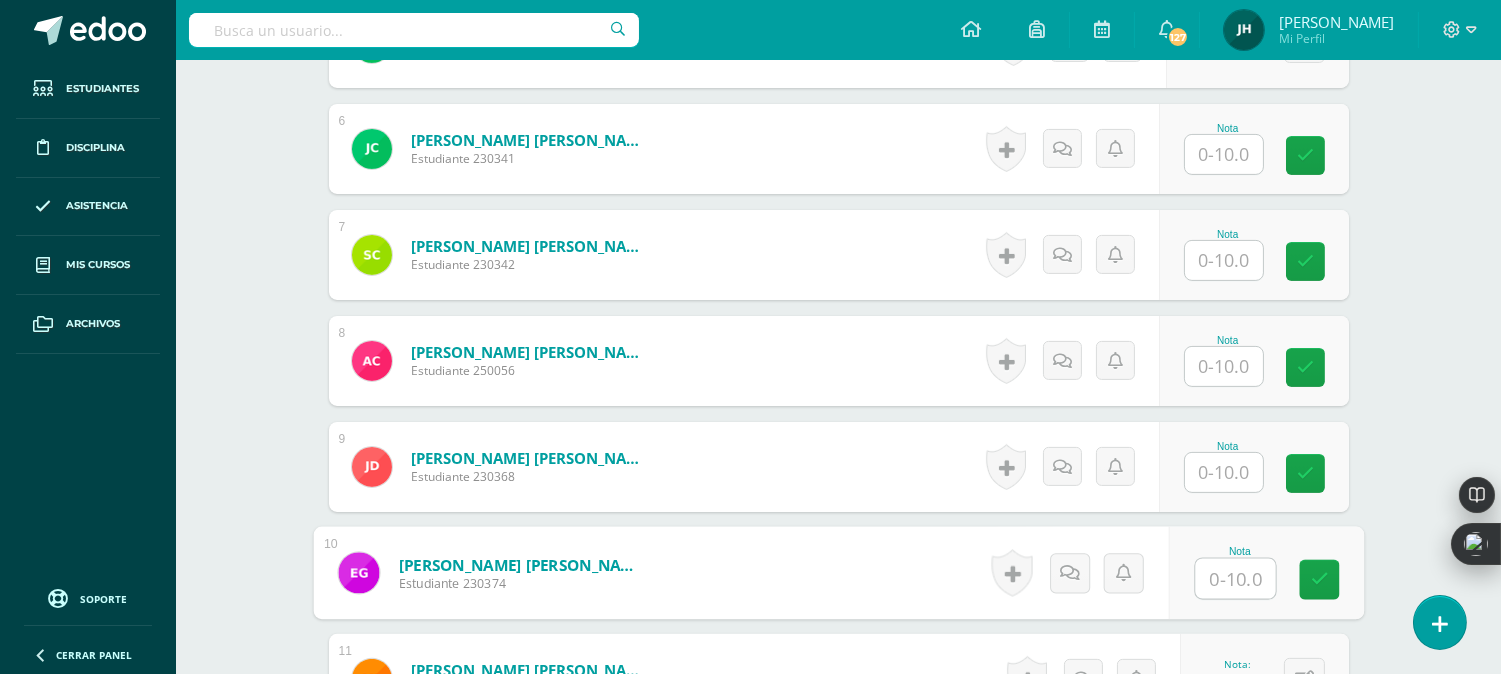 click at bounding box center (1235, 579) 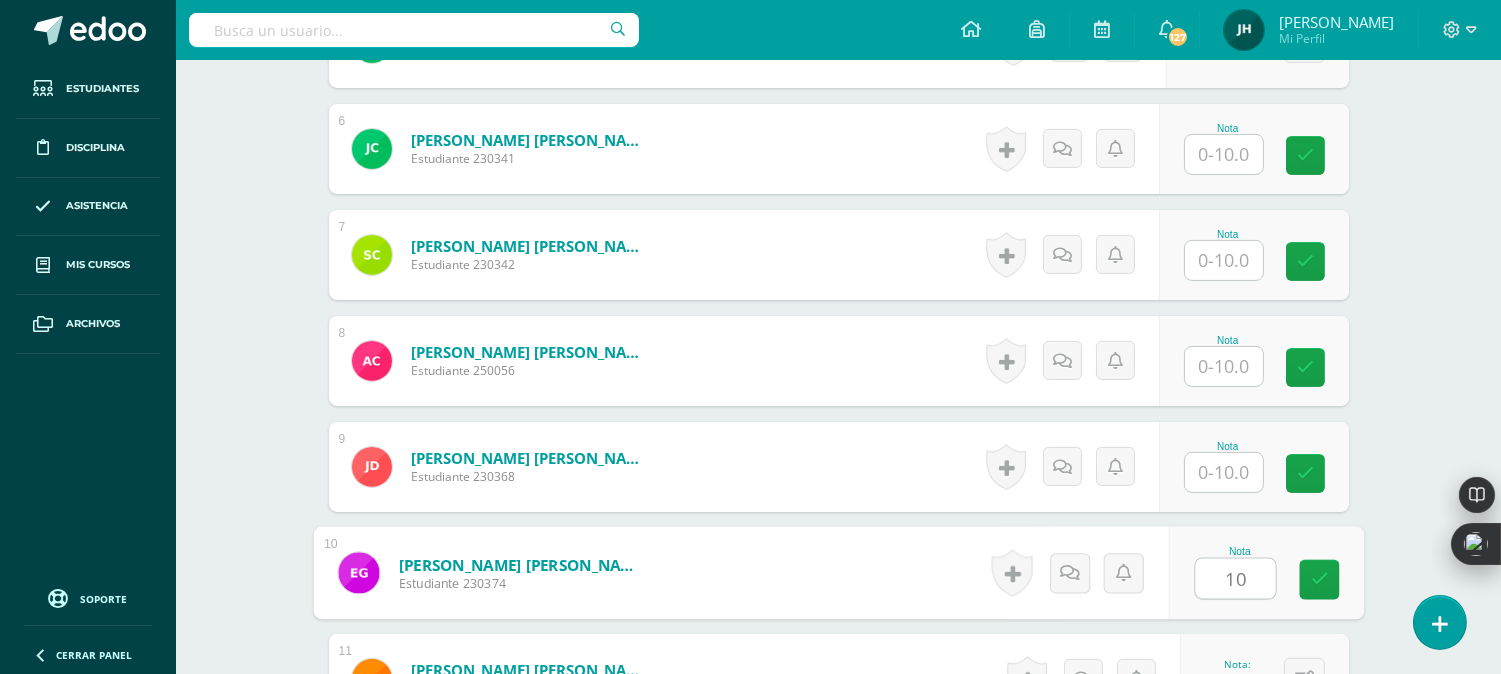 type on "10" 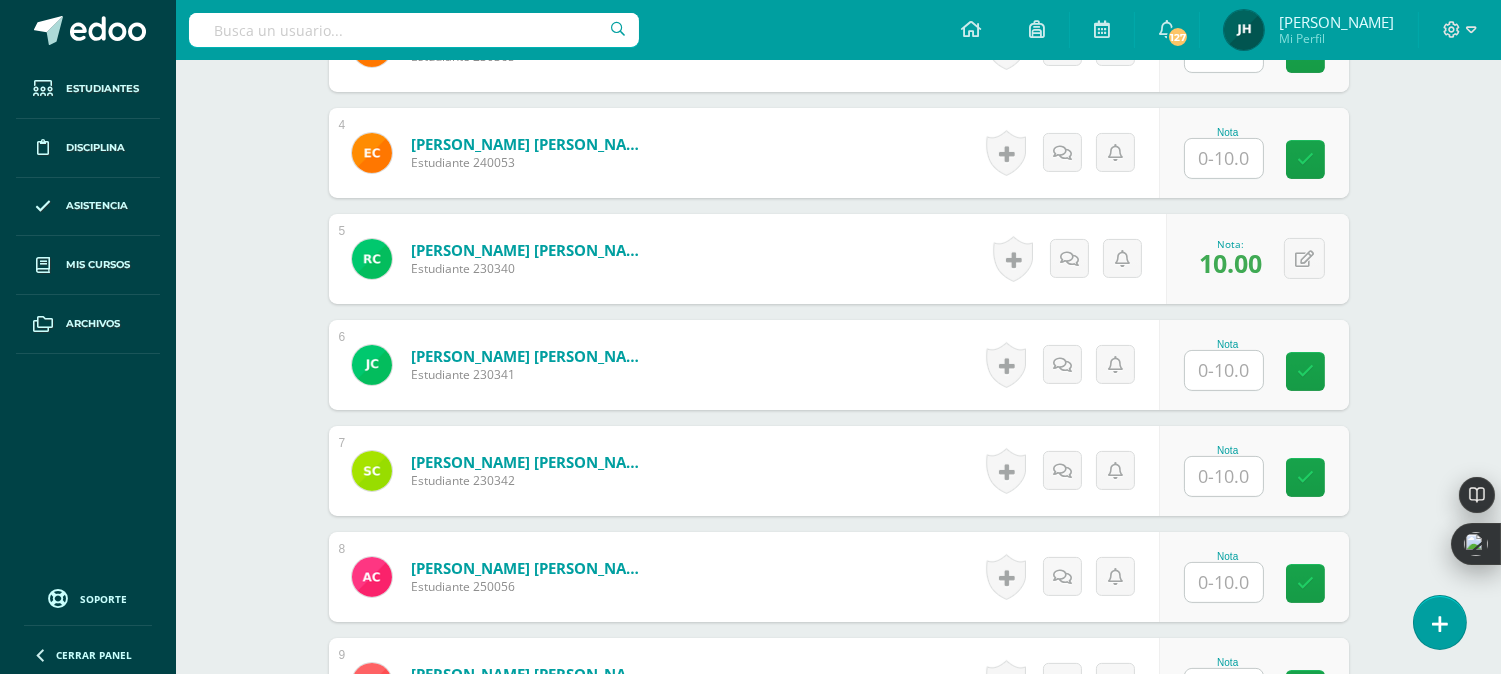 scroll, scrollTop: 898, scrollLeft: 0, axis: vertical 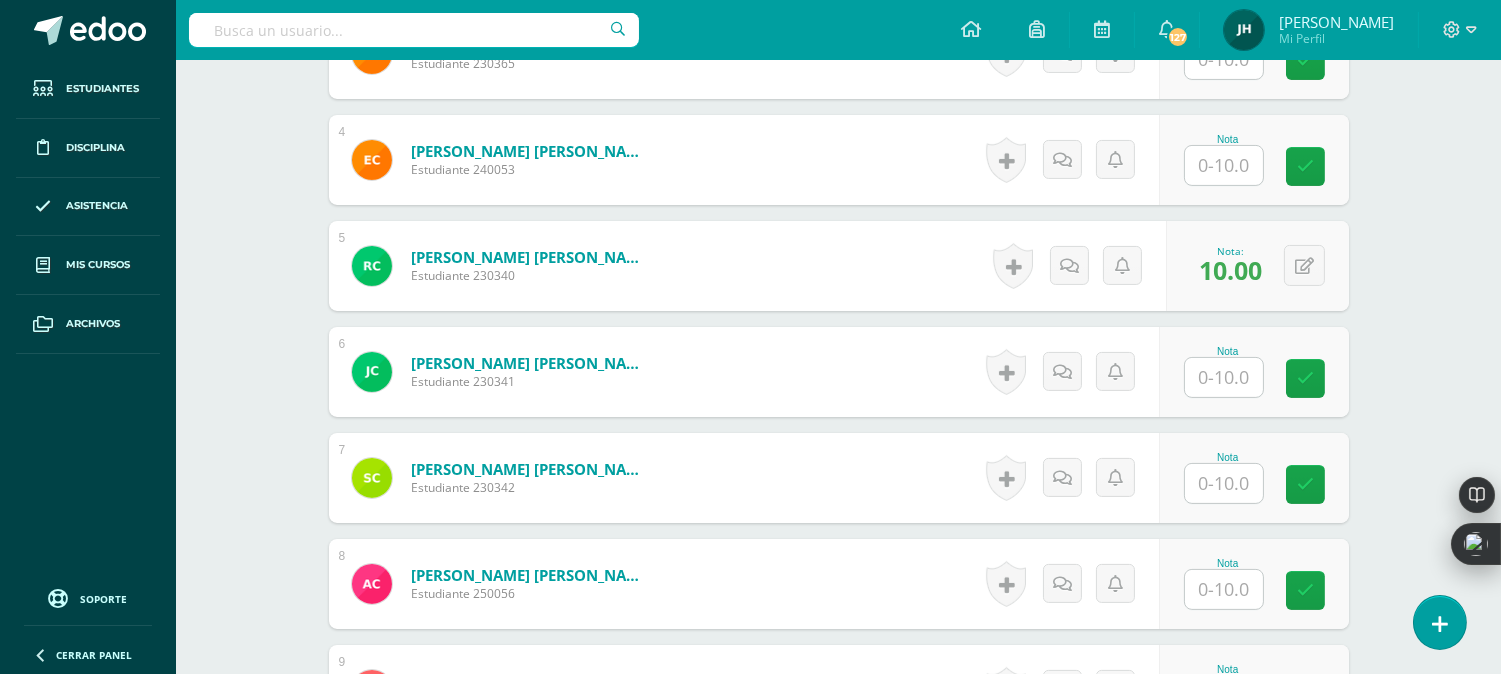 click at bounding box center [1224, 377] 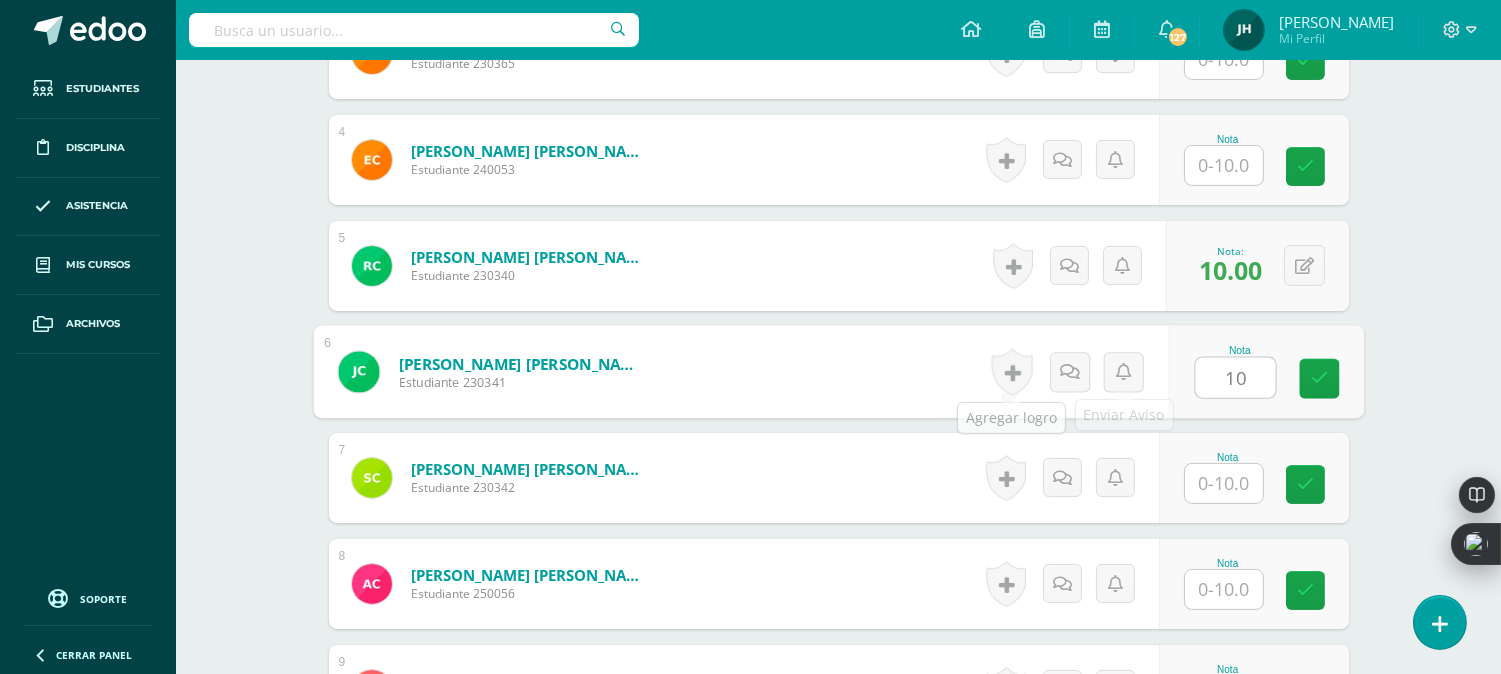 type on "10" 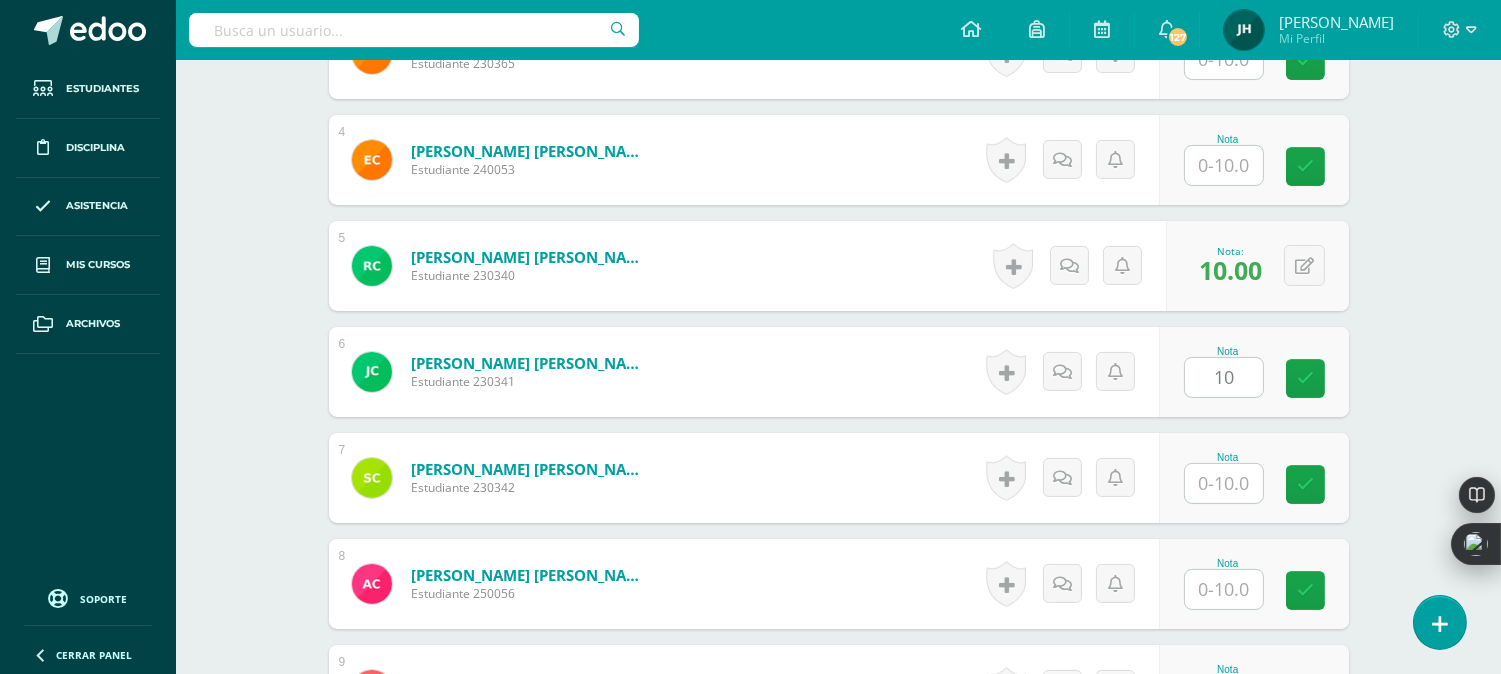 click on "[PERSON_NAME] [PERSON_NAME]
Estudiante  230341
Nota
10
0
[GEOGRAPHIC_DATA]" at bounding box center (839, 372) 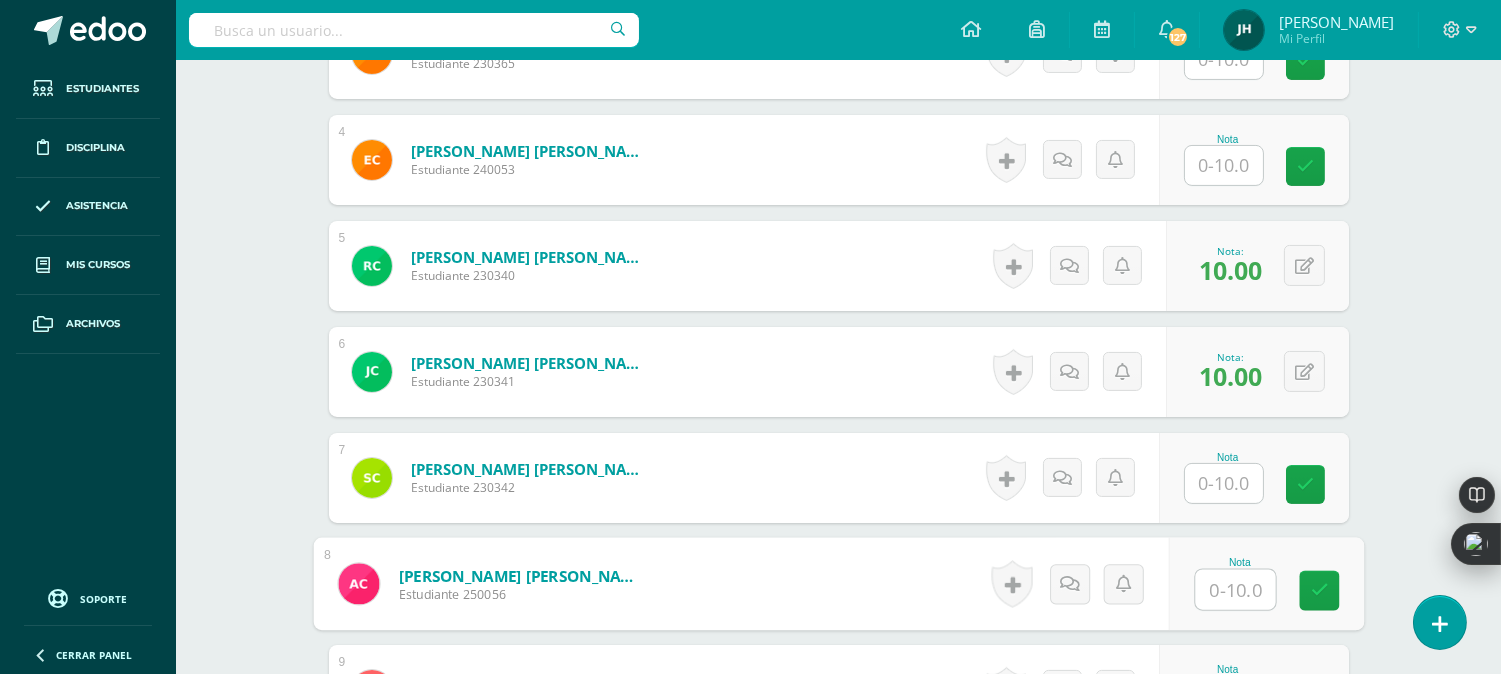 click at bounding box center (1235, 590) 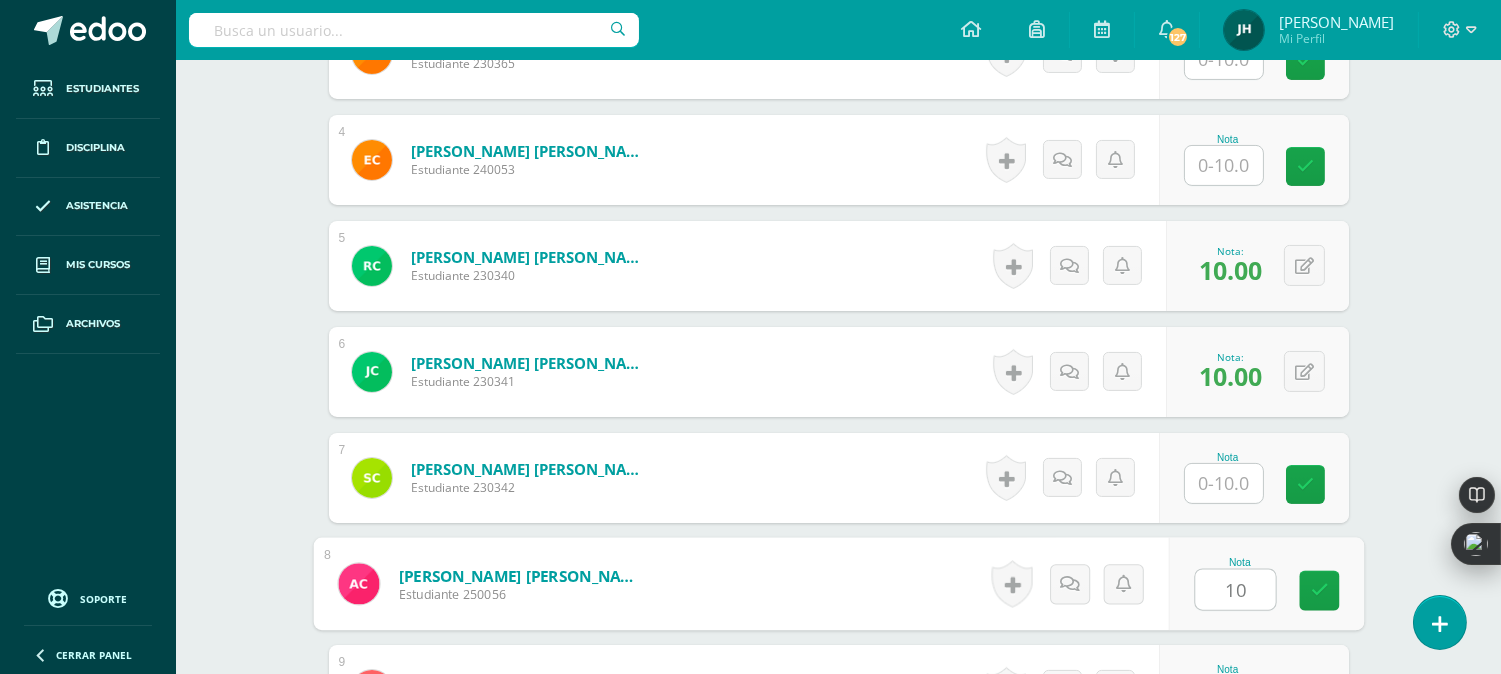 type on "10" 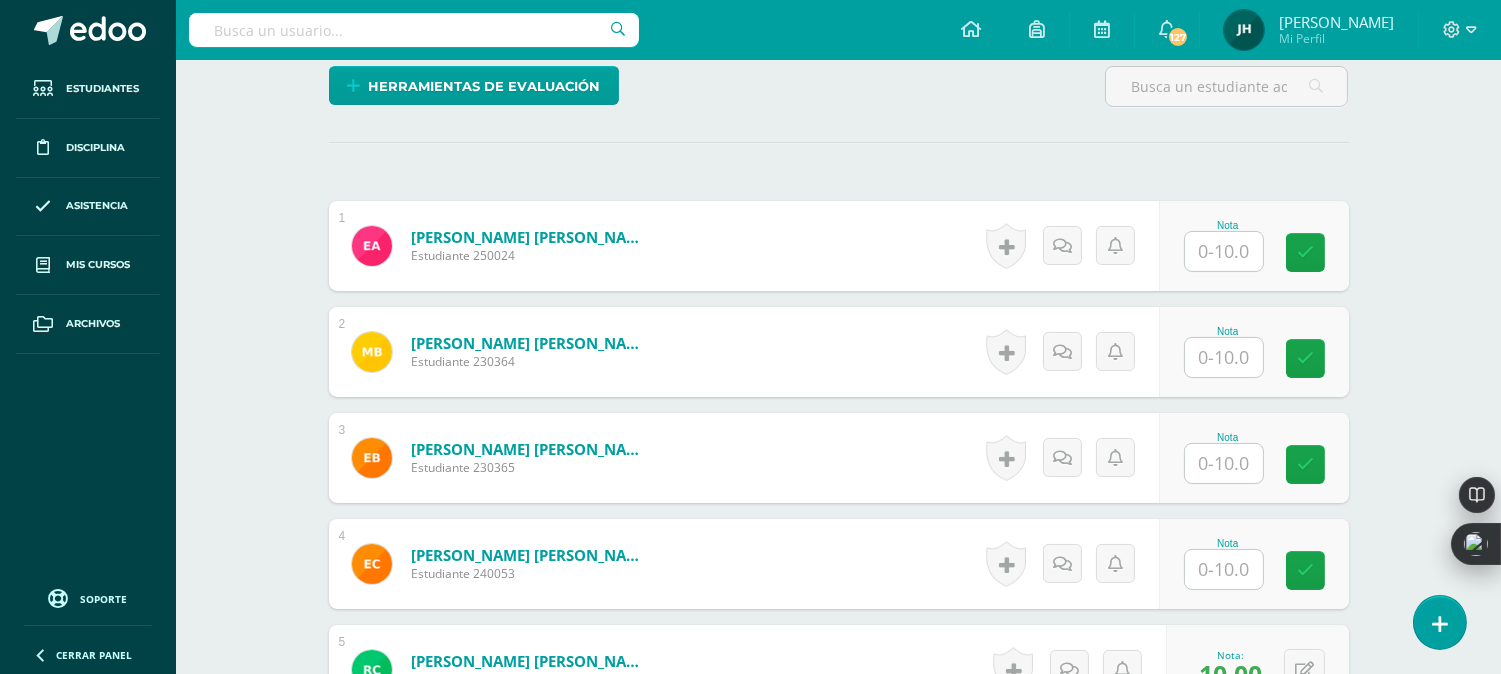 scroll, scrollTop: 343, scrollLeft: 0, axis: vertical 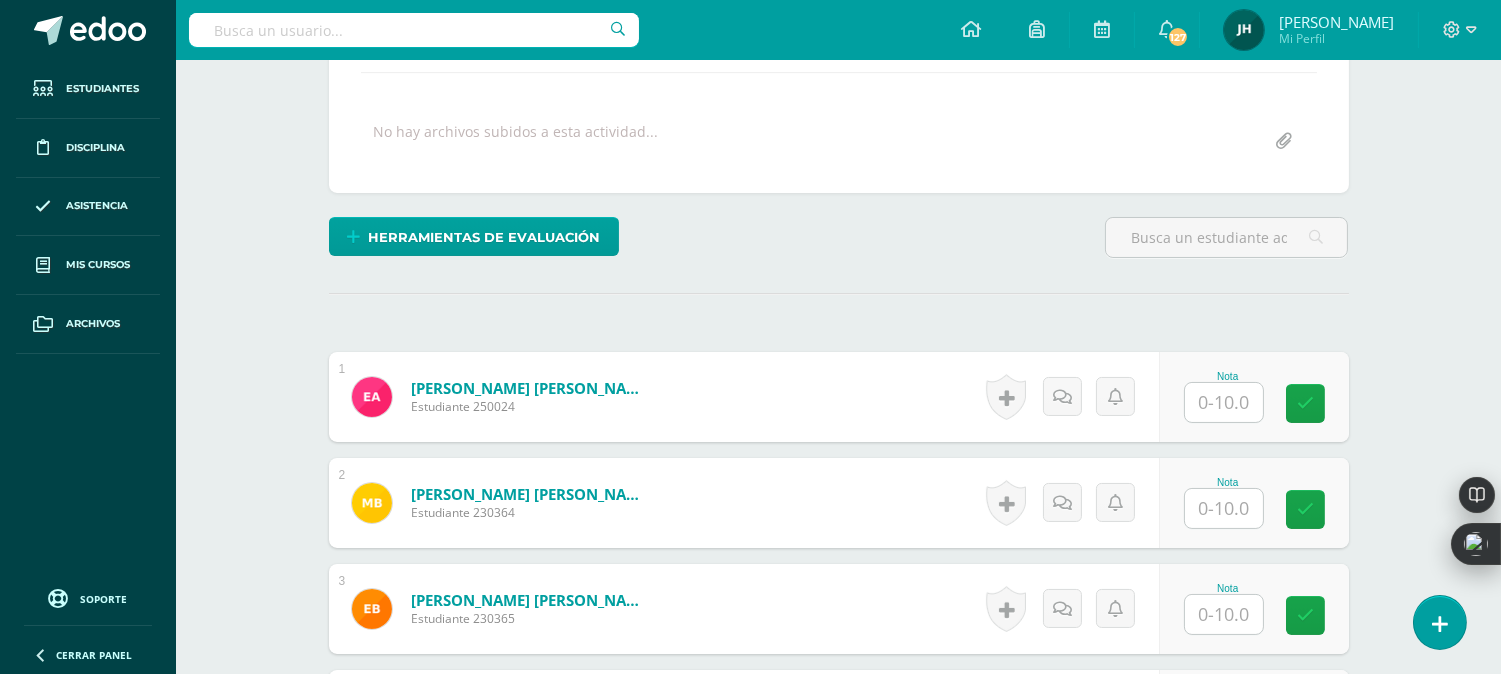 click at bounding box center (1224, 402) 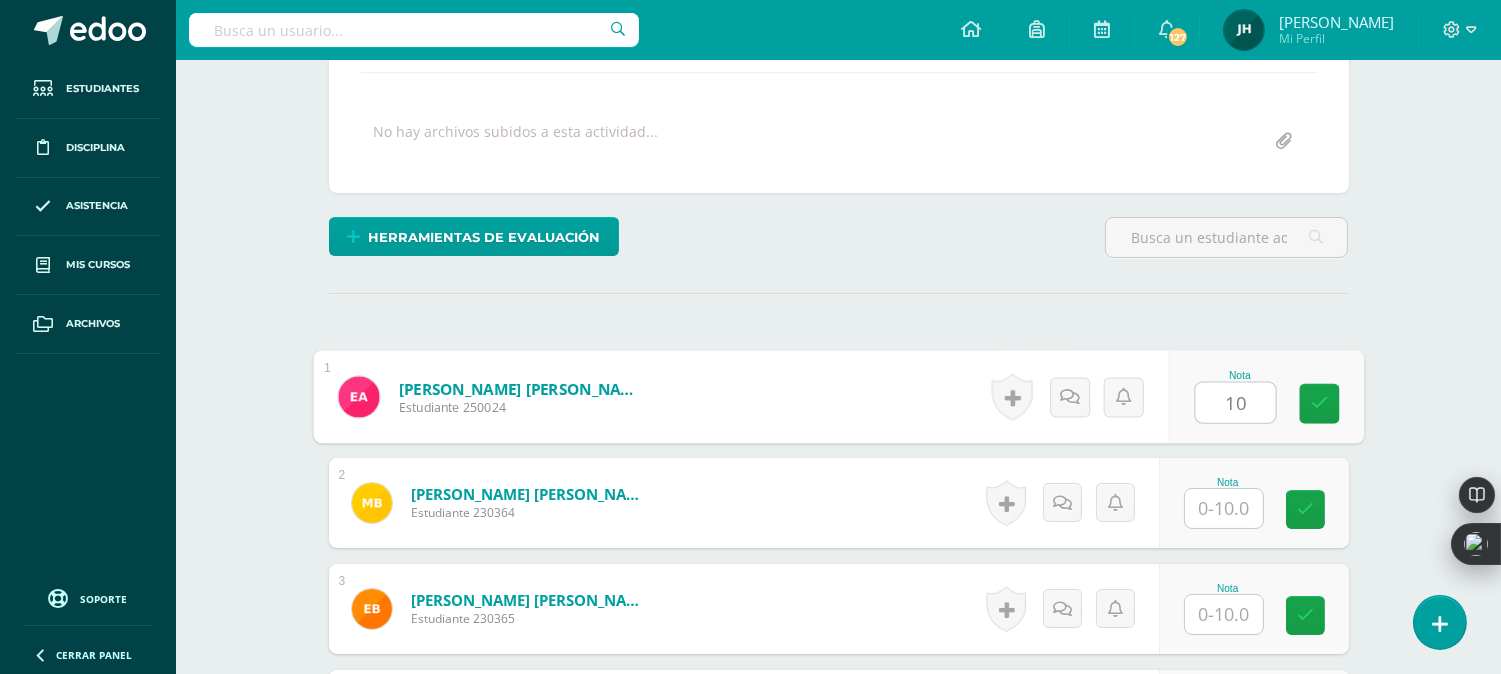 type on "10" 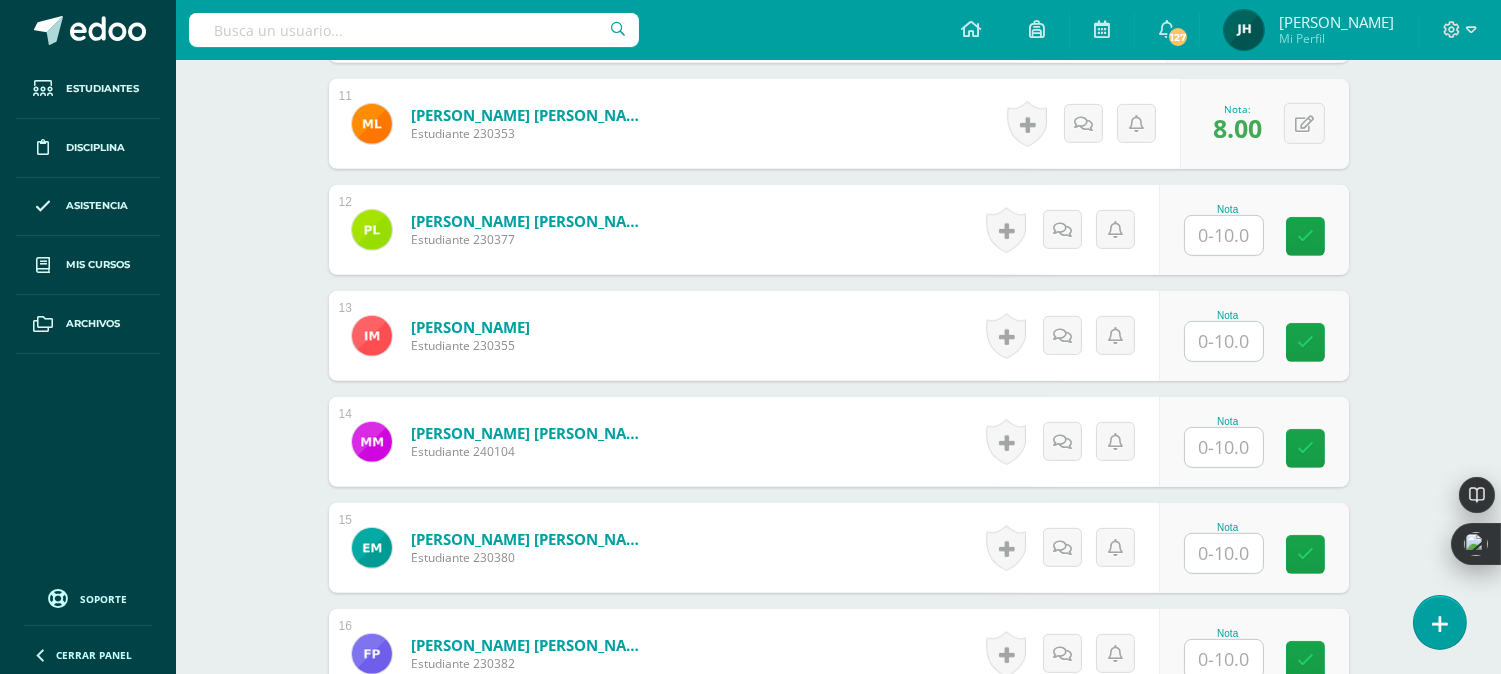 scroll, scrollTop: 1787, scrollLeft: 0, axis: vertical 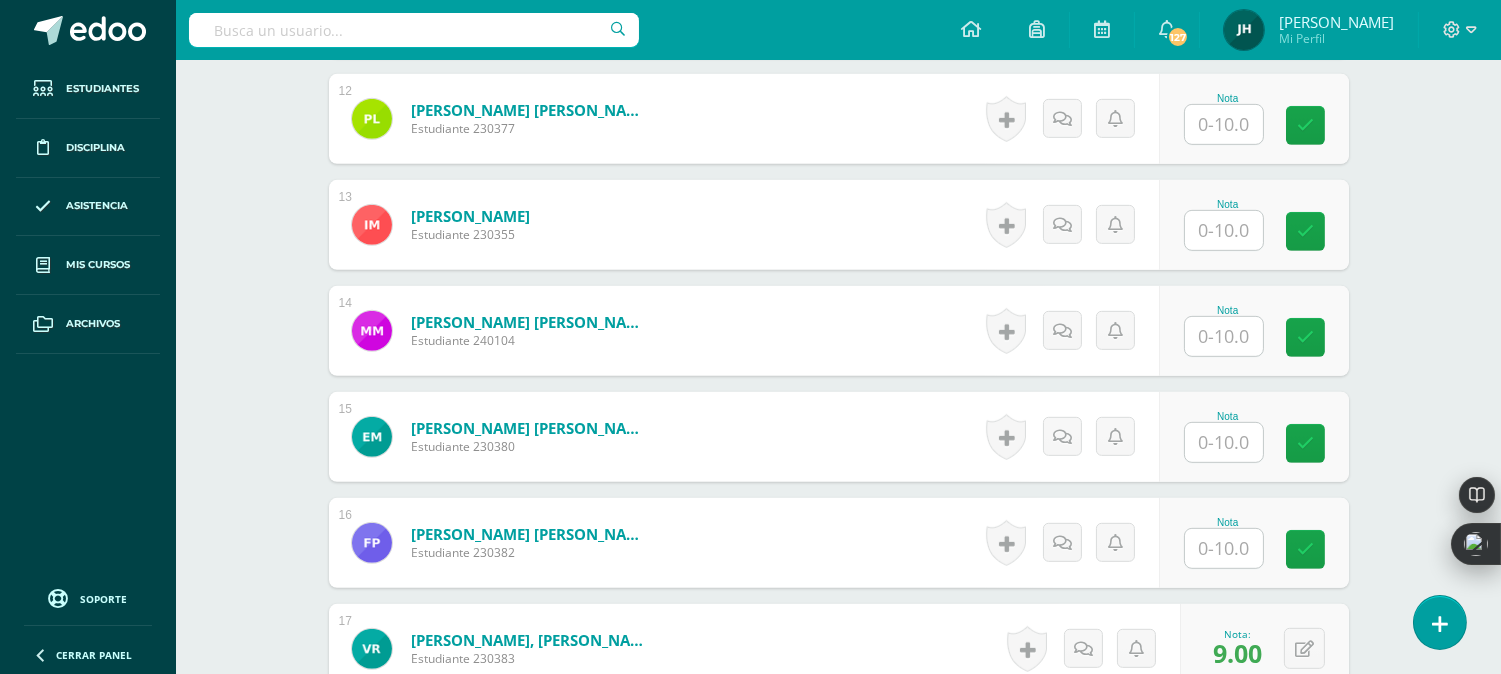 click at bounding box center (1224, 442) 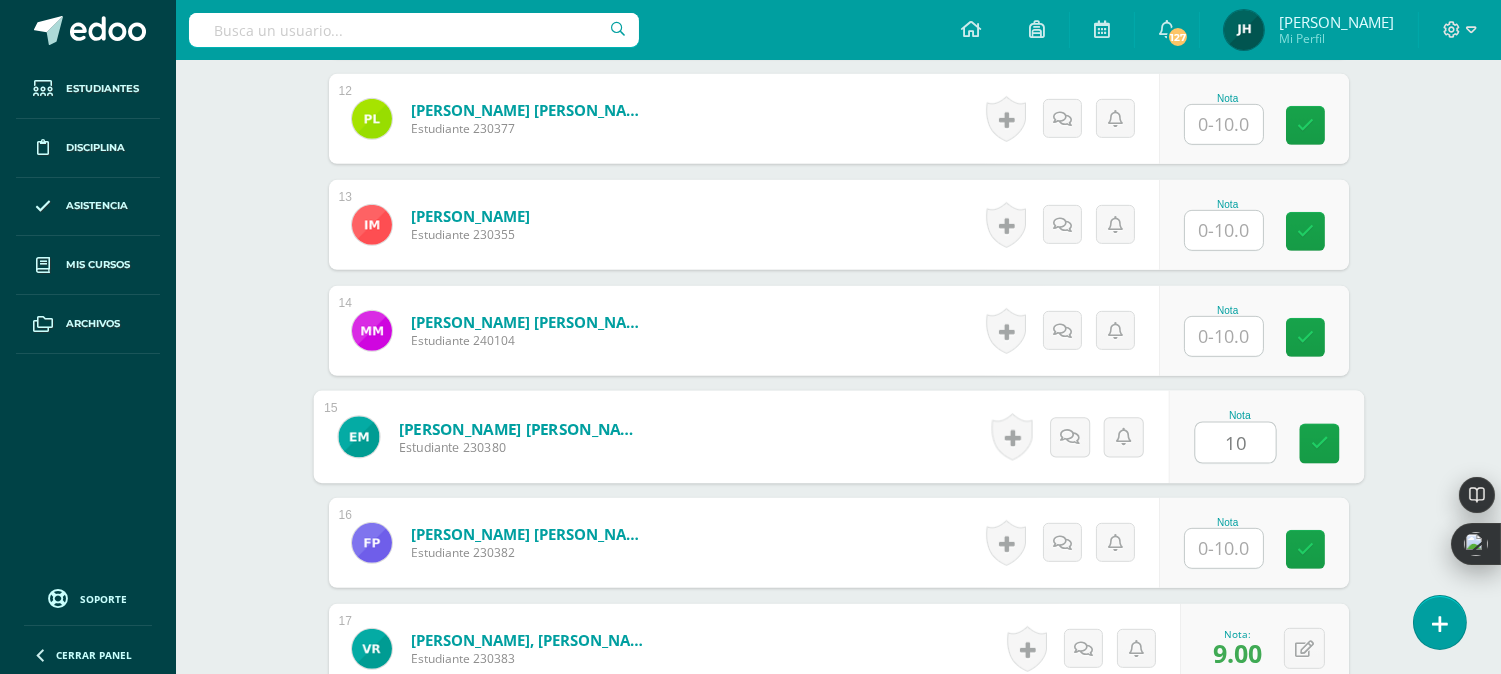 type on "10" 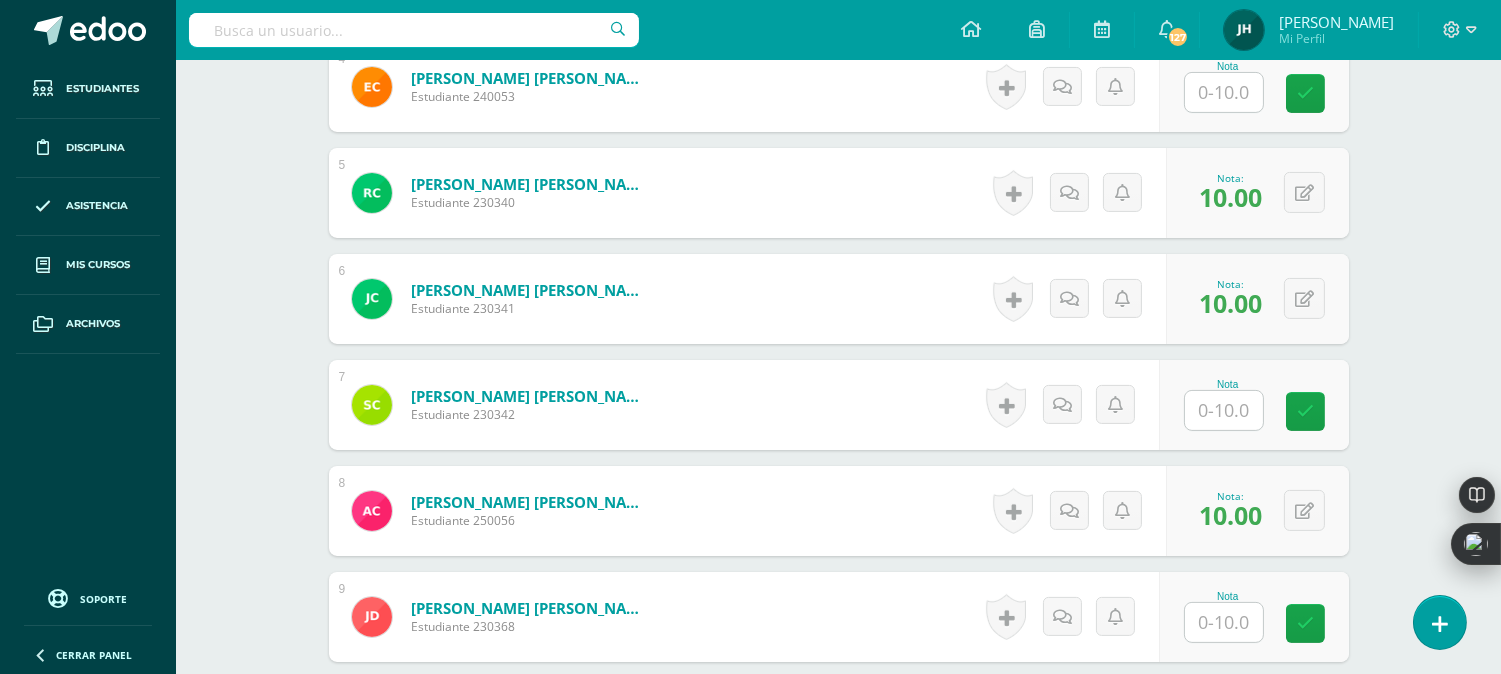 scroll, scrollTop: 1010, scrollLeft: 0, axis: vertical 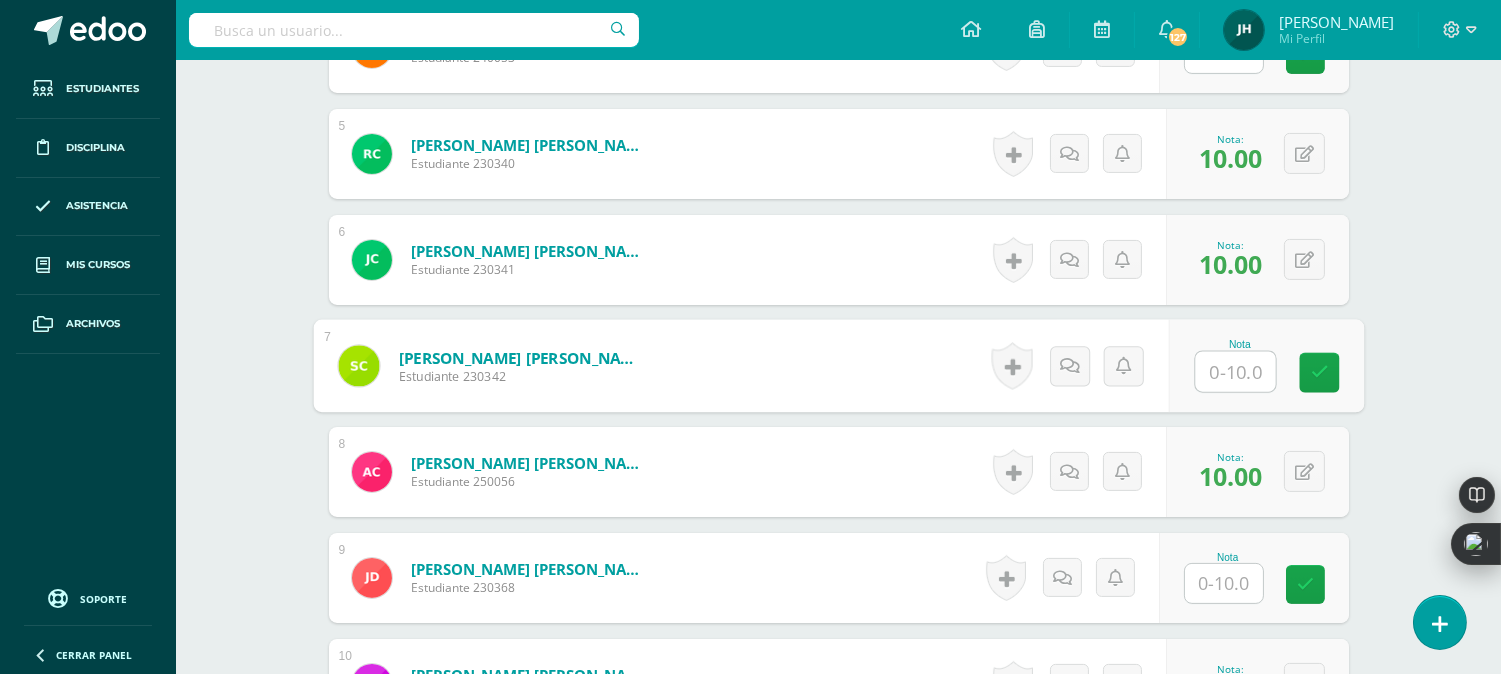 click at bounding box center (1235, 372) 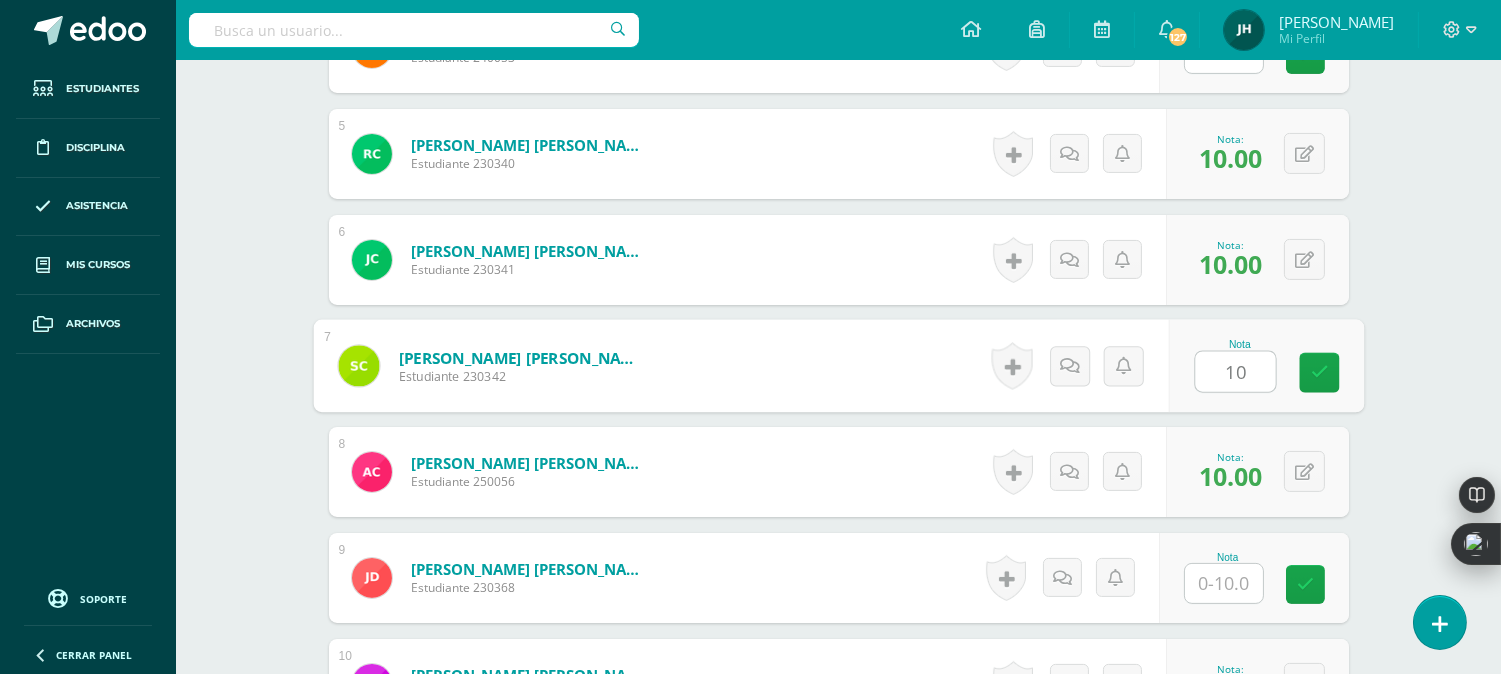 type on "10" 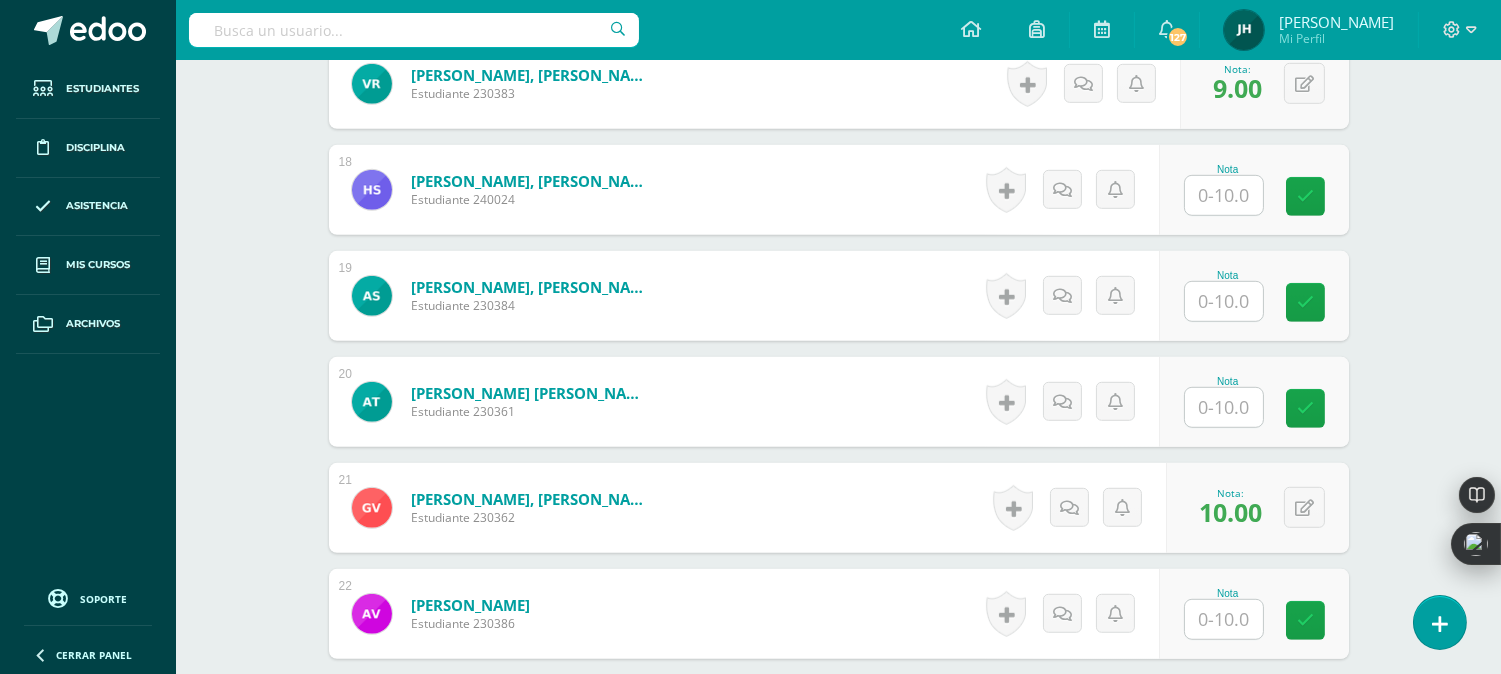 scroll, scrollTop: 2343, scrollLeft: 0, axis: vertical 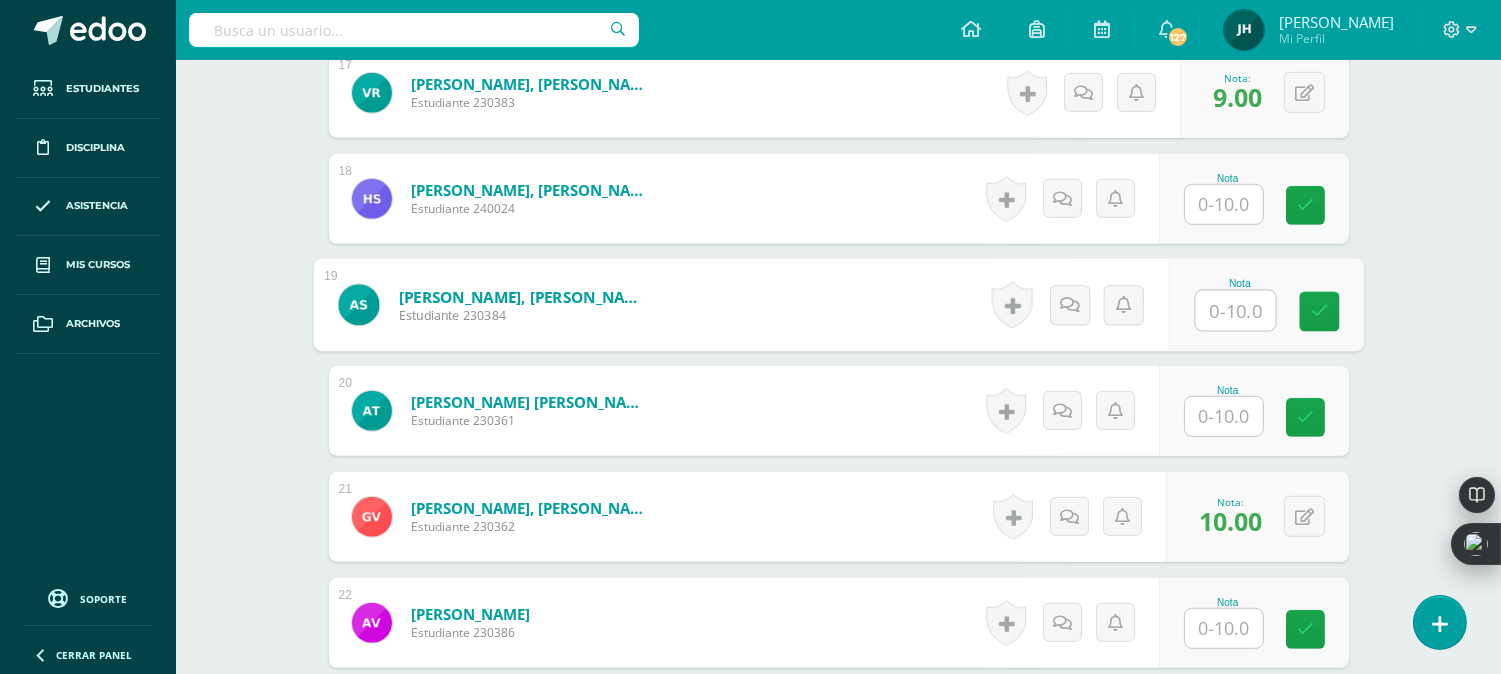 click at bounding box center (1235, 311) 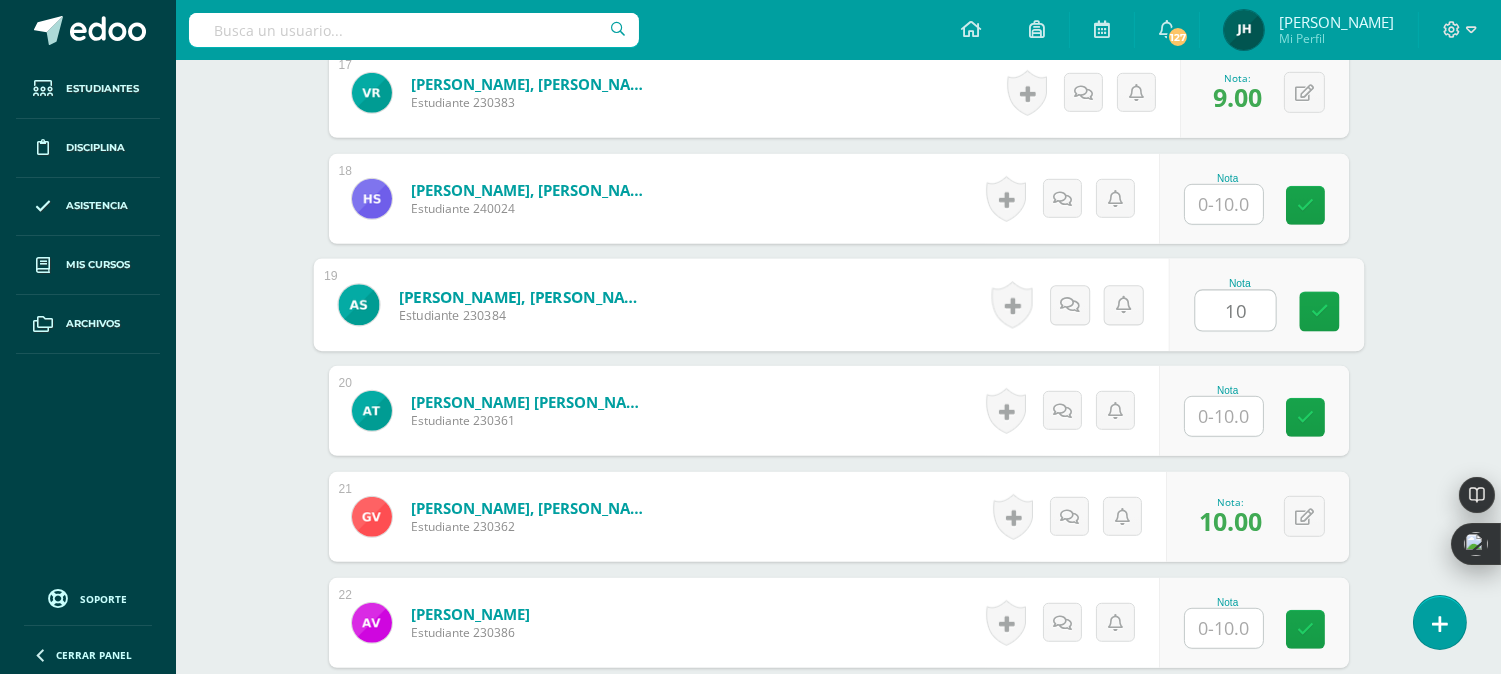 type on "10" 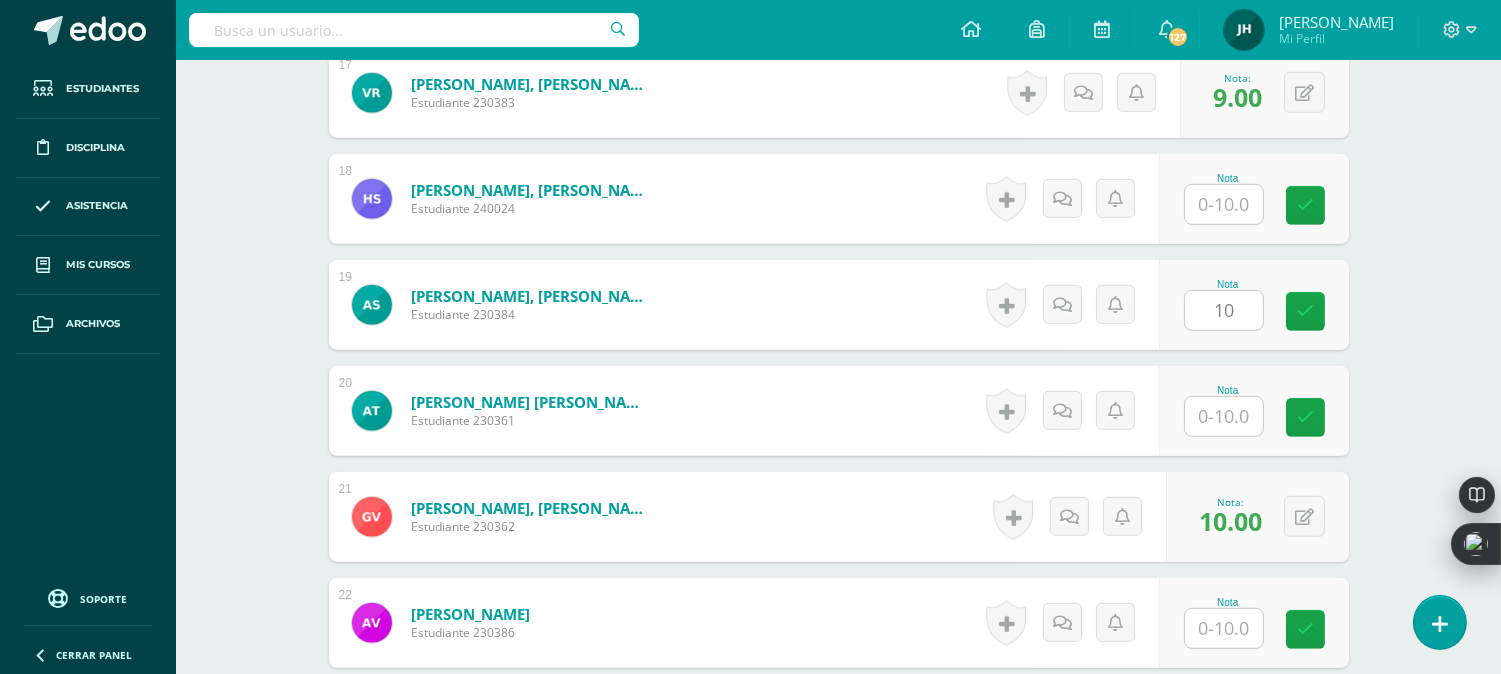 click on "[PERSON_NAME], [PERSON_NAME]
Estudiante  230384
Nota
10
0
[GEOGRAPHIC_DATA]" at bounding box center (839, 305) 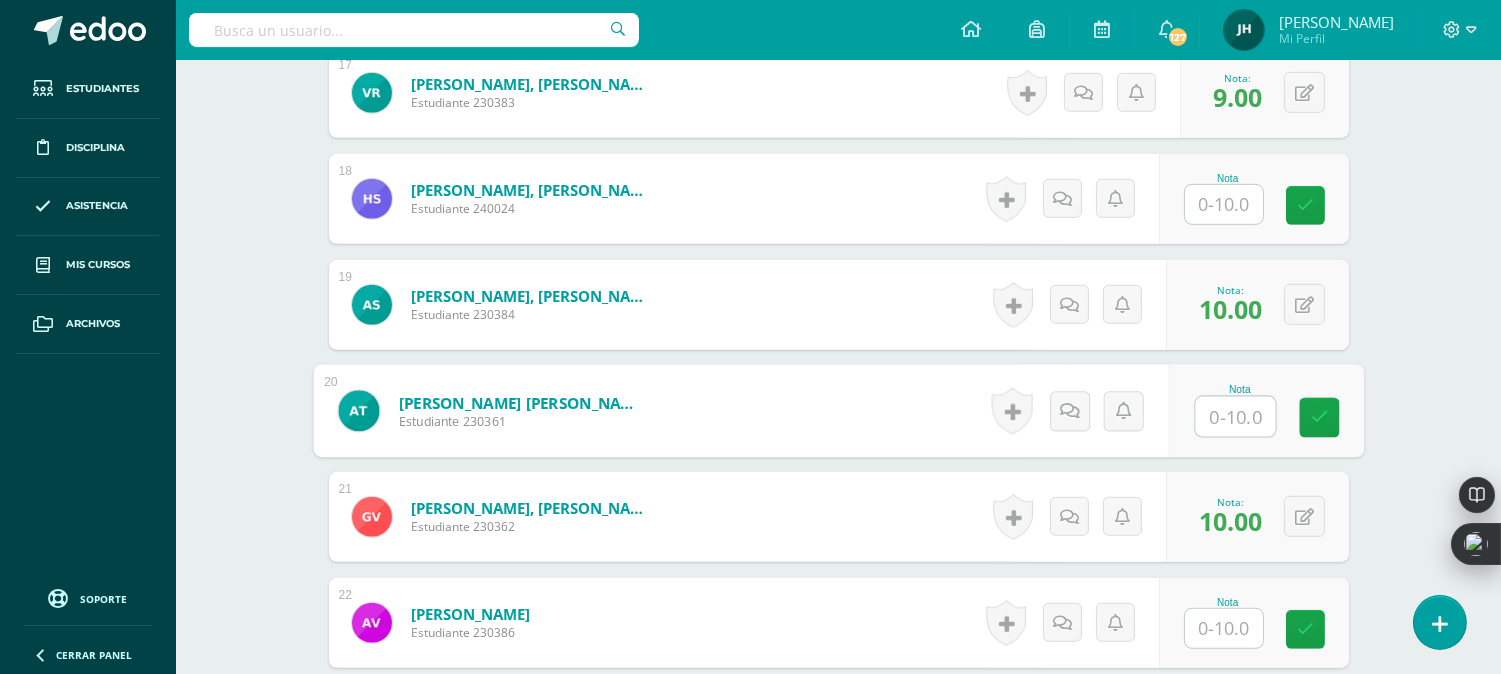 click at bounding box center [1235, 417] 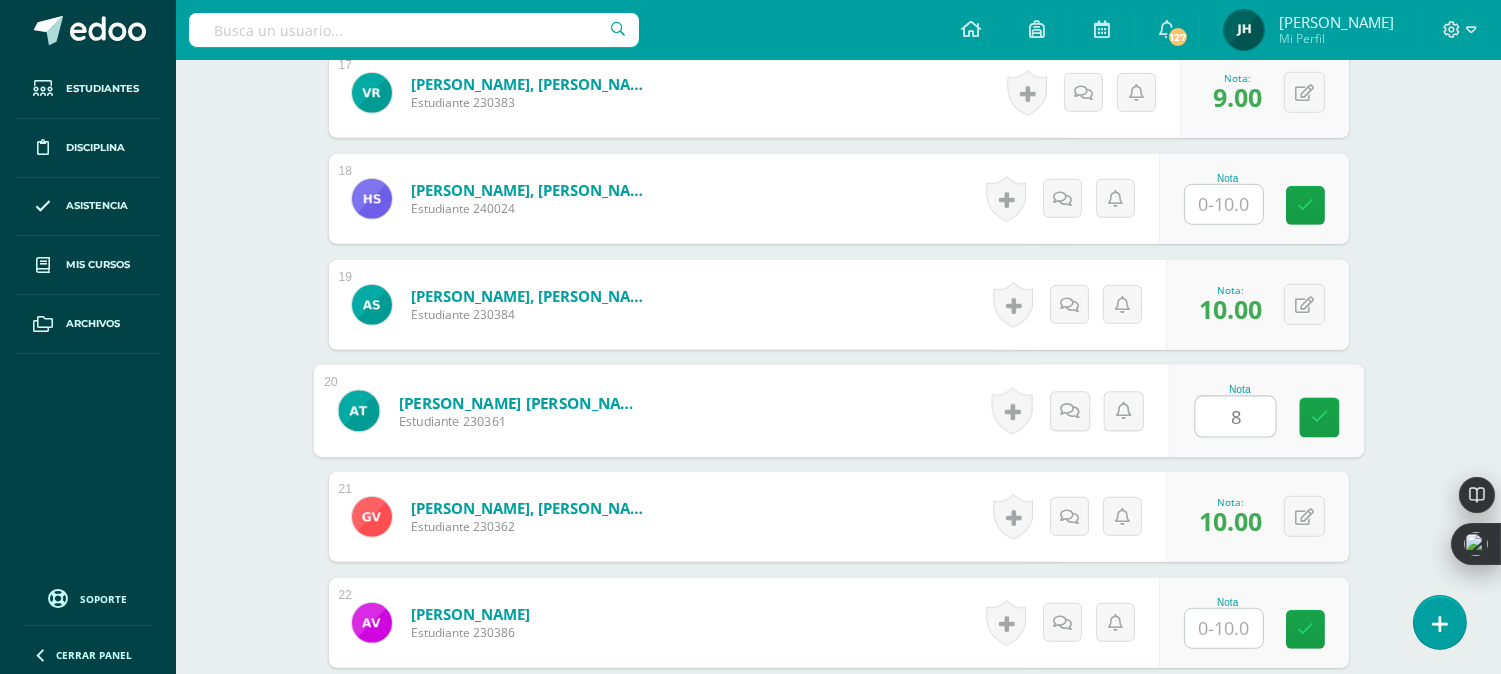 type on "8" 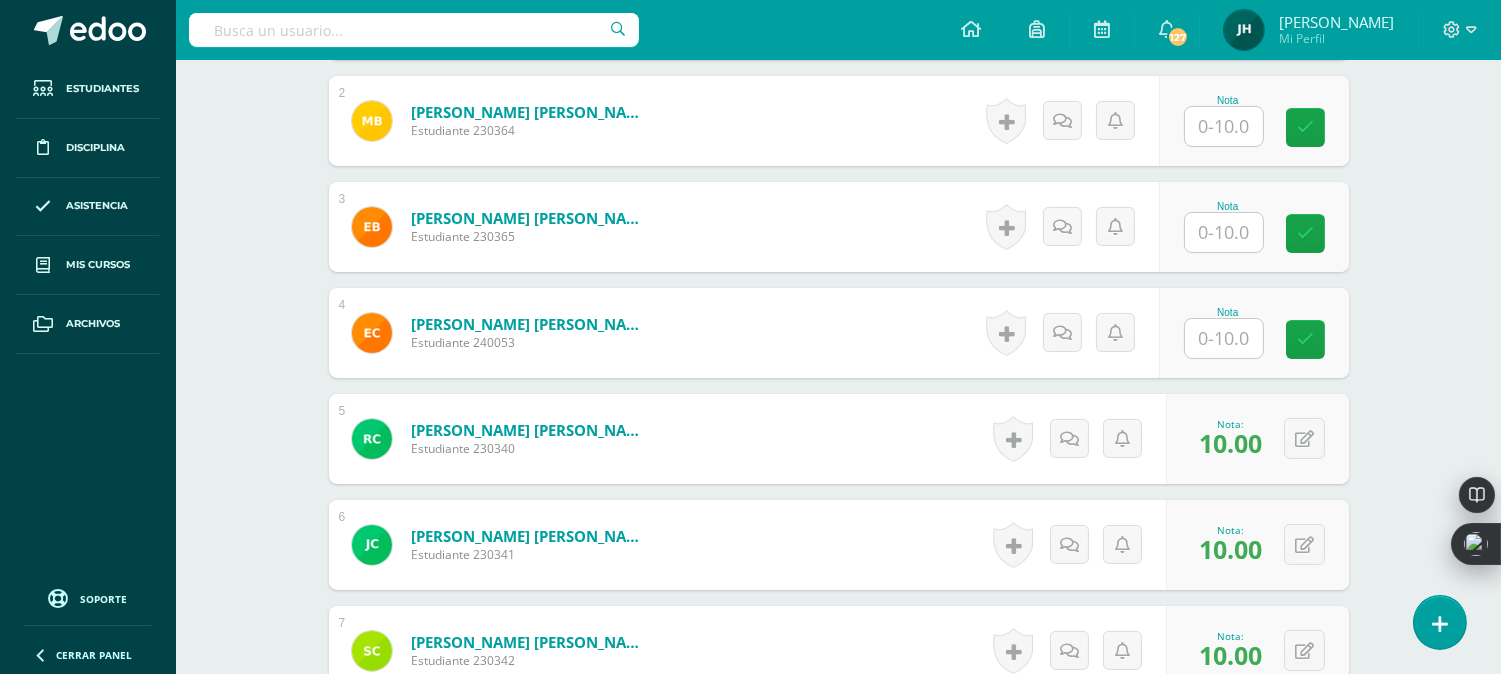 scroll, scrollTop: 703, scrollLeft: 0, axis: vertical 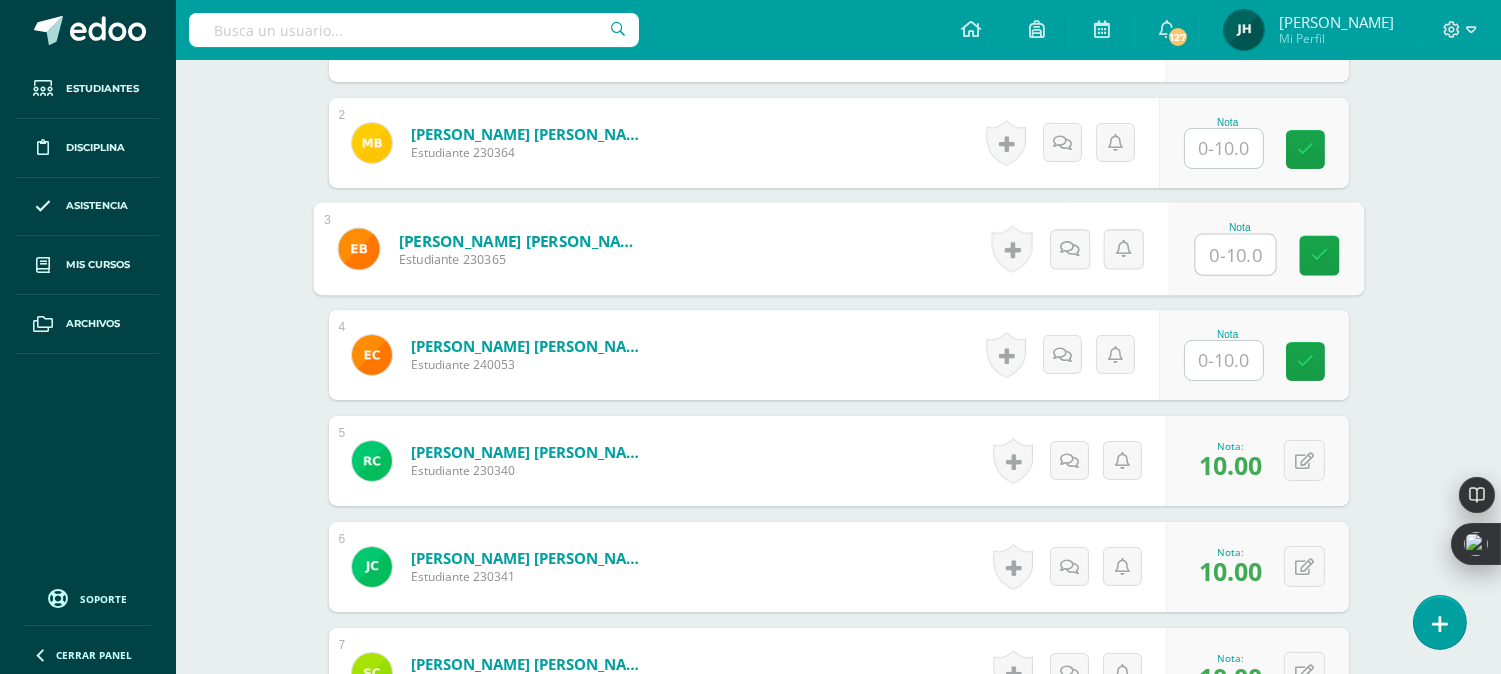 click at bounding box center (1235, 255) 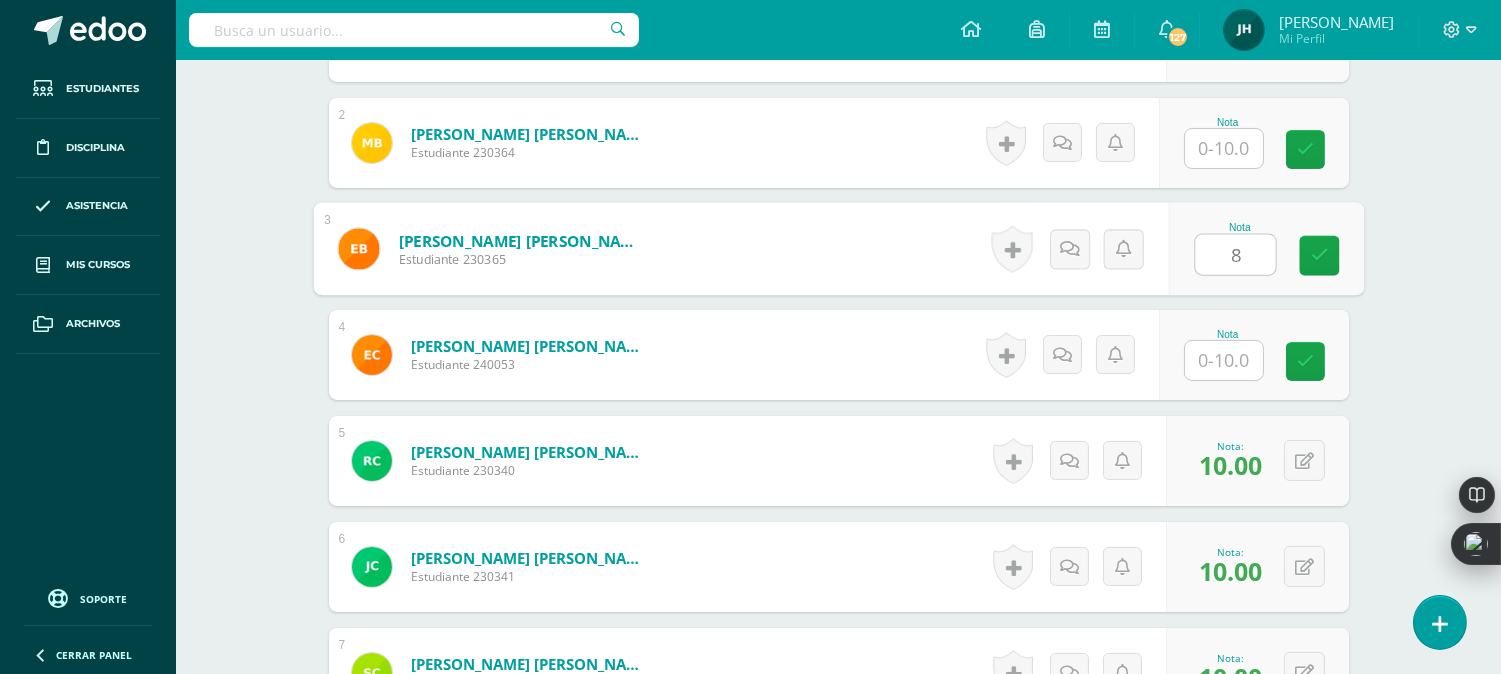 type on "8" 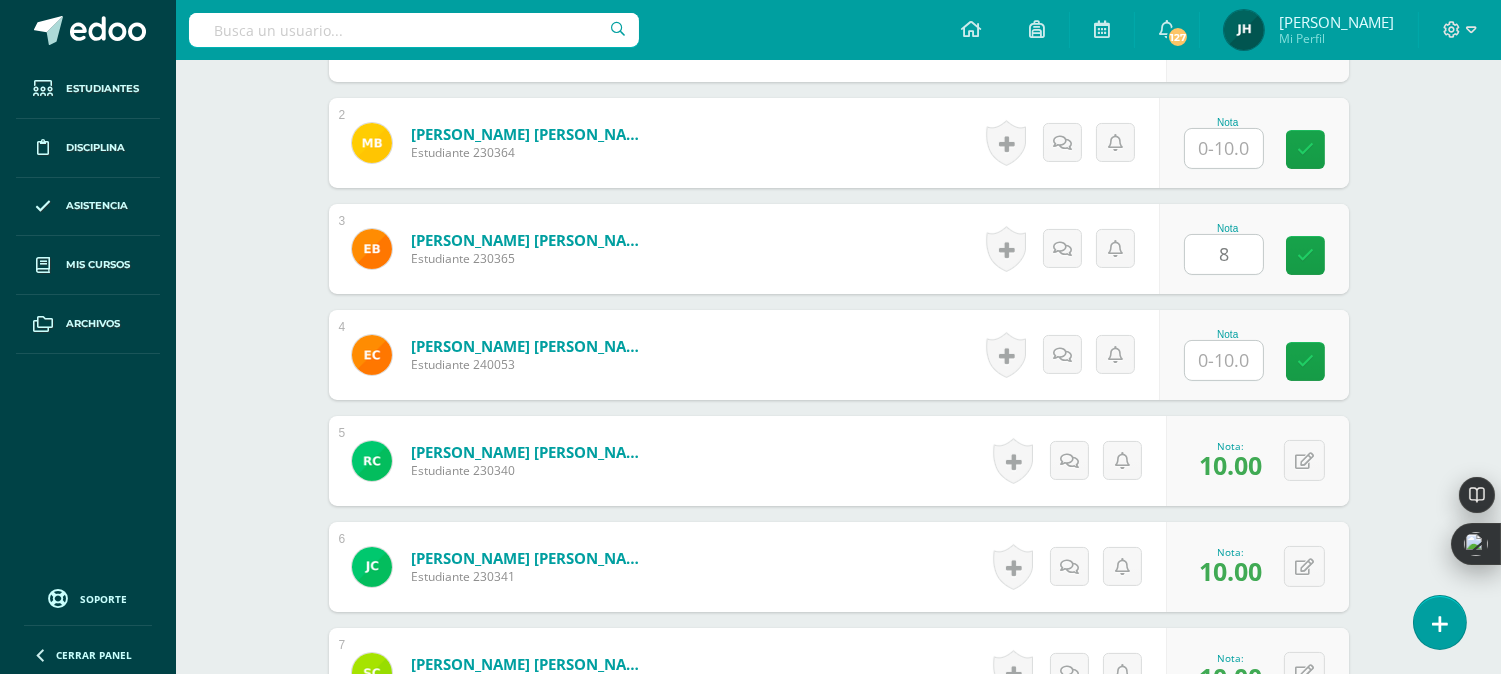 click on "[PERSON_NAME] [PERSON_NAME]
Estudiante  230365
Nota
8
0
[GEOGRAPHIC_DATA]" at bounding box center (839, 249) 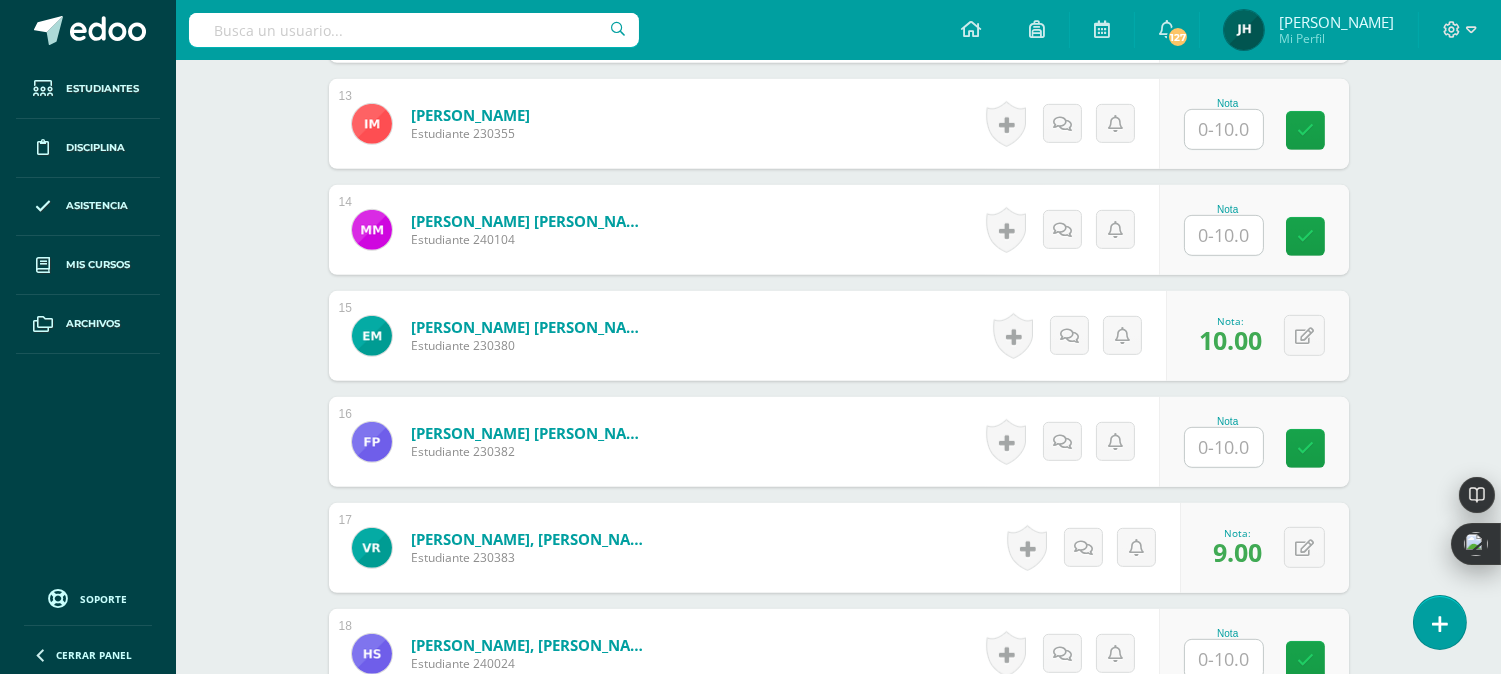 scroll, scrollTop: 1906, scrollLeft: 0, axis: vertical 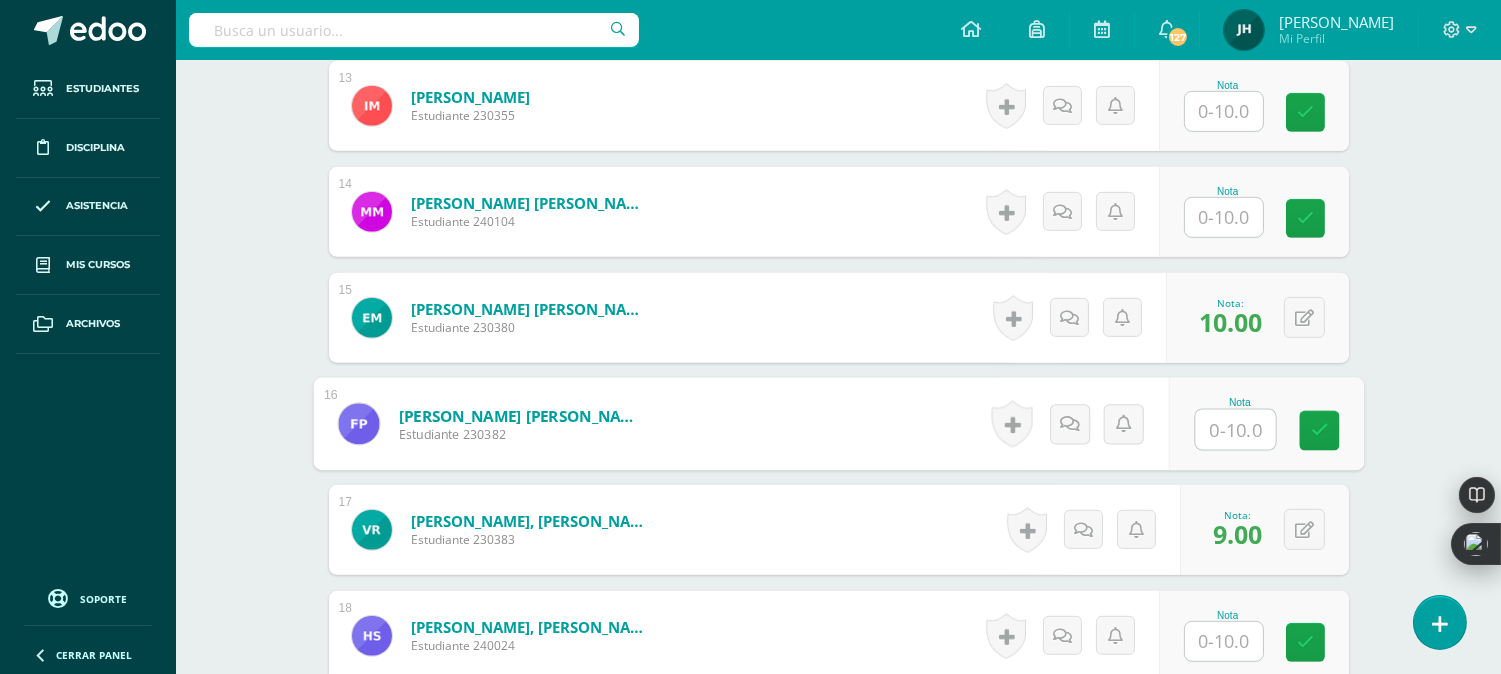 click at bounding box center [1235, 430] 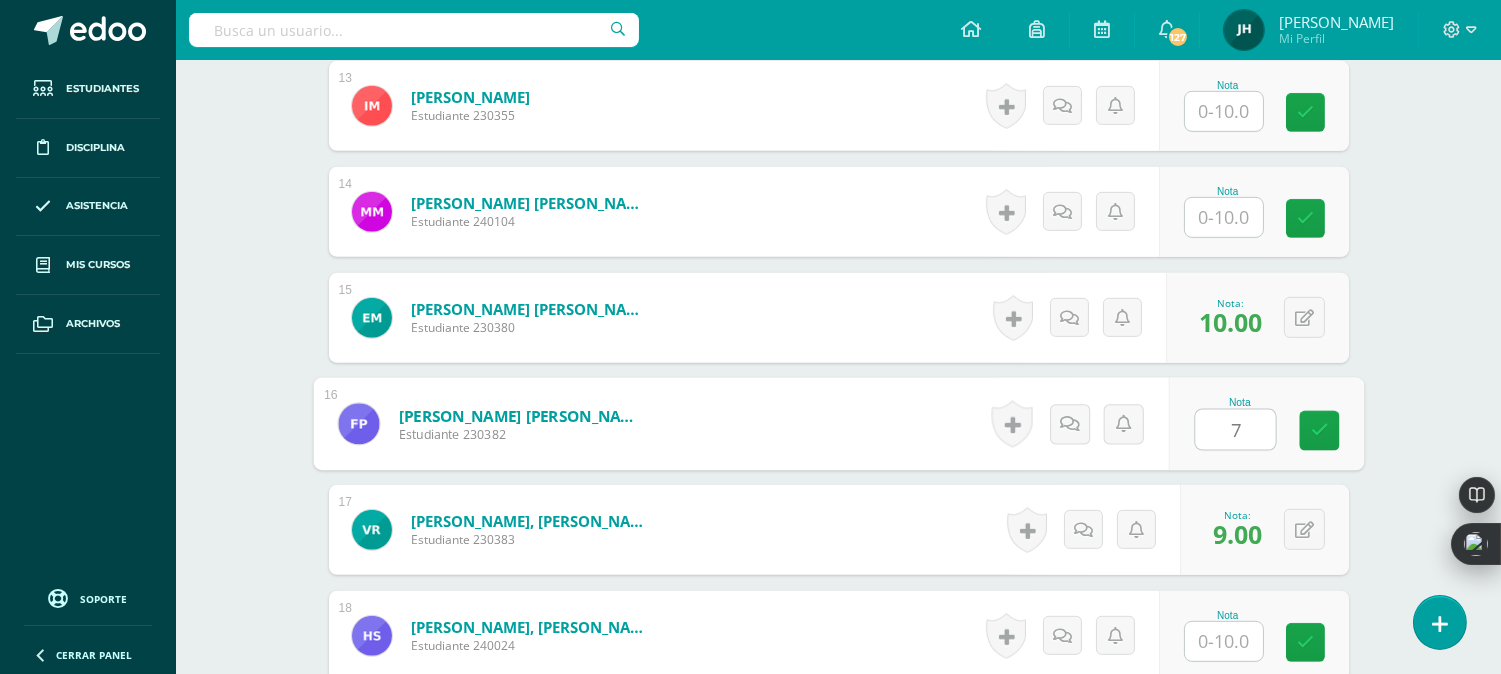 type on "7" 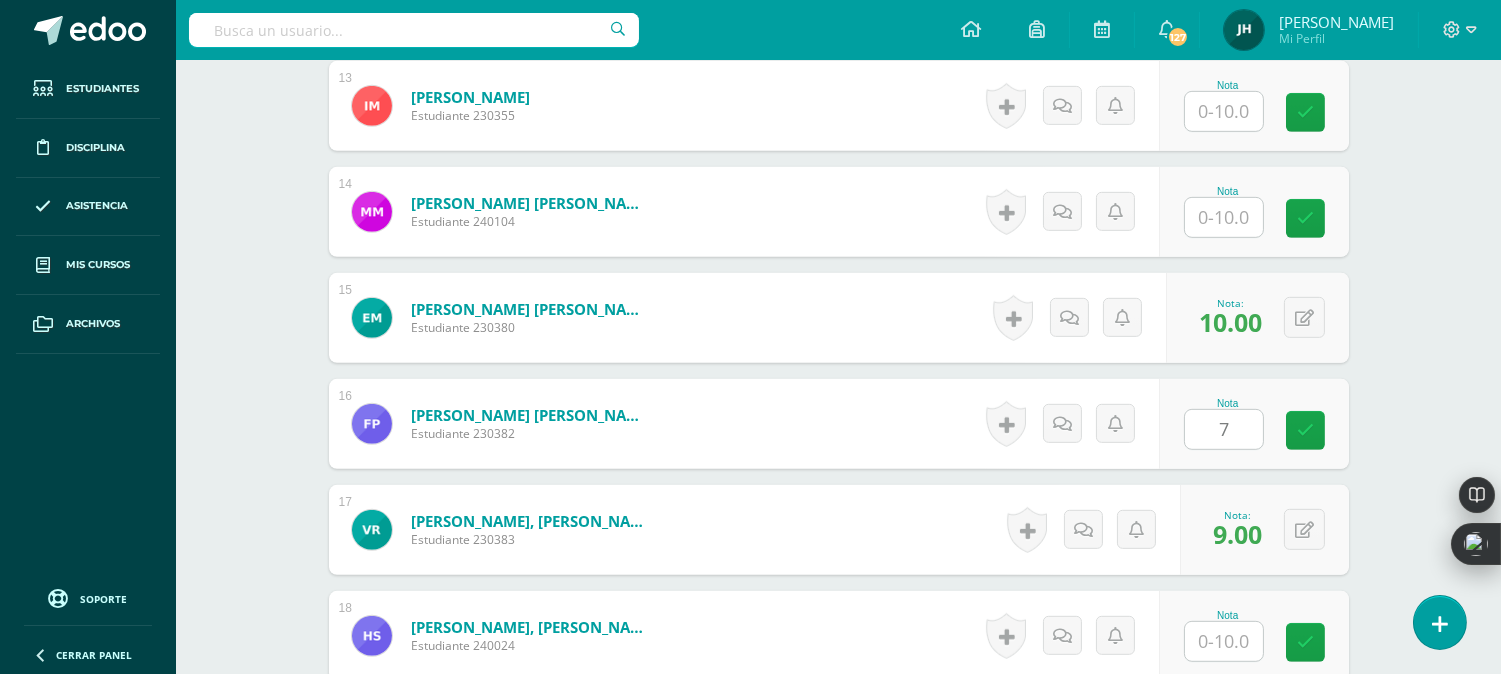 click on "[PERSON_NAME] [PERSON_NAME]
Estudiante  230382
Nota
7
0
[GEOGRAPHIC_DATA]" at bounding box center [839, 424] 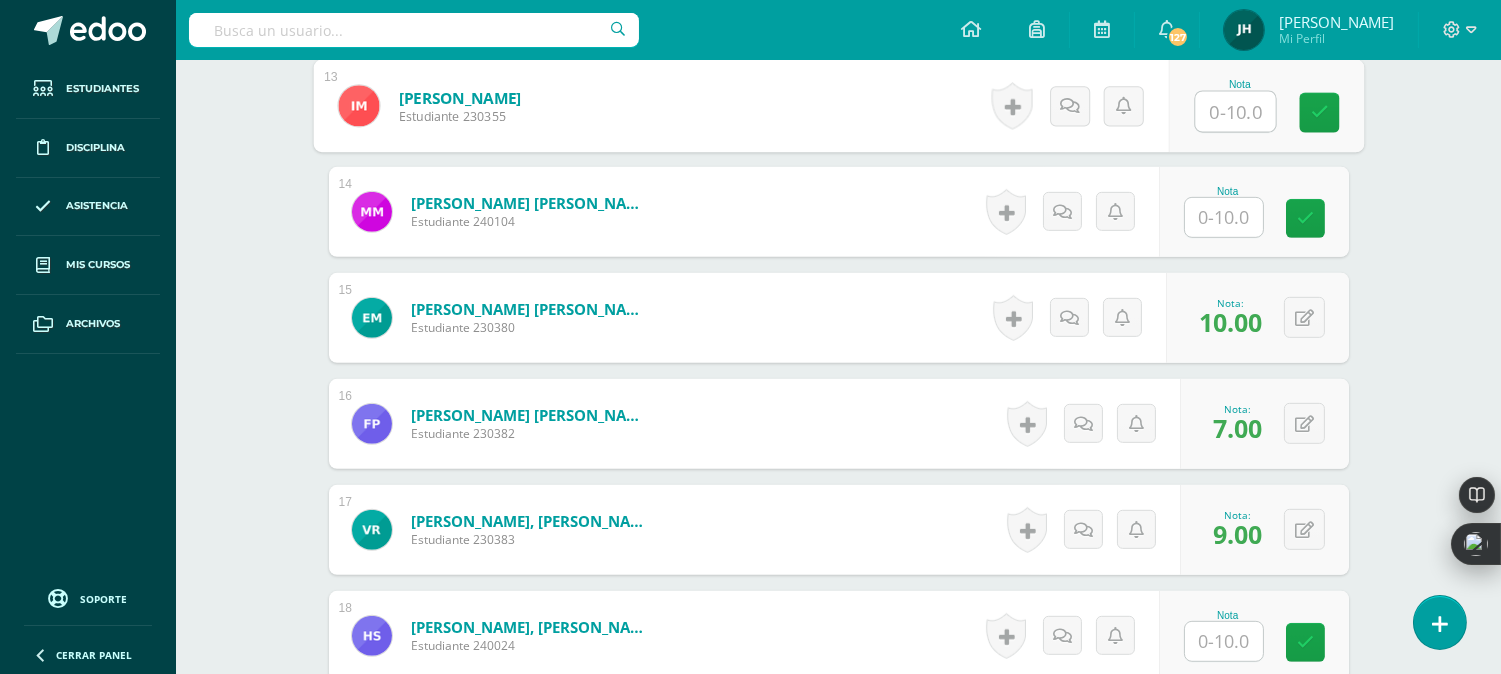 click at bounding box center [1235, 112] 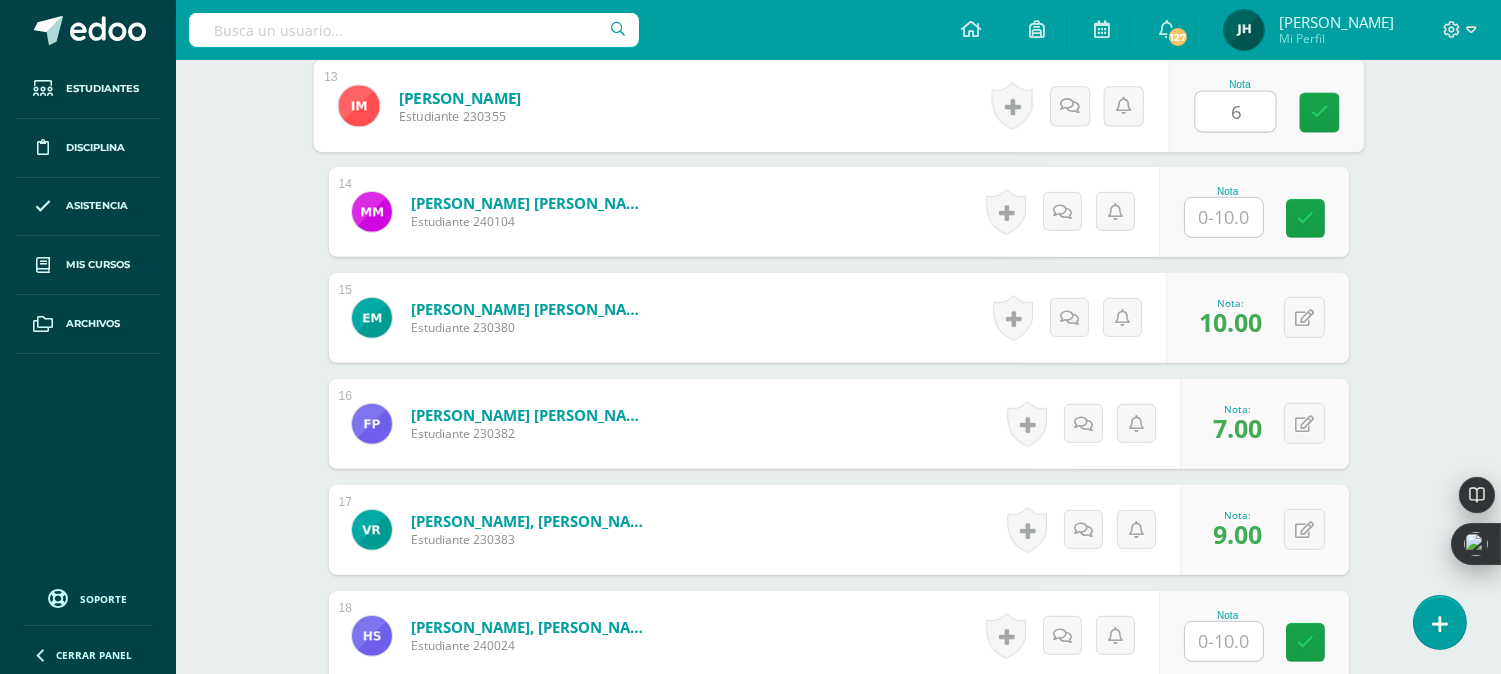type on "6" 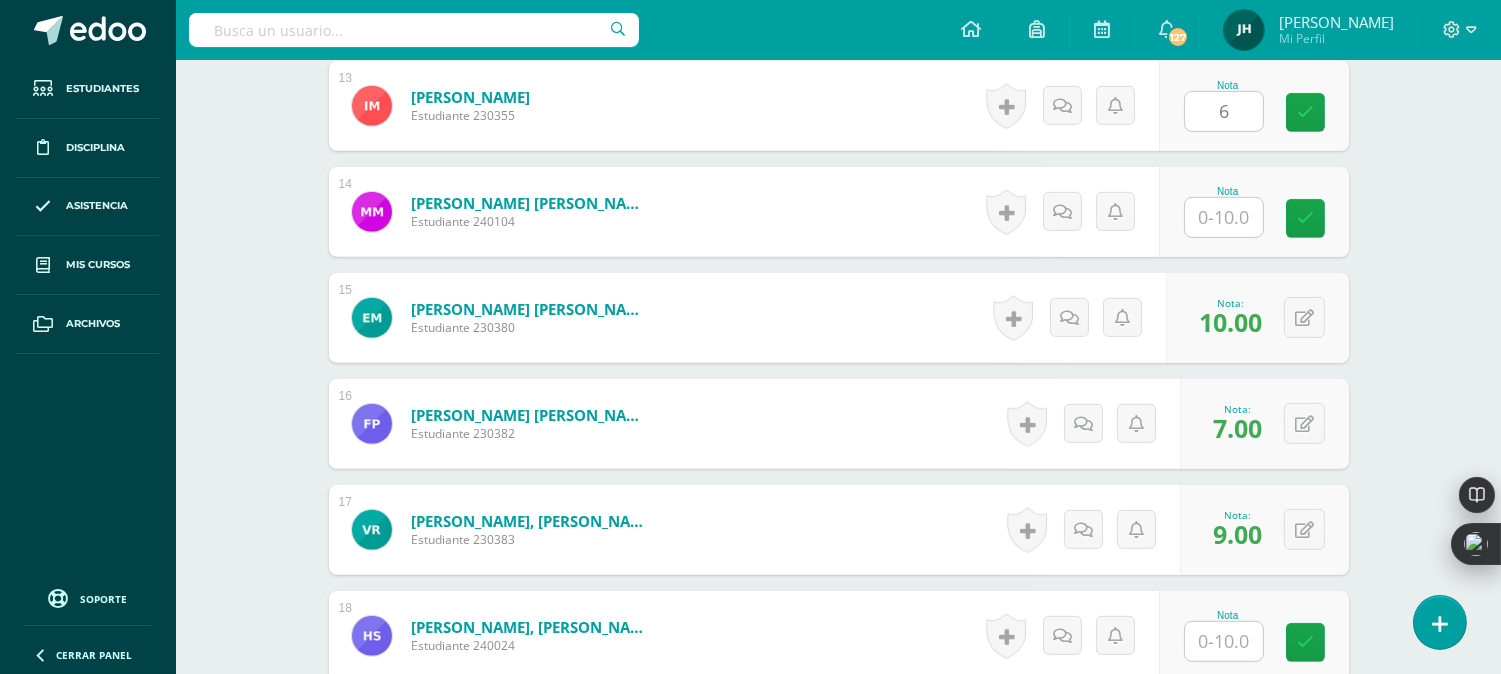 click on "[PERSON_NAME]
Estudiante  230355
Nota
6
0
[GEOGRAPHIC_DATA]" at bounding box center [839, 106] 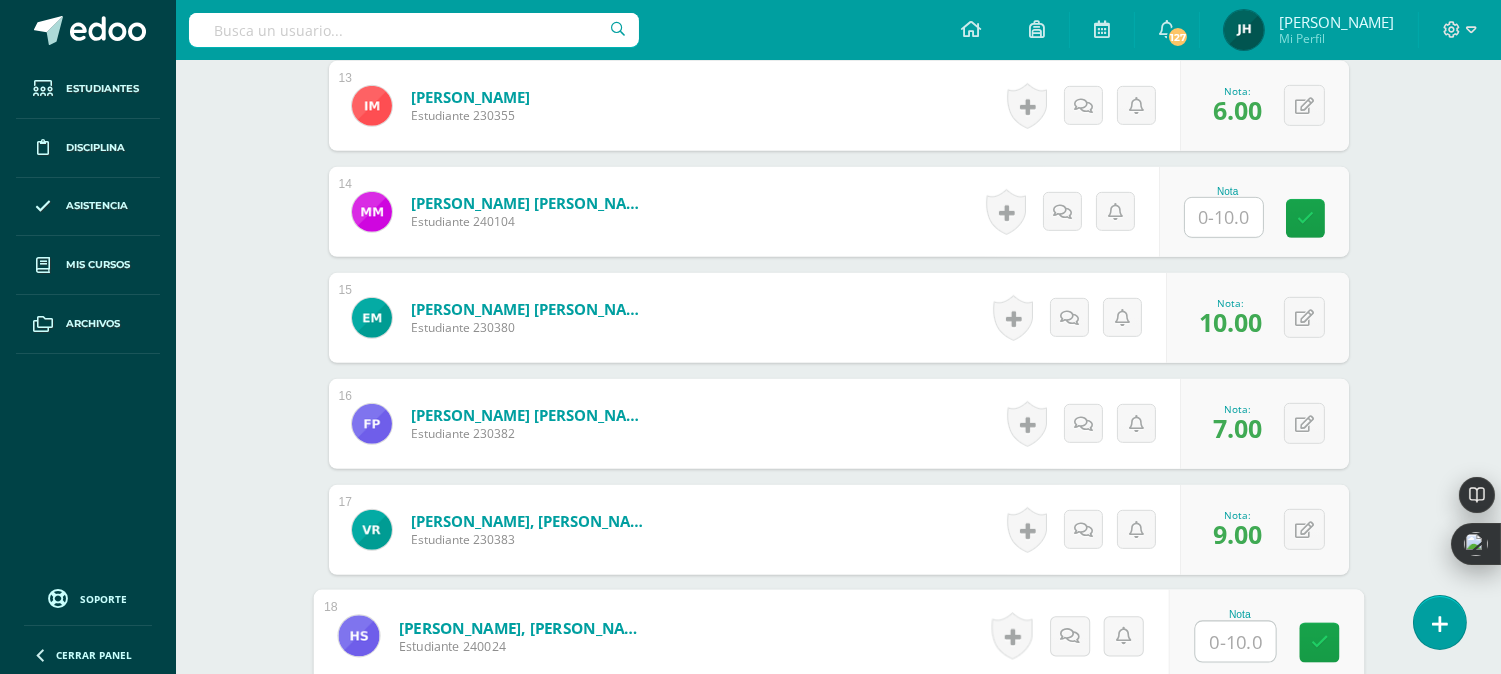 click at bounding box center [1235, 642] 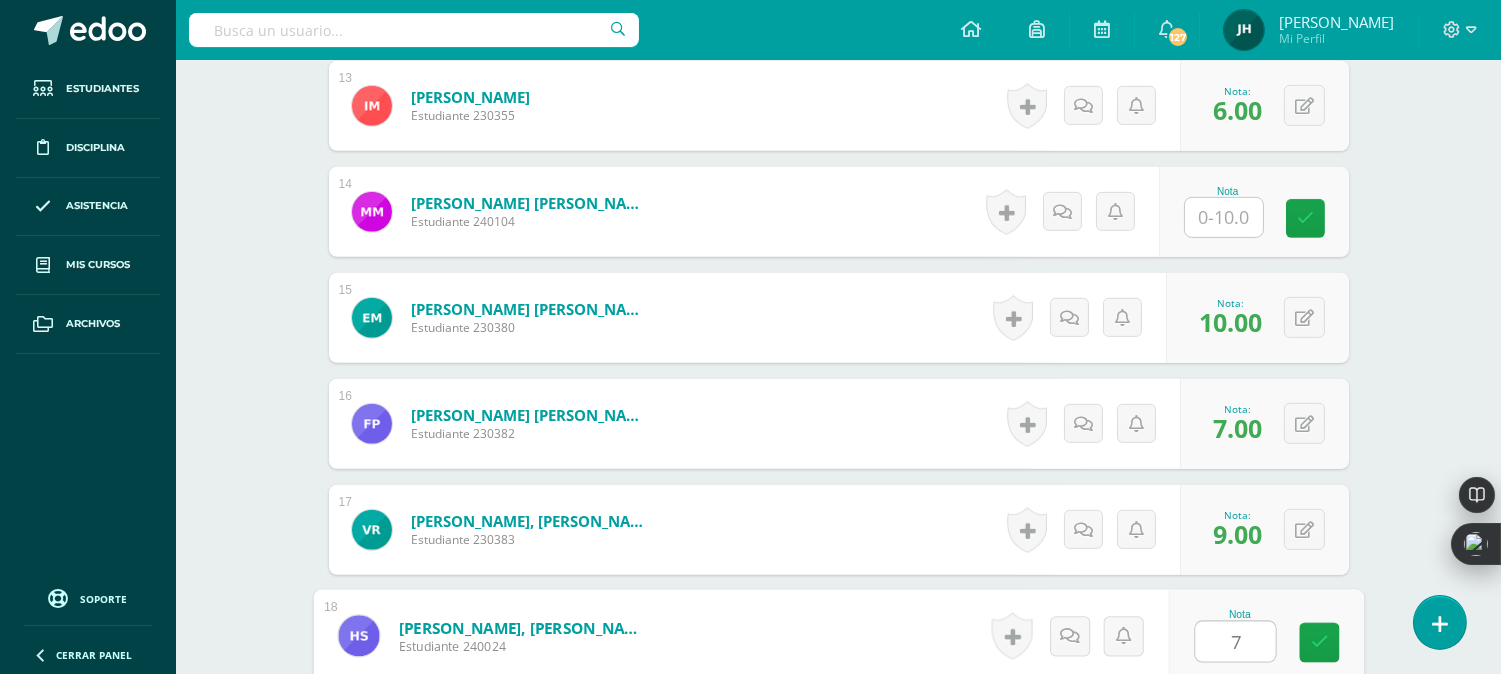 type on "7" 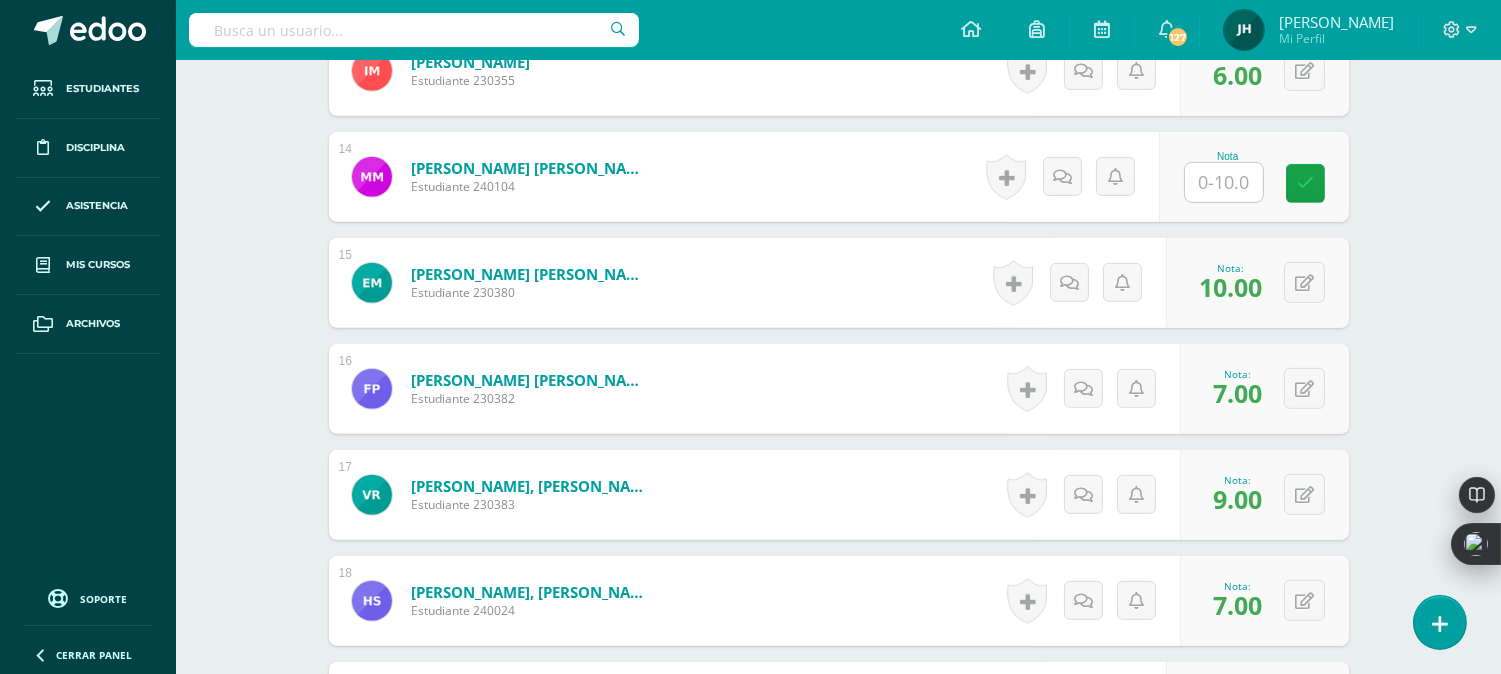 scroll, scrollTop: 1943, scrollLeft: 0, axis: vertical 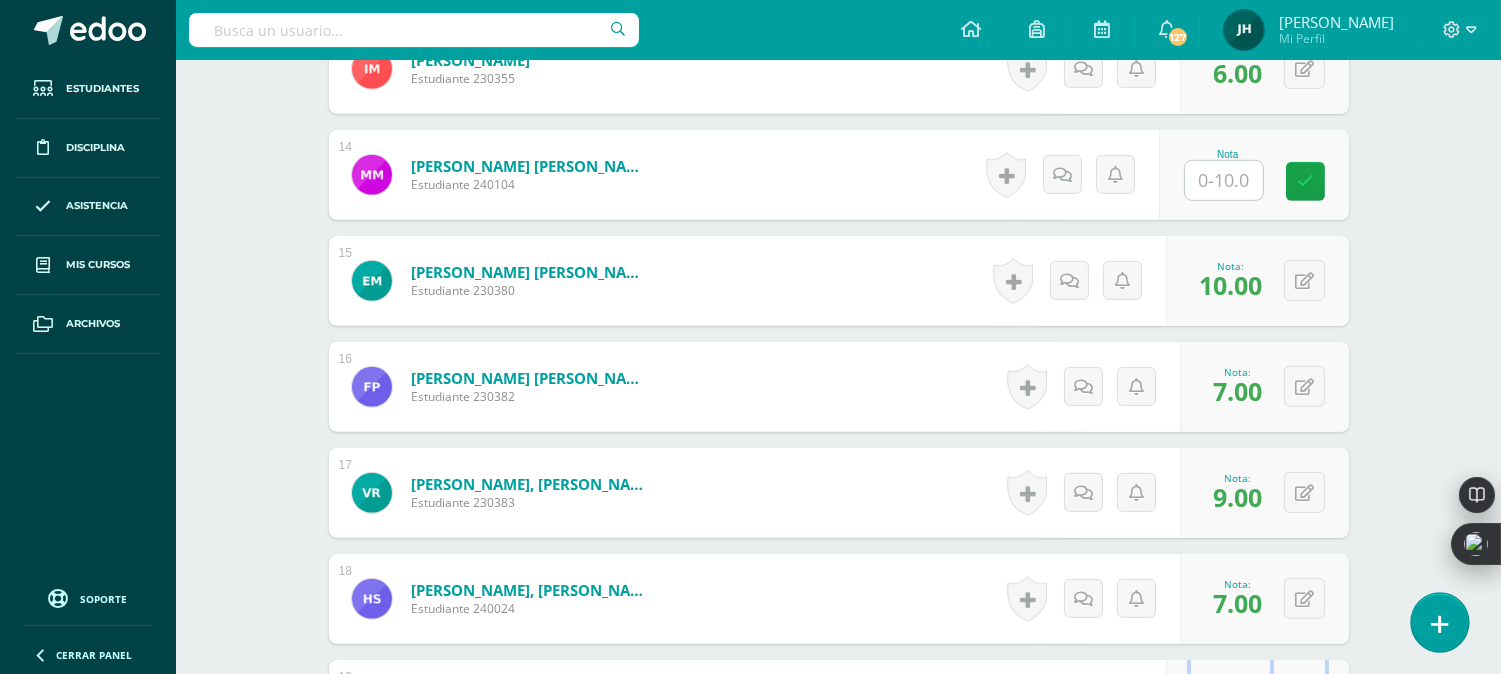 click on "Estudiantes Disciplina Asistencia Mis cursos Archivos Soporte
Centro de ayuda
Últimas actualizaciones
Cerrar panel
Ciencias Sociales
Segundo
Básico
"Segundo Básico A"
Actividades Estudiantes Planificación Dosificación
Ciencias Sociales
Segundo
Básico
"Segundo Básico B"
Actividades Estudiantes Planificación Dosificación
Ciencias Sociales
Tercero
Básico
"Tercero Básico A"
Actividades Estudiantes Planificación Dosificación
Ciencias Sociales
Actividades" at bounding box center [750, -323] 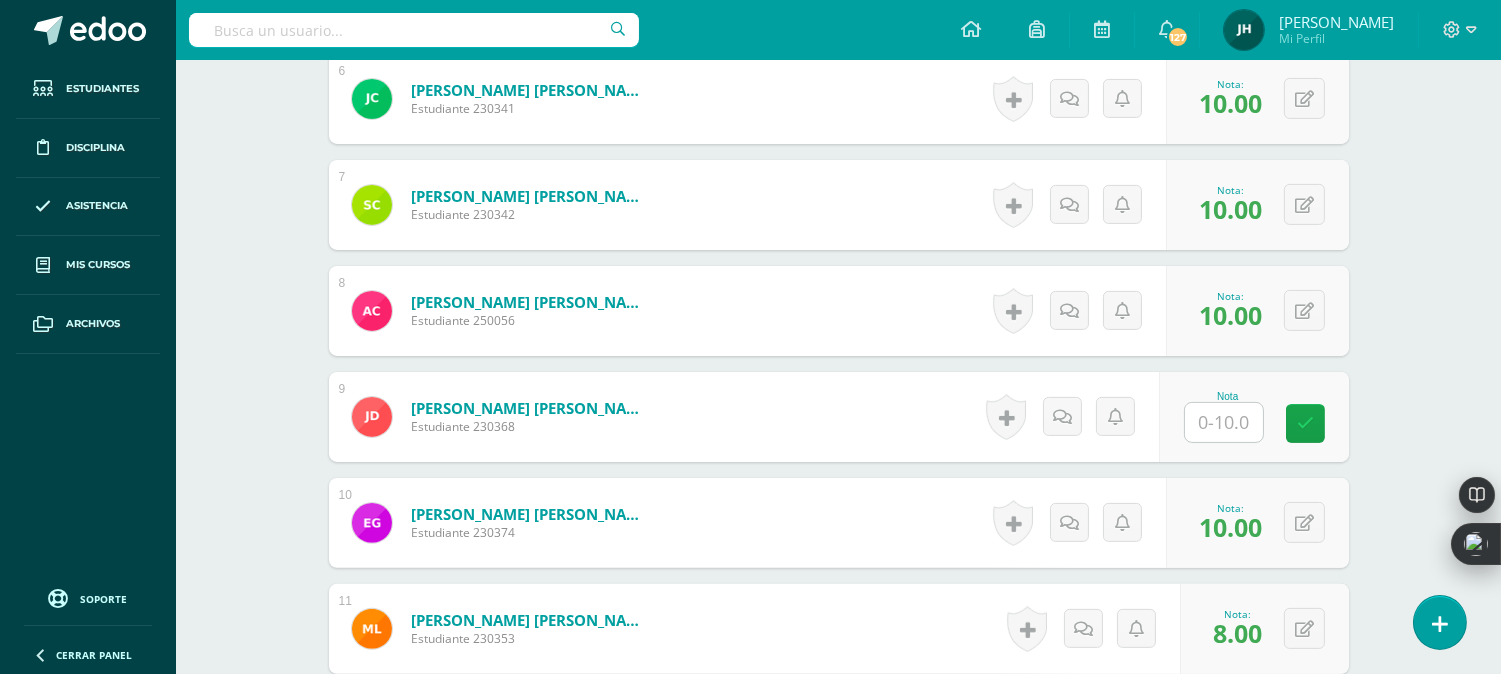 scroll, scrollTop: 1165, scrollLeft: 0, axis: vertical 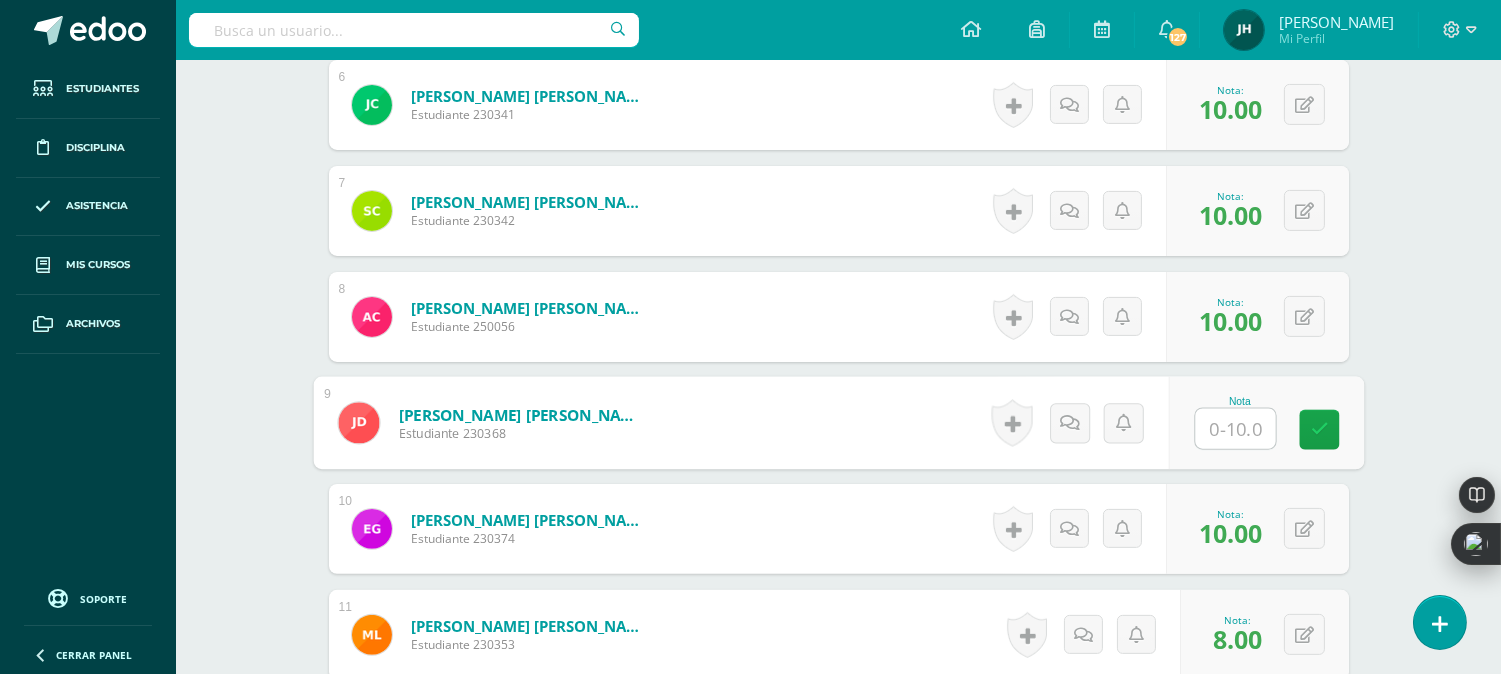 click at bounding box center (1235, 429) 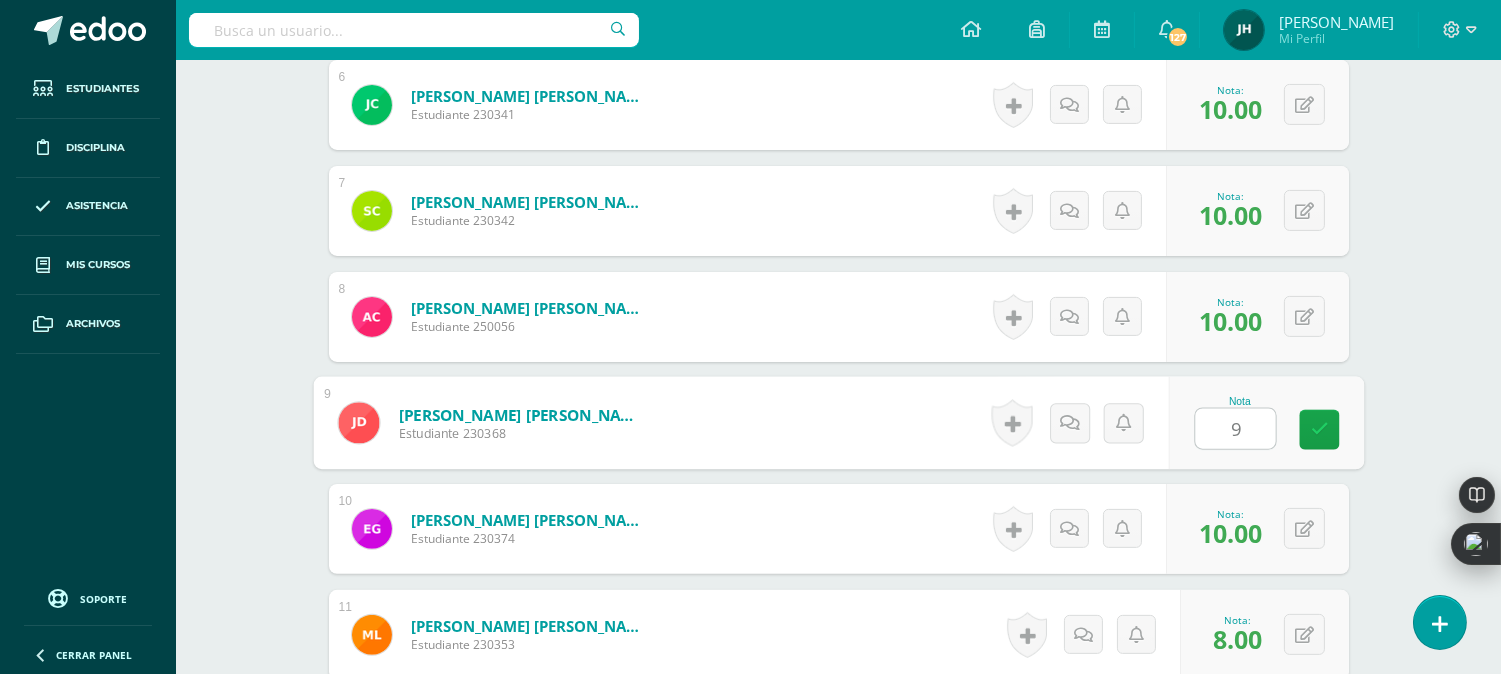 type on "9" 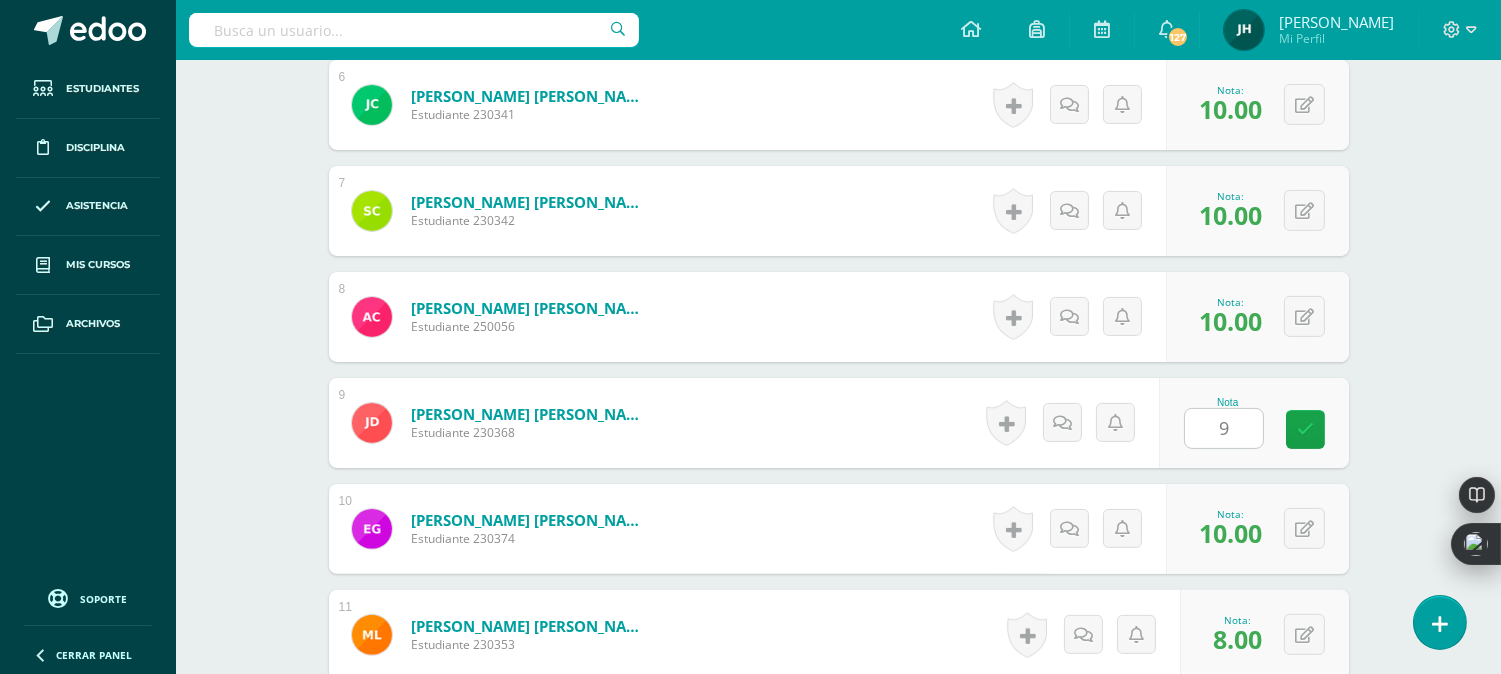 click on "[PERSON_NAME] [PERSON_NAME]
Estudiante  230368
Nota
9
0
[GEOGRAPHIC_DATA]" at bounding box center (839, 423) 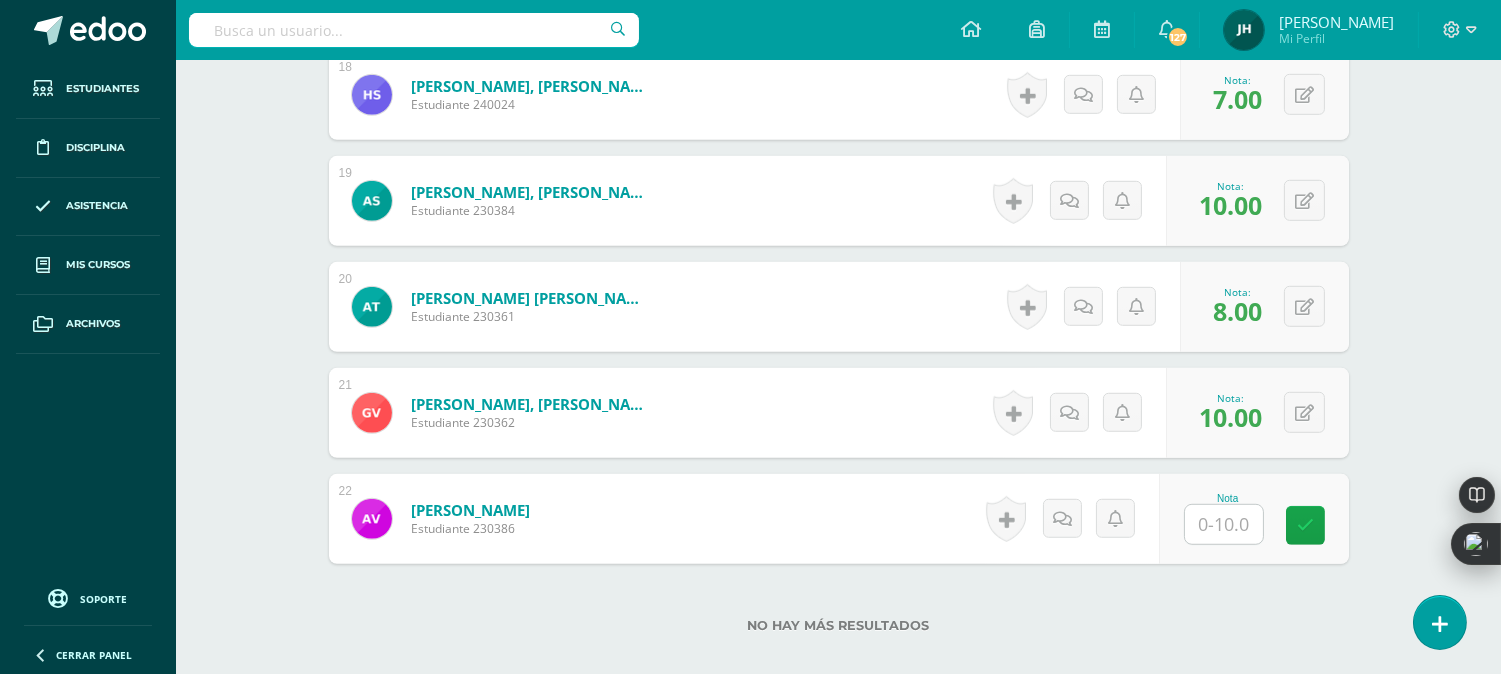 scroll, scrollTop: 2471, scrollLeft: 0, axis: vertical 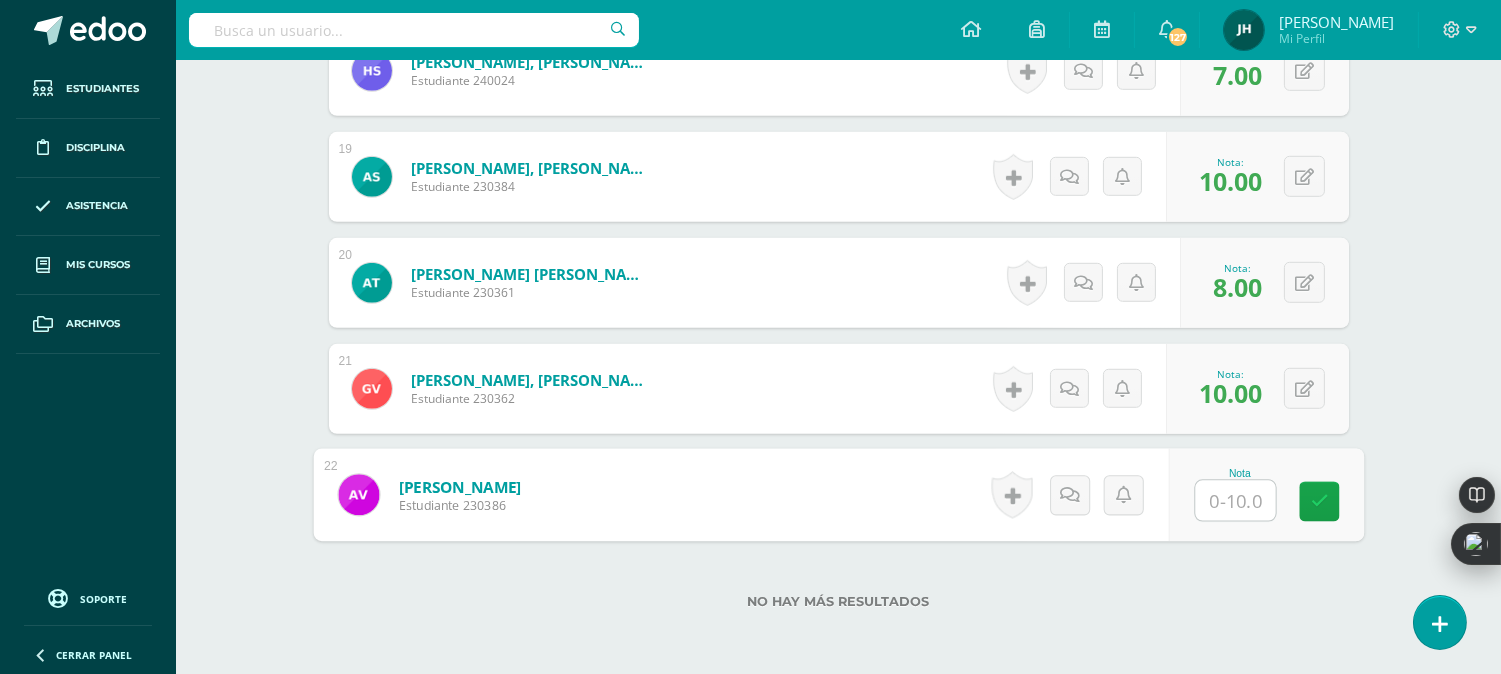 click at bounding box center (1235, 501) 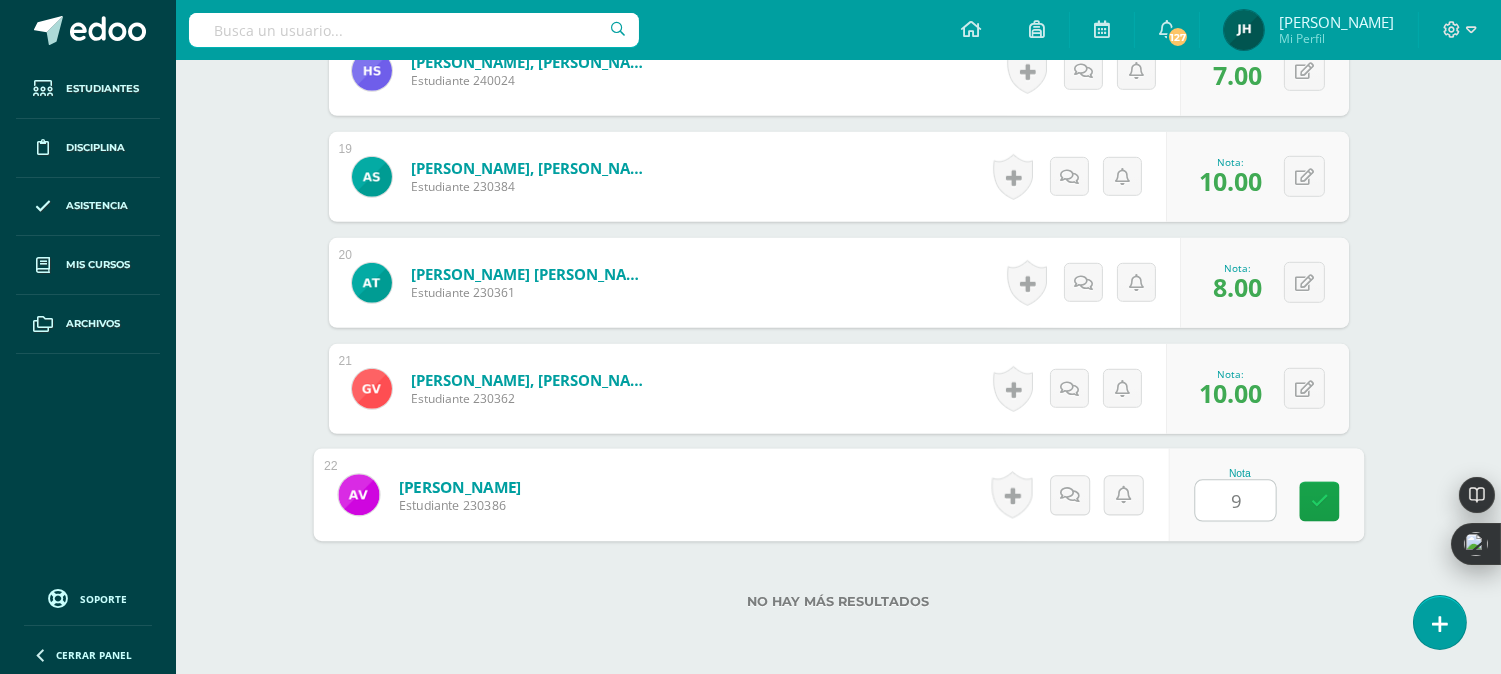 type on "9" 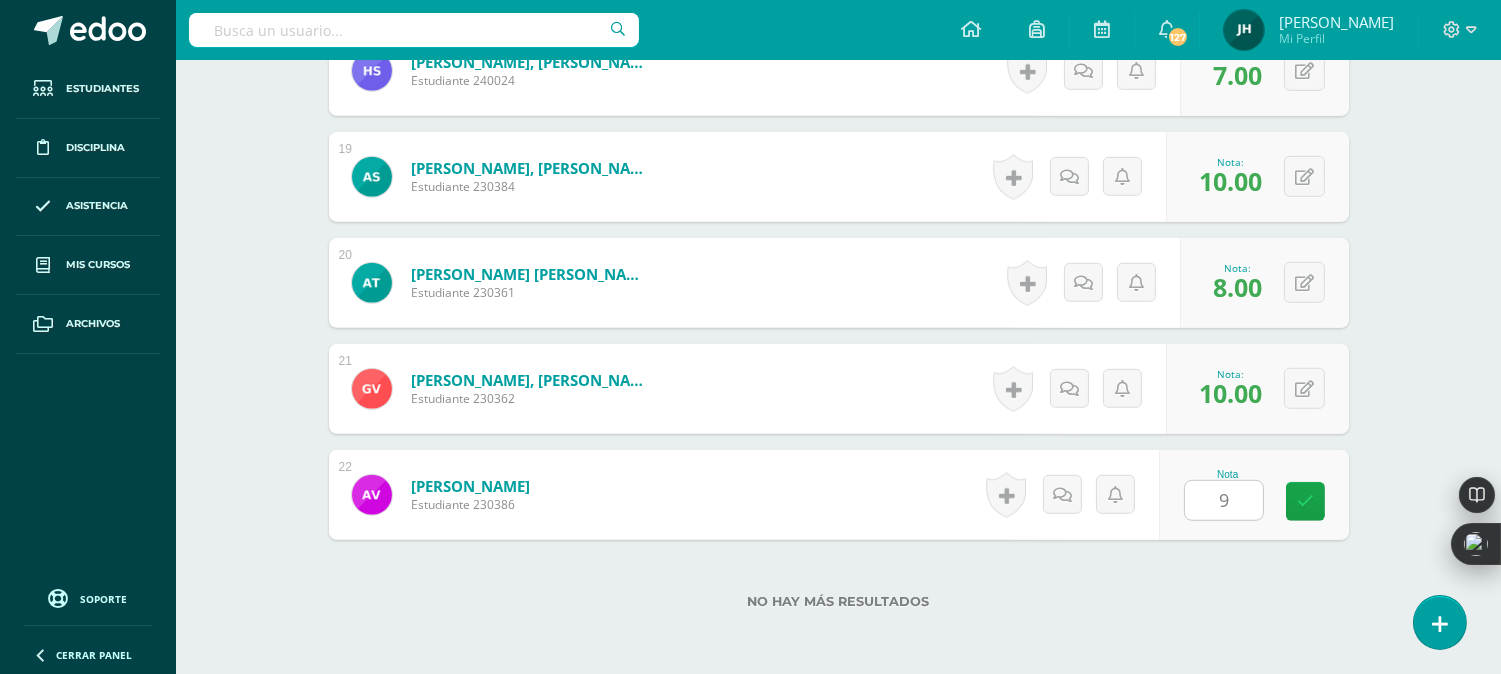 click on "[PERSON_NAME]
Estudiante  230386
Nota
9
0
[GEOGRAPHIC_DATA]" at bounding box center [839, 495] 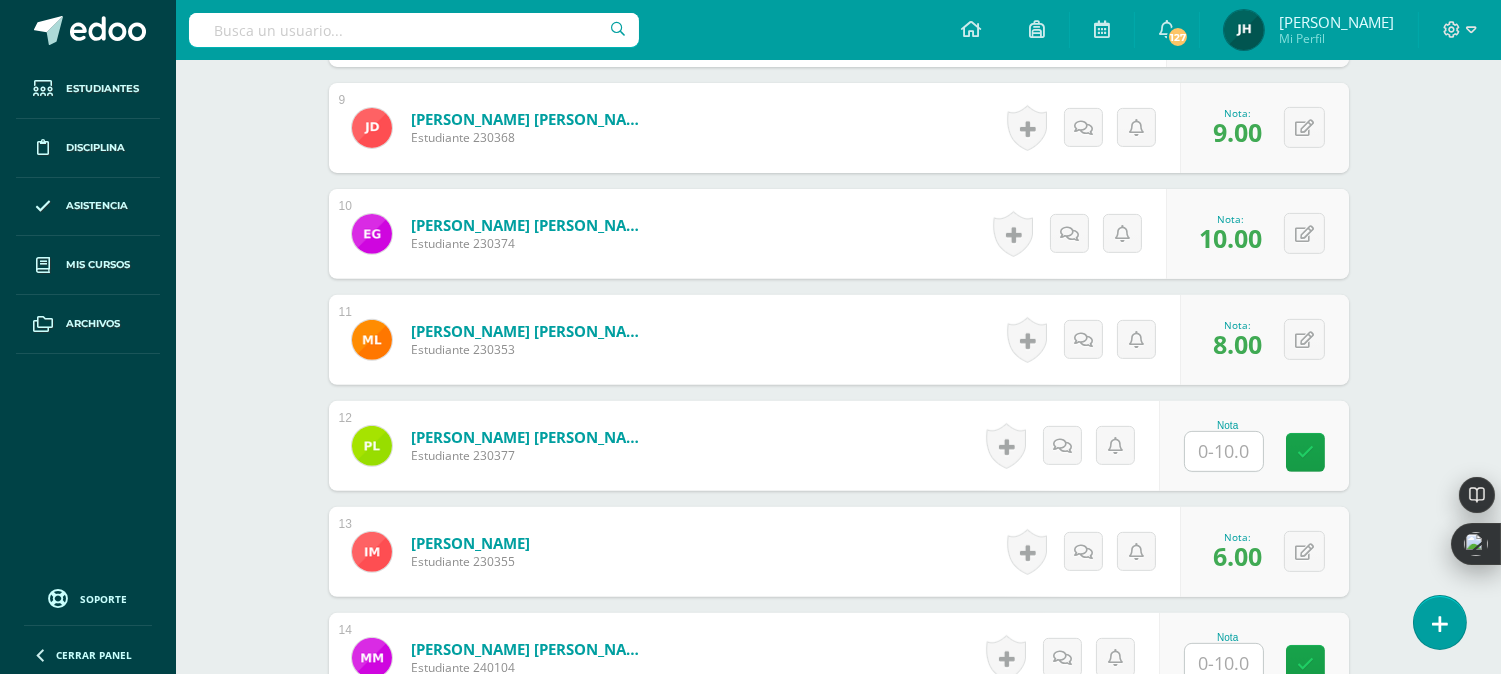 scroll, scrollTop: 1466, scrollLeft: 0, axis: vertical 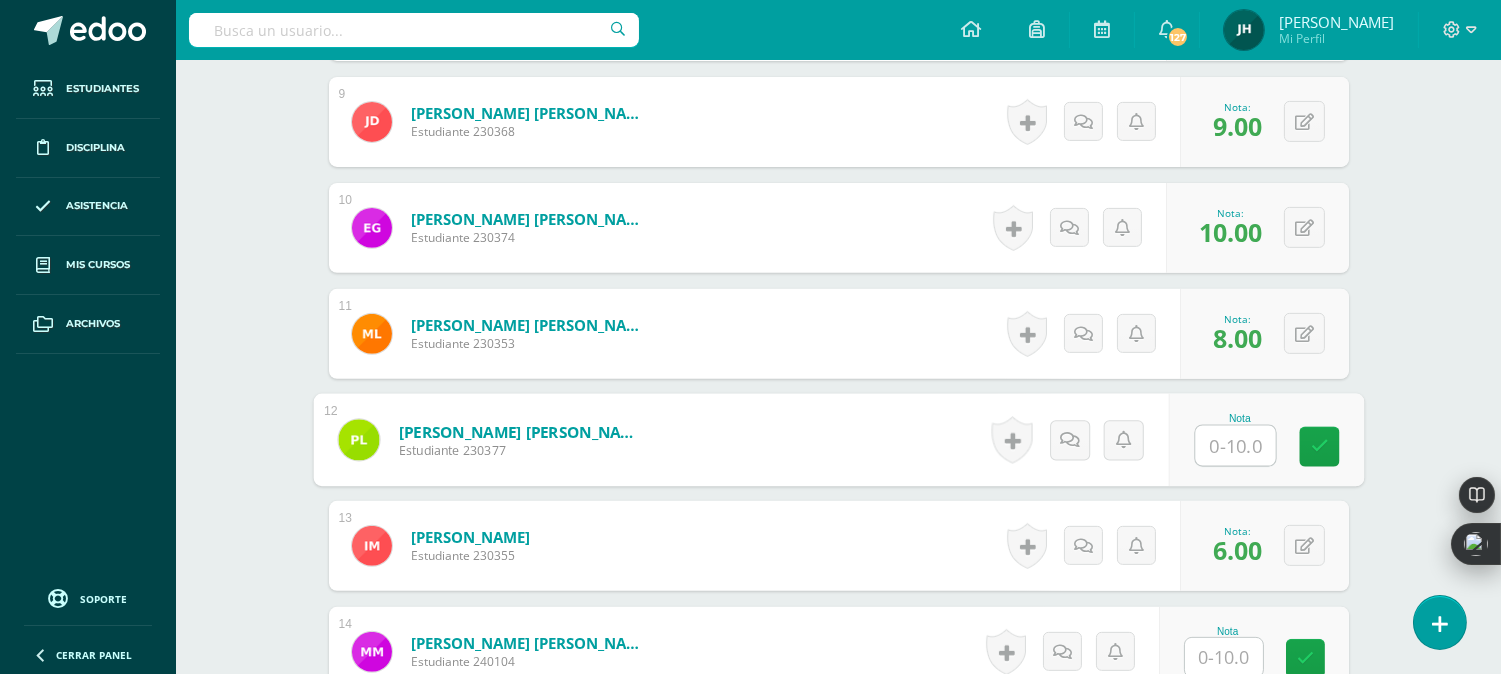 click at bounding box center (1235, 446) 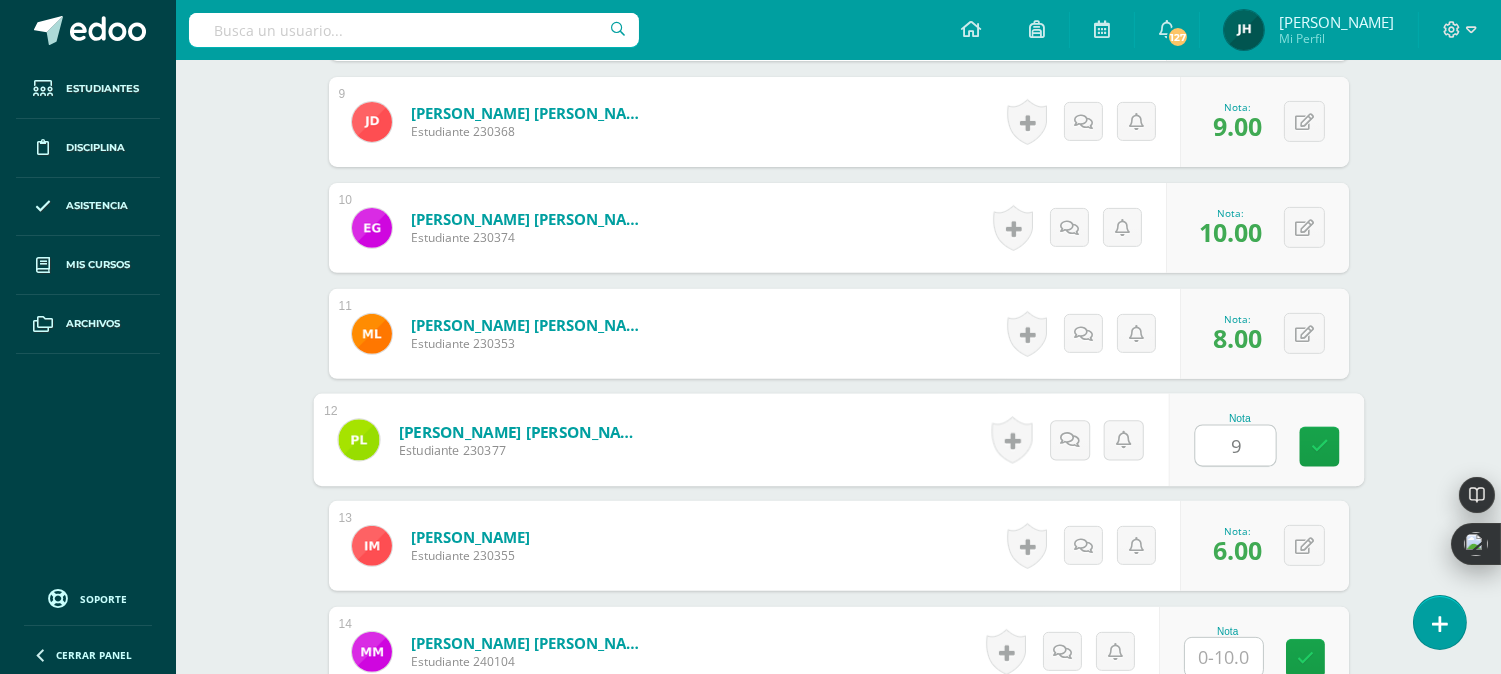 type on "9" 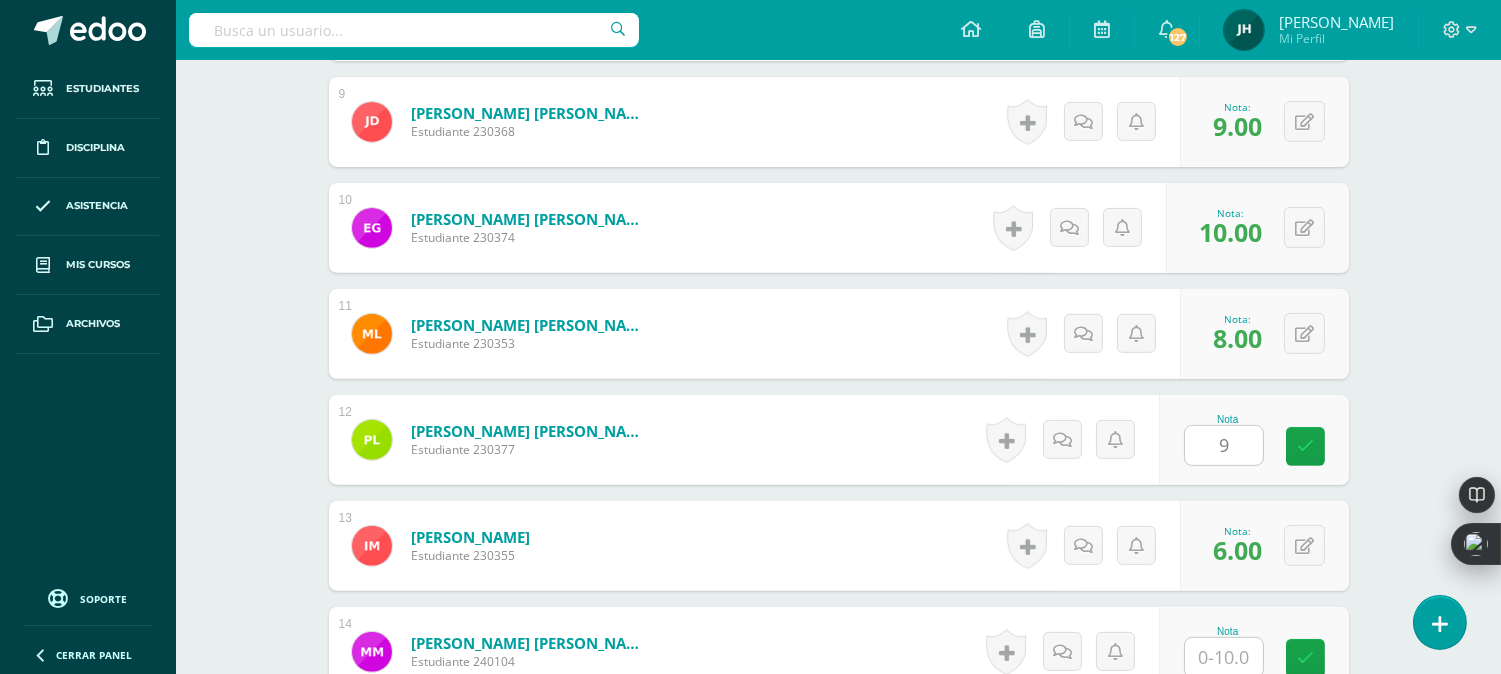 click on "[PERSON_NAME] [PERSON_NAME]
Estudiante  230377
Nota
9
0
[GEOGRAPHIC_DATA]
N/A" at bounding box center [839, 440] 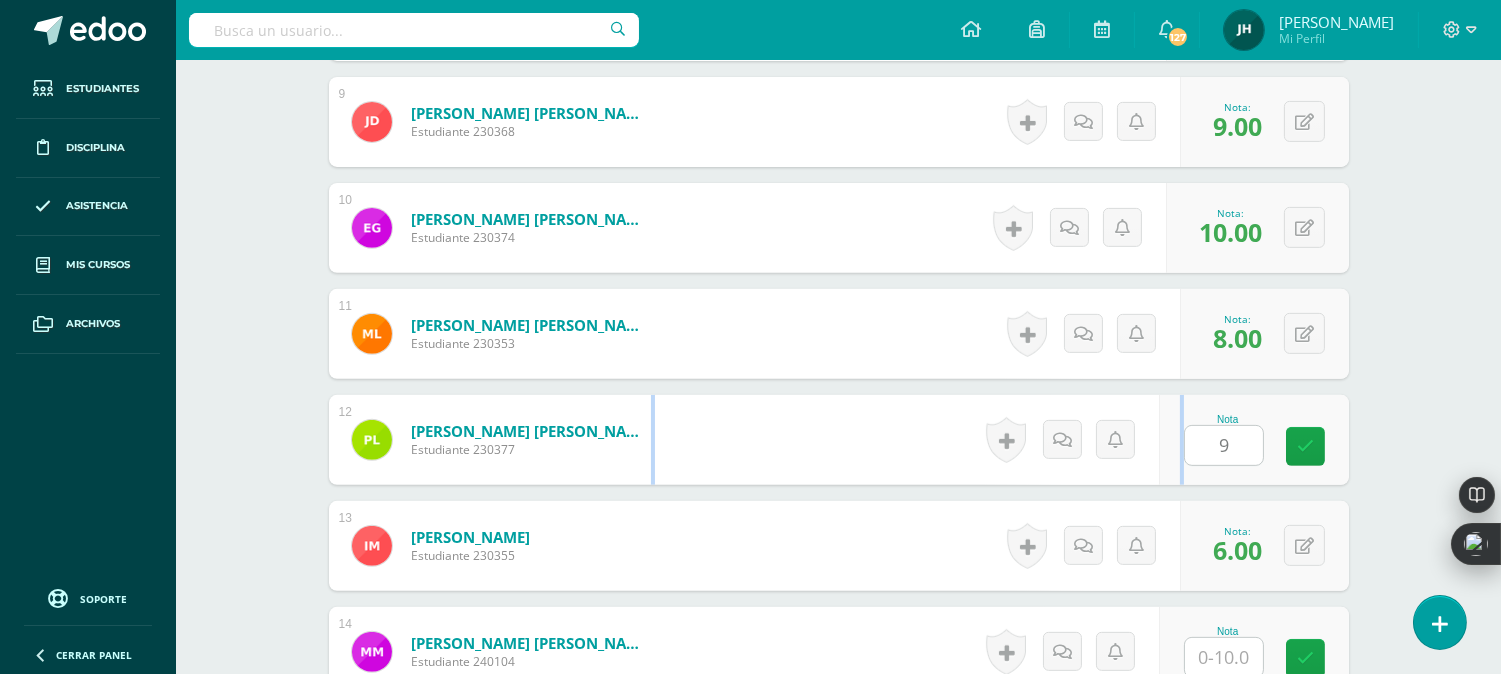 click on "[PERSON_NAME] [PERSON_NAME]
Estudiante  230377
Nota
9
0
[GEOGRAPHIC_DATA]
N/A" at bounding box center [839, 440] 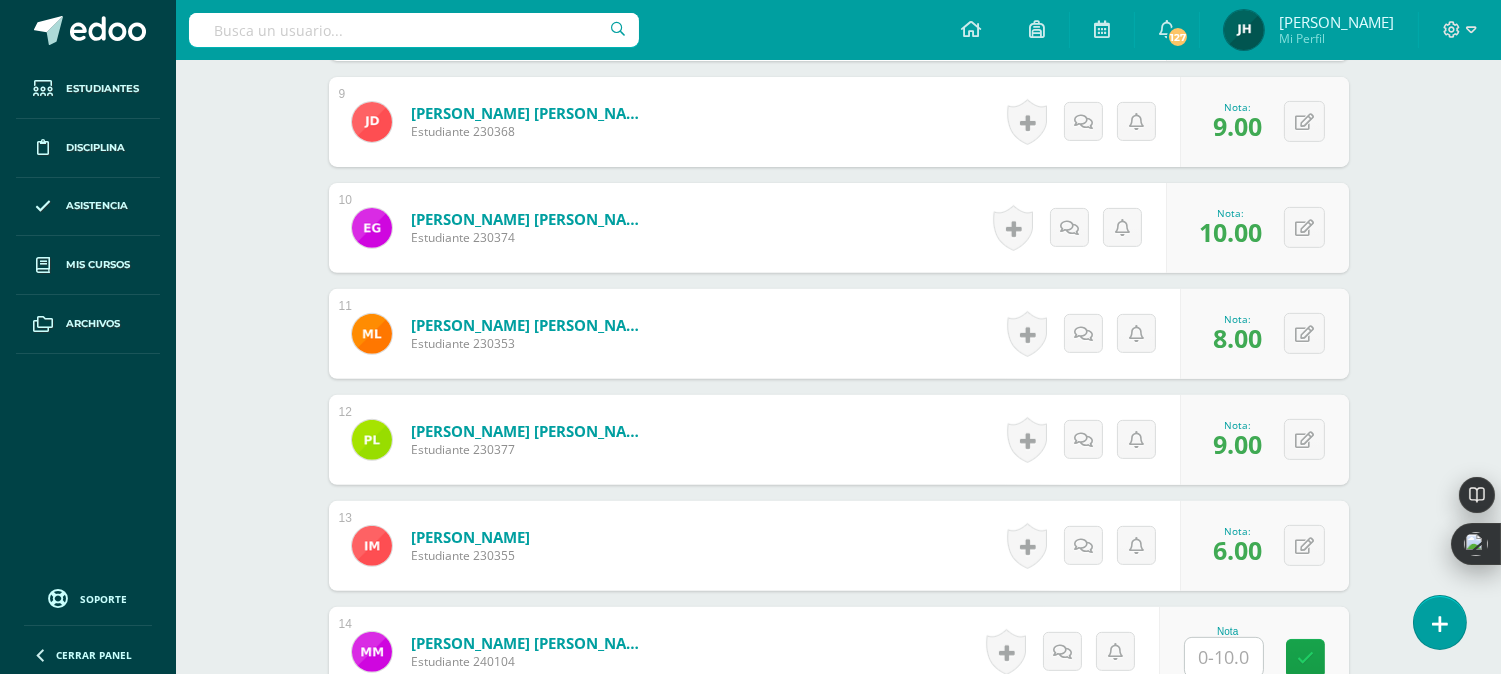 click on "[PERSON_NAME] [PERSON_NAME]
Estudiante  230377
Nota
9.00
0
[GEOGRAPHIC_DATA]" at bounding box center (839, 440) 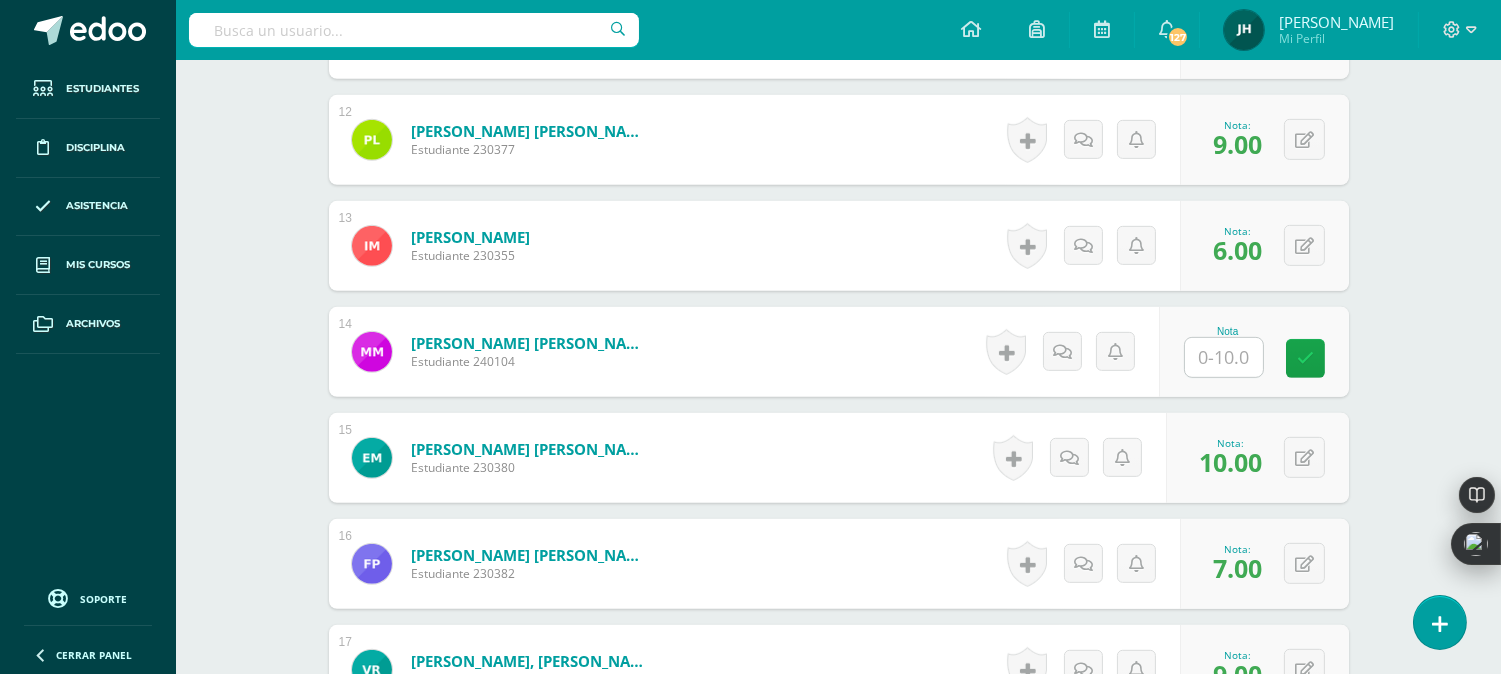scroll, scrollTop: 1795, scrollLeft: 0, axis: vertical 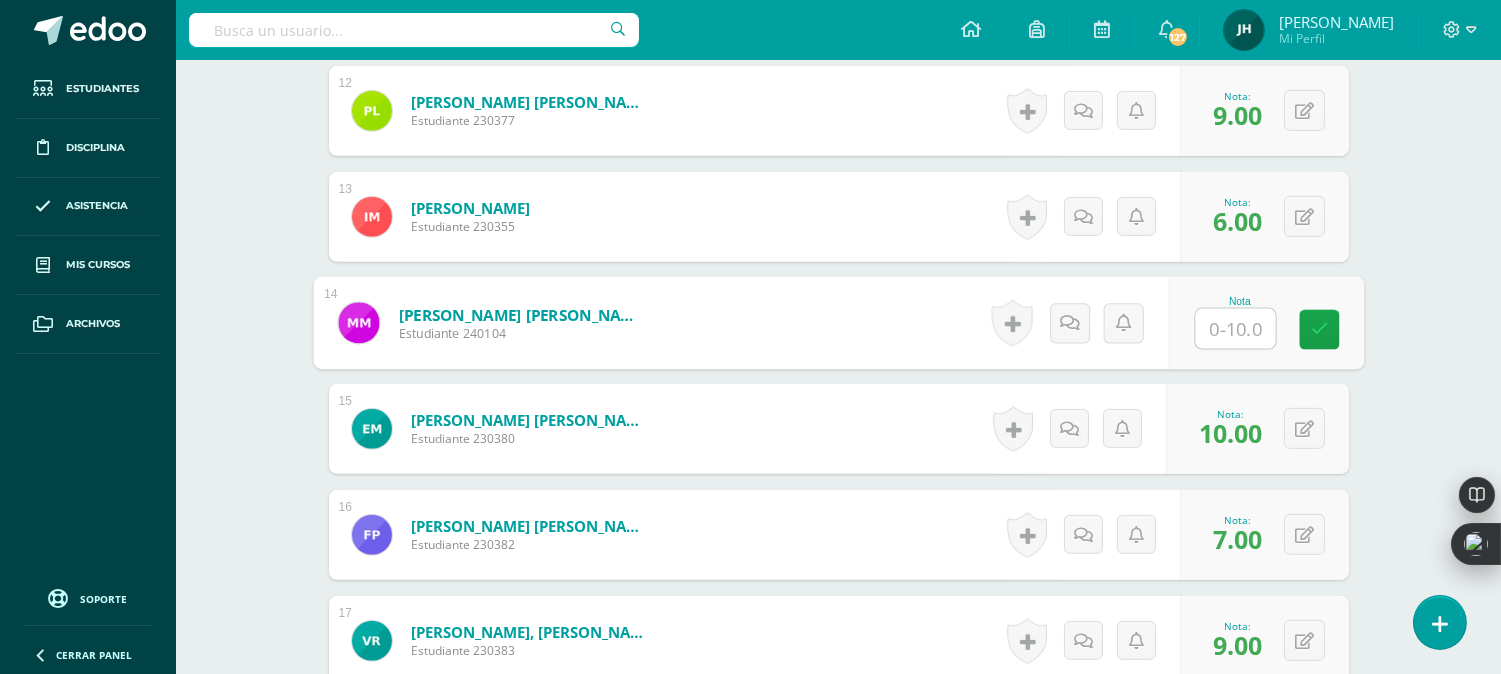 click at bounding box center [1235, 329] 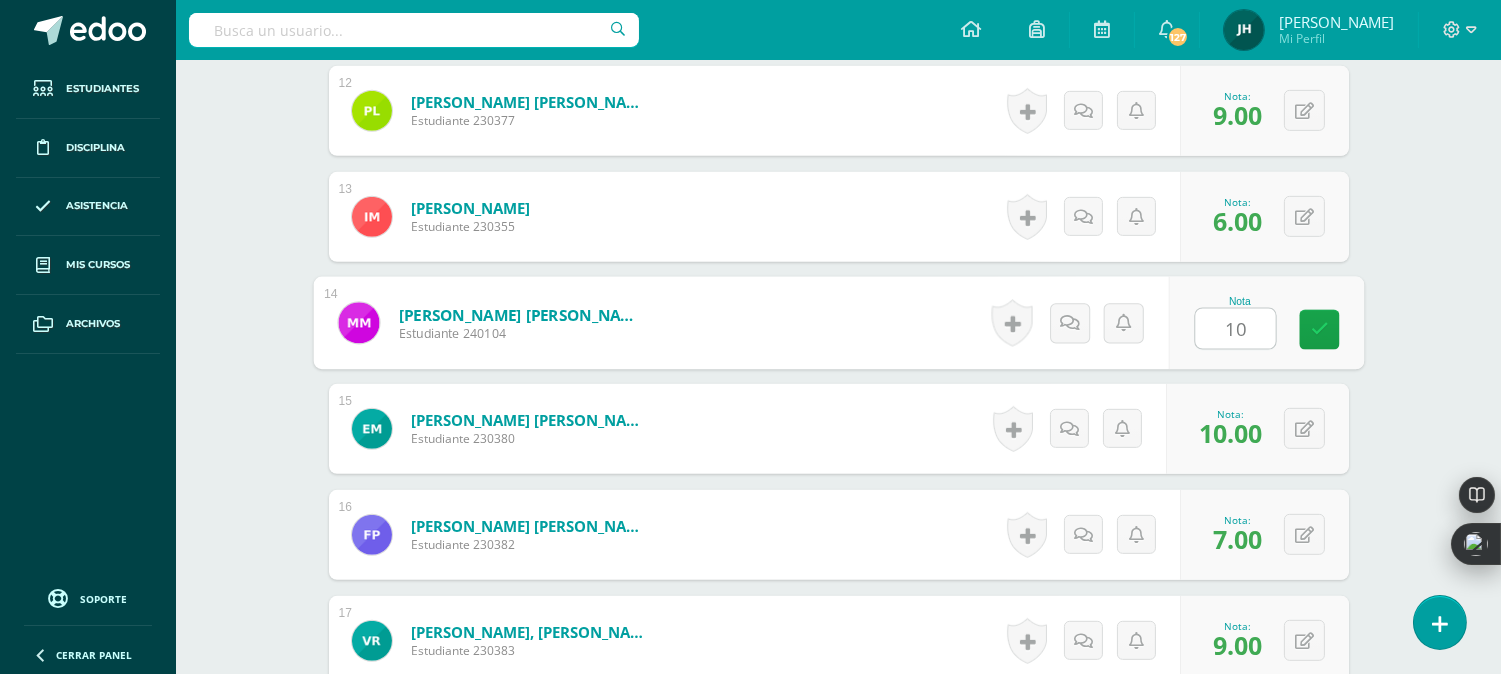 type on "10" 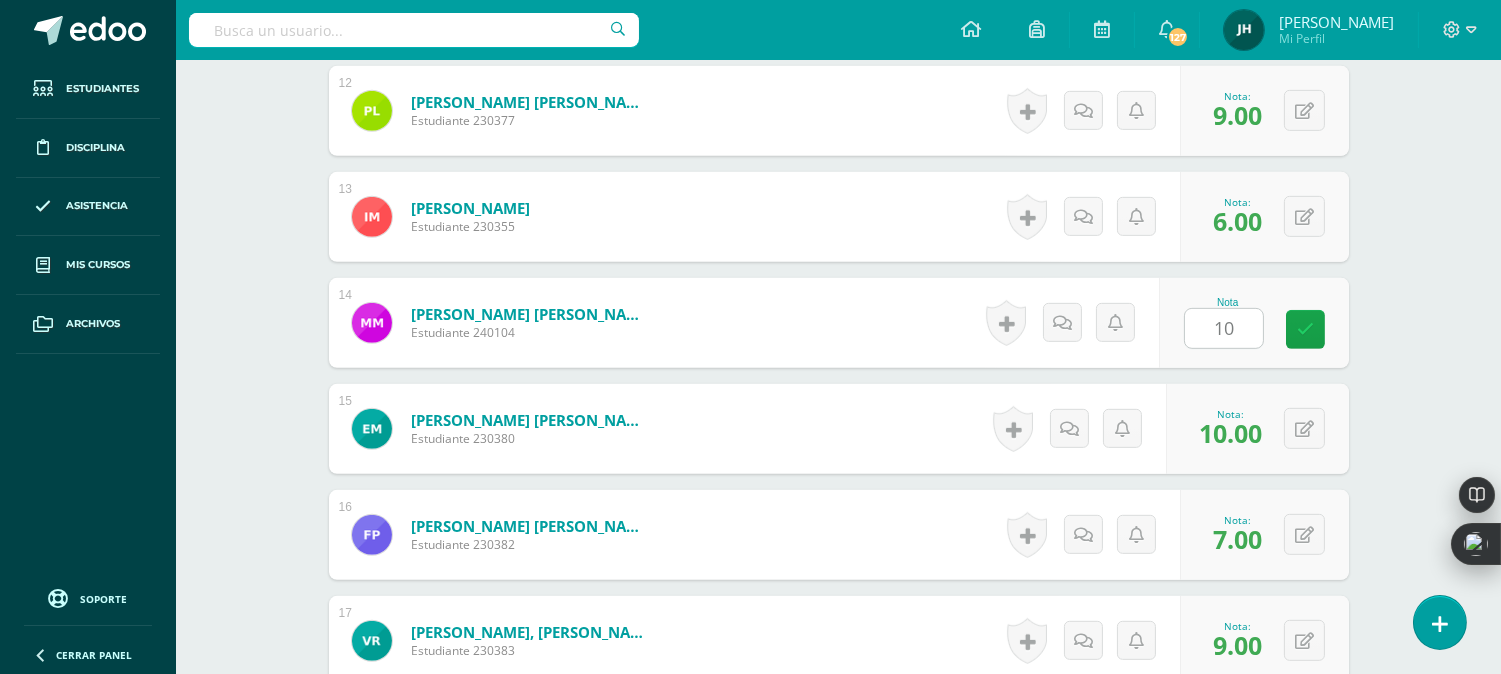 click on "[PERSON_NAME] [PERSON_NAME]
Estudiante  240104
Nota
10
0
[GEOGRAPHIC_DATA]" at bounding box center (839, 323) 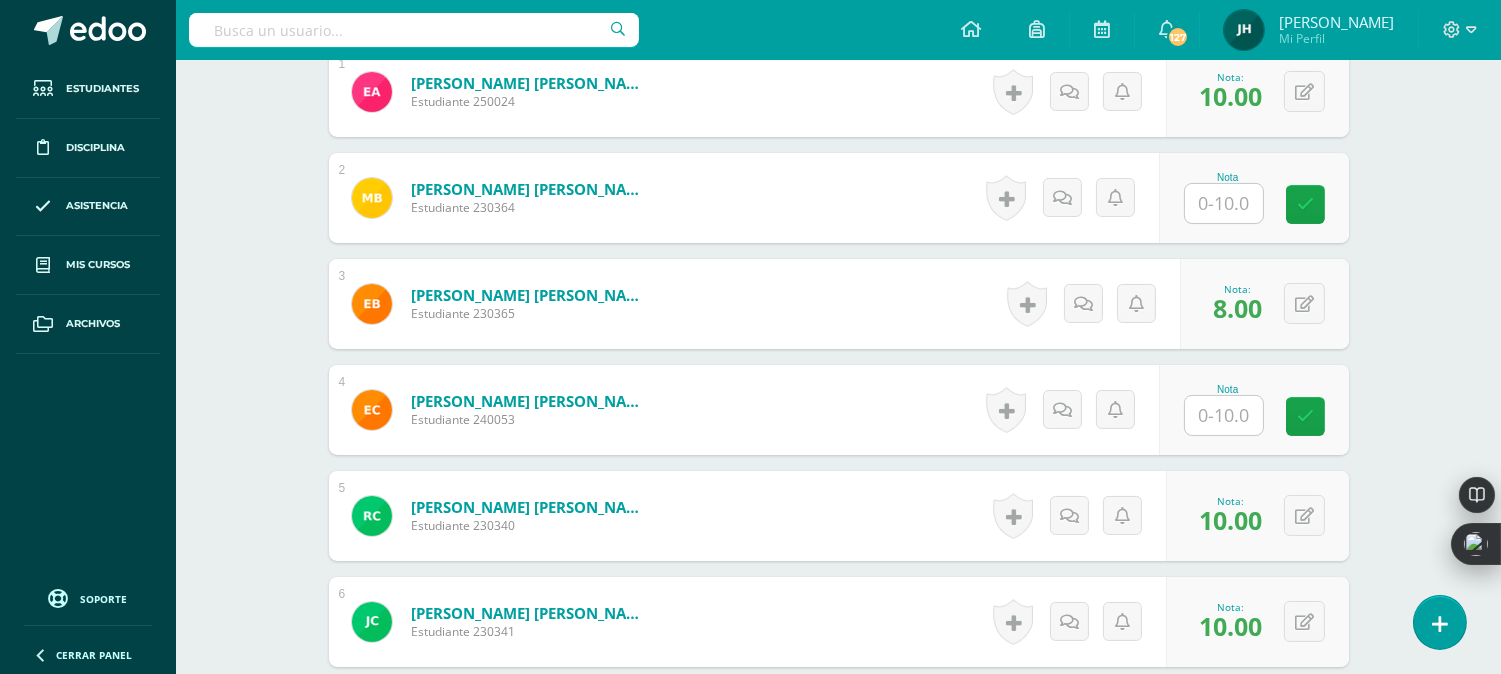 scroll, scrollTop: 0, scrollLeft: 0, axis: both 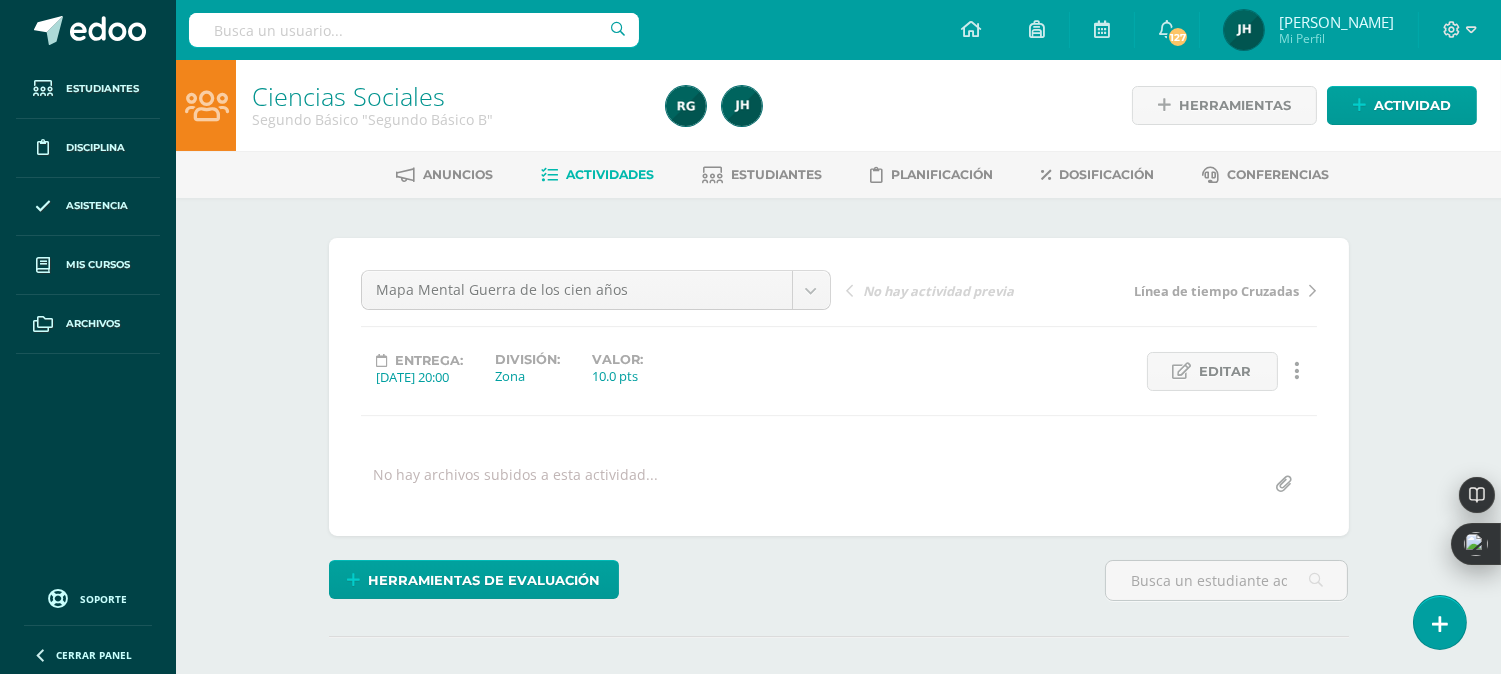 drag, startPoint x: 1491, startPoint y: 61, endPoint x: 1485, endPoint y: 78, distance: 18.027756 